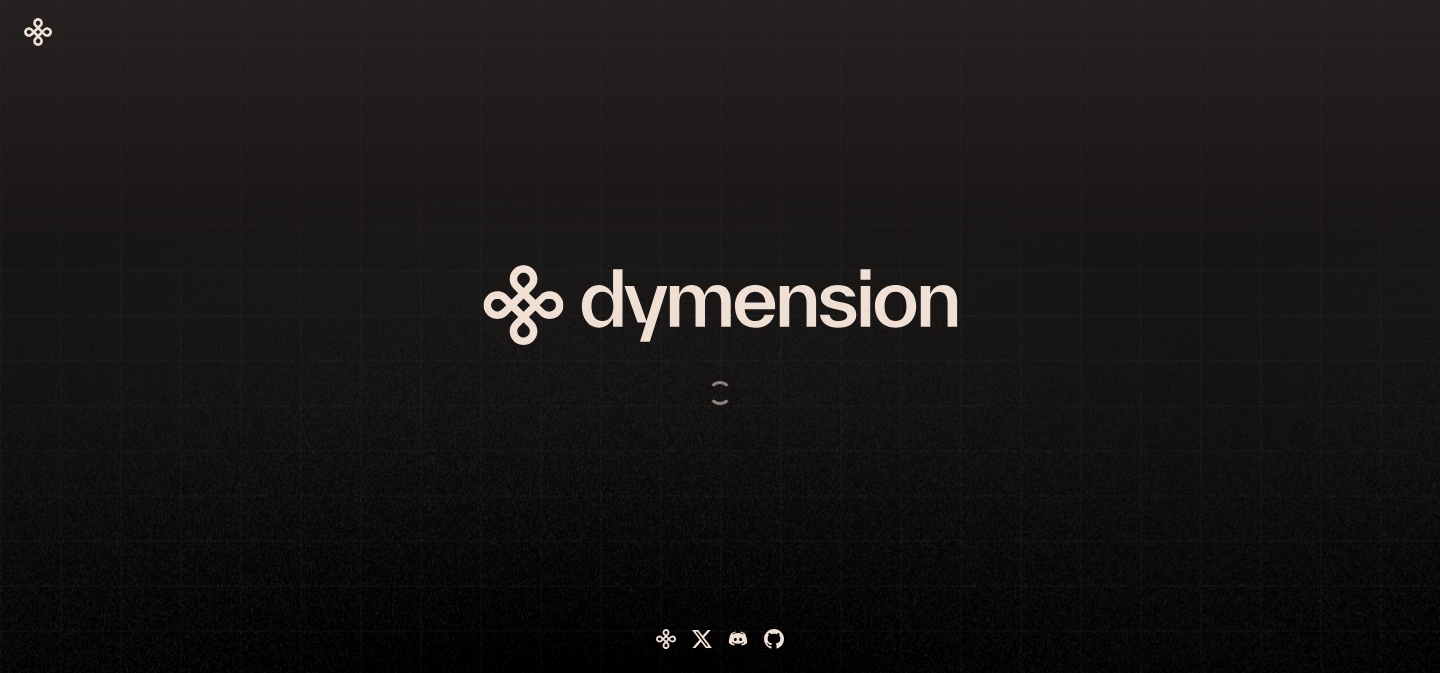 scroll, scrollTop: 0, scrollLeft: 0, axis: both 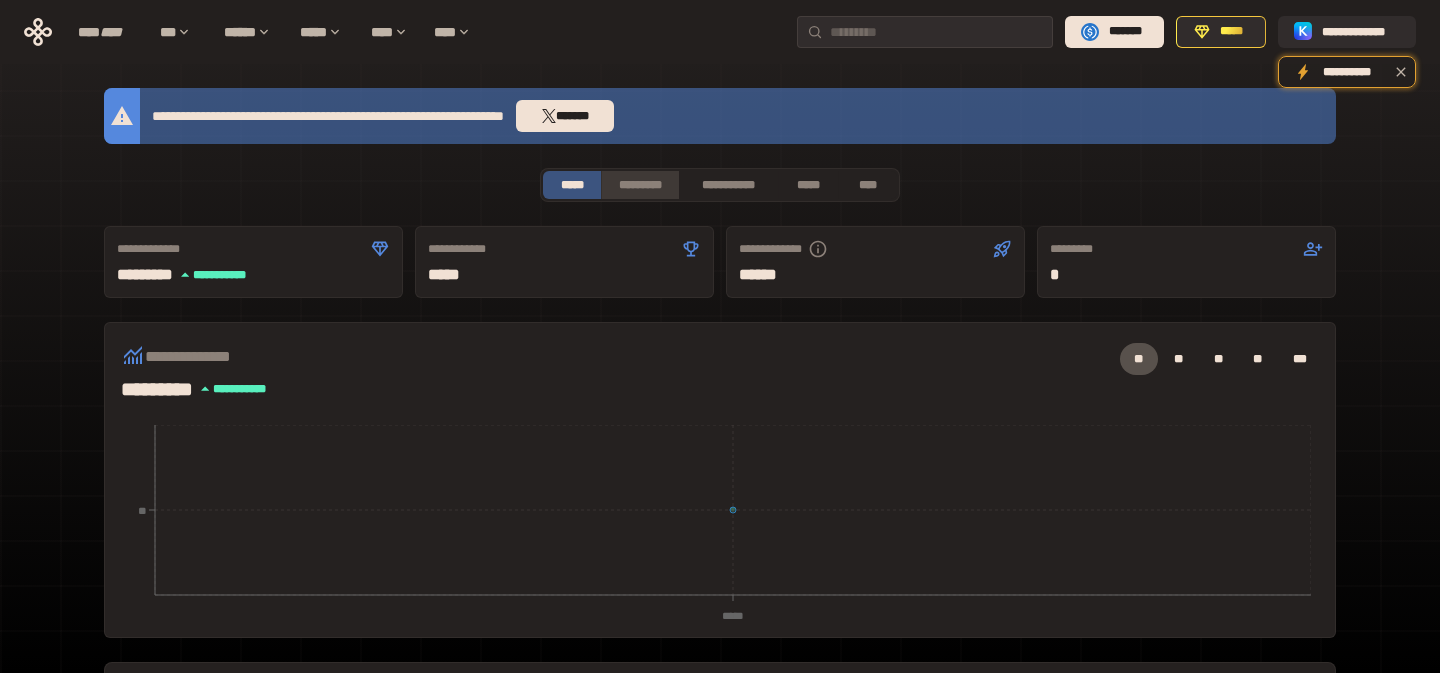 click on "*********" at bounding box center (639, 185) 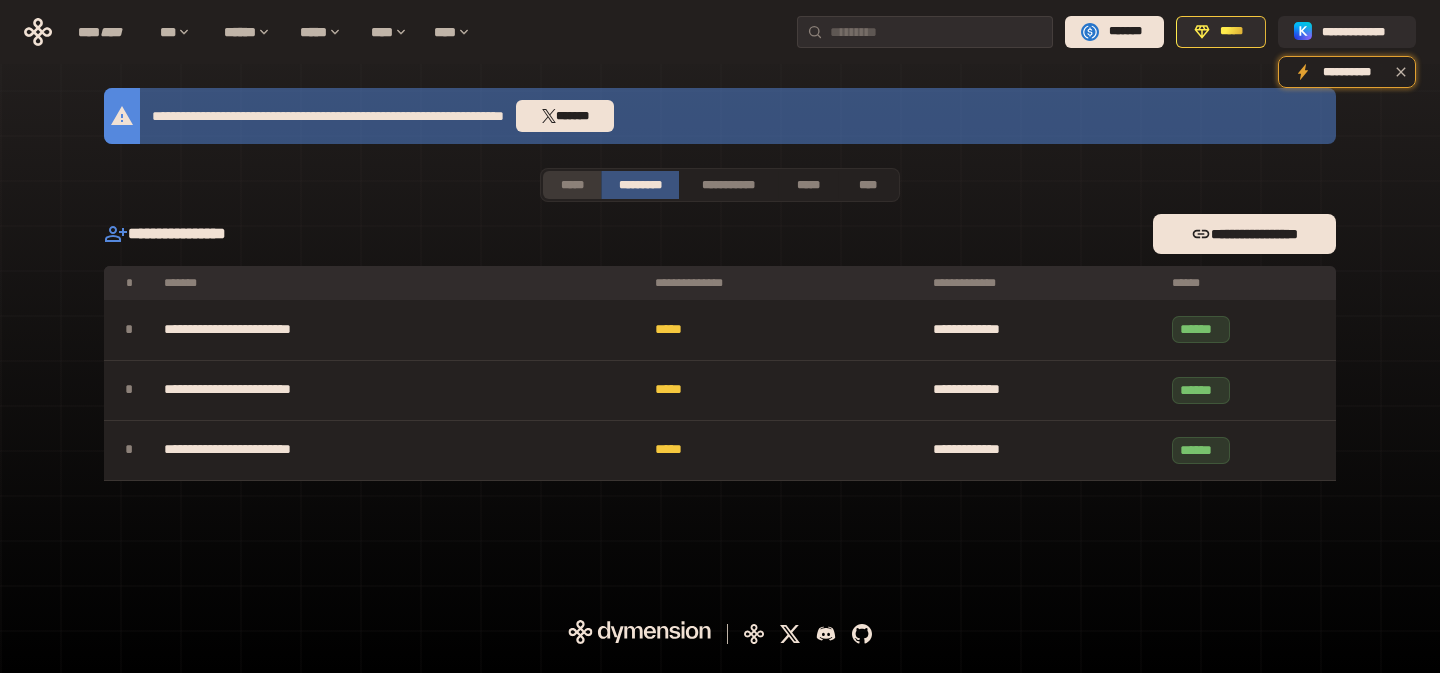 click on "*****" at bounding box center [572, 185] 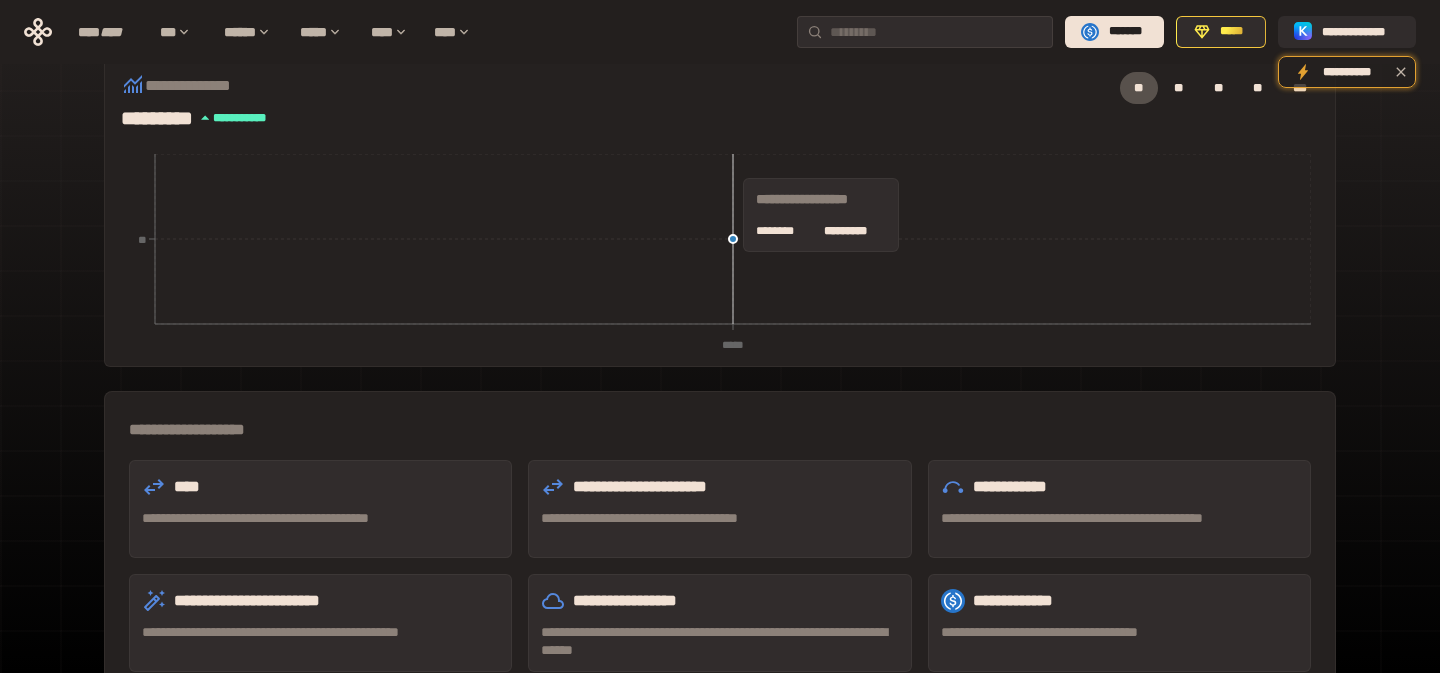 scroll, scrollTop: 294, scrollLeft: 0, axis: vertical 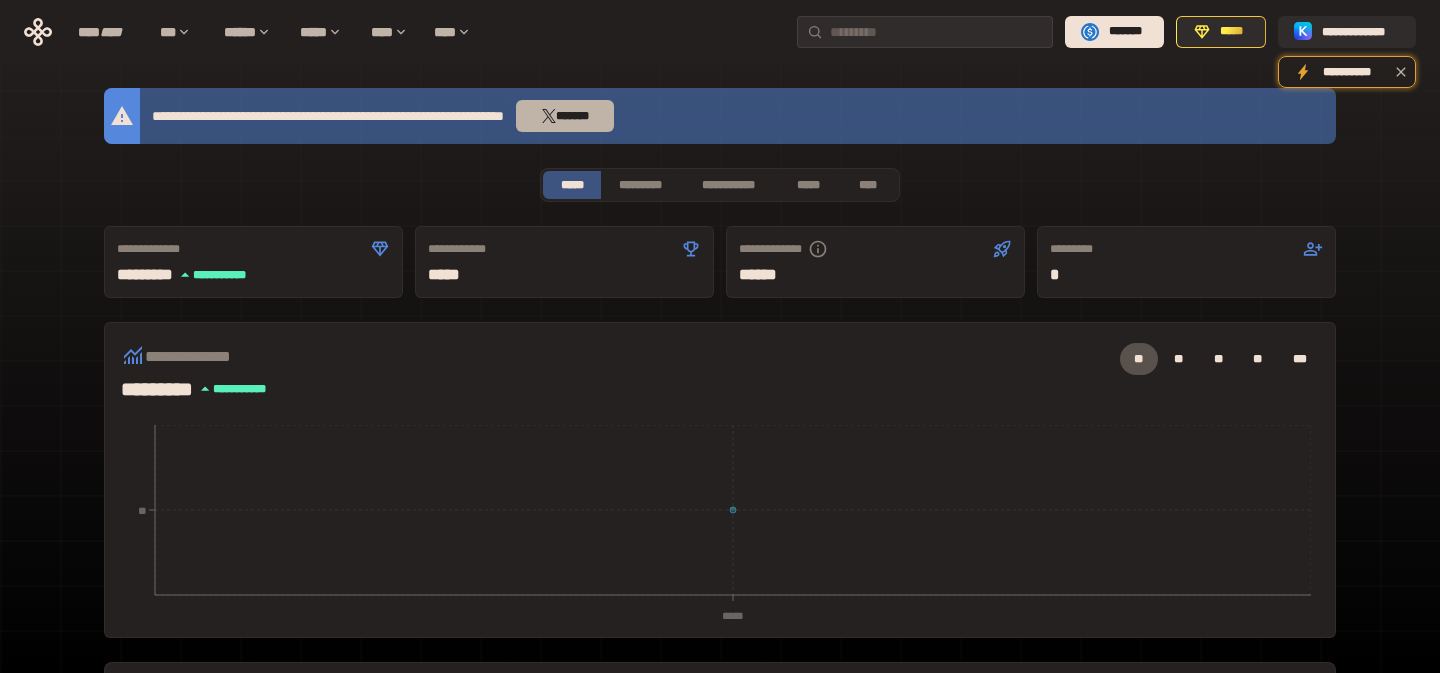 click on "*******" at bounding box center (565, 116) 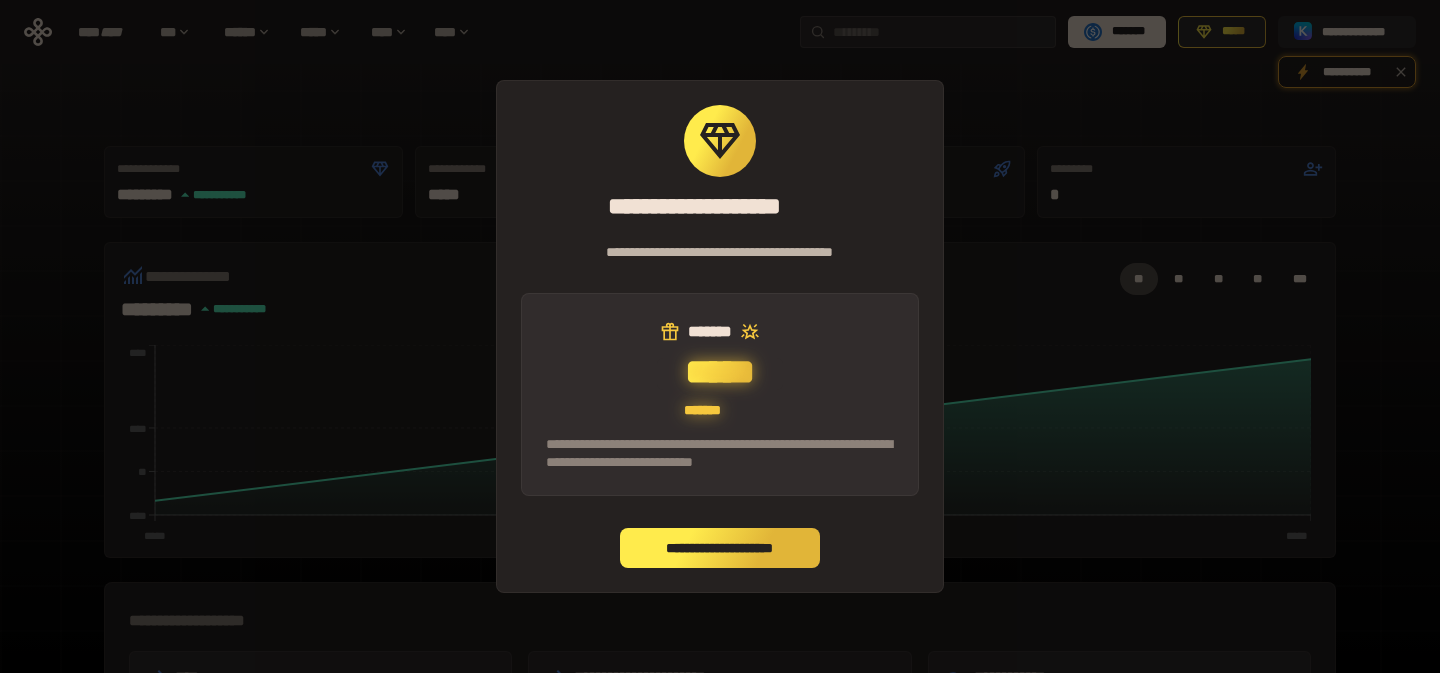 click on "**********" at bounding box center (720, 548) 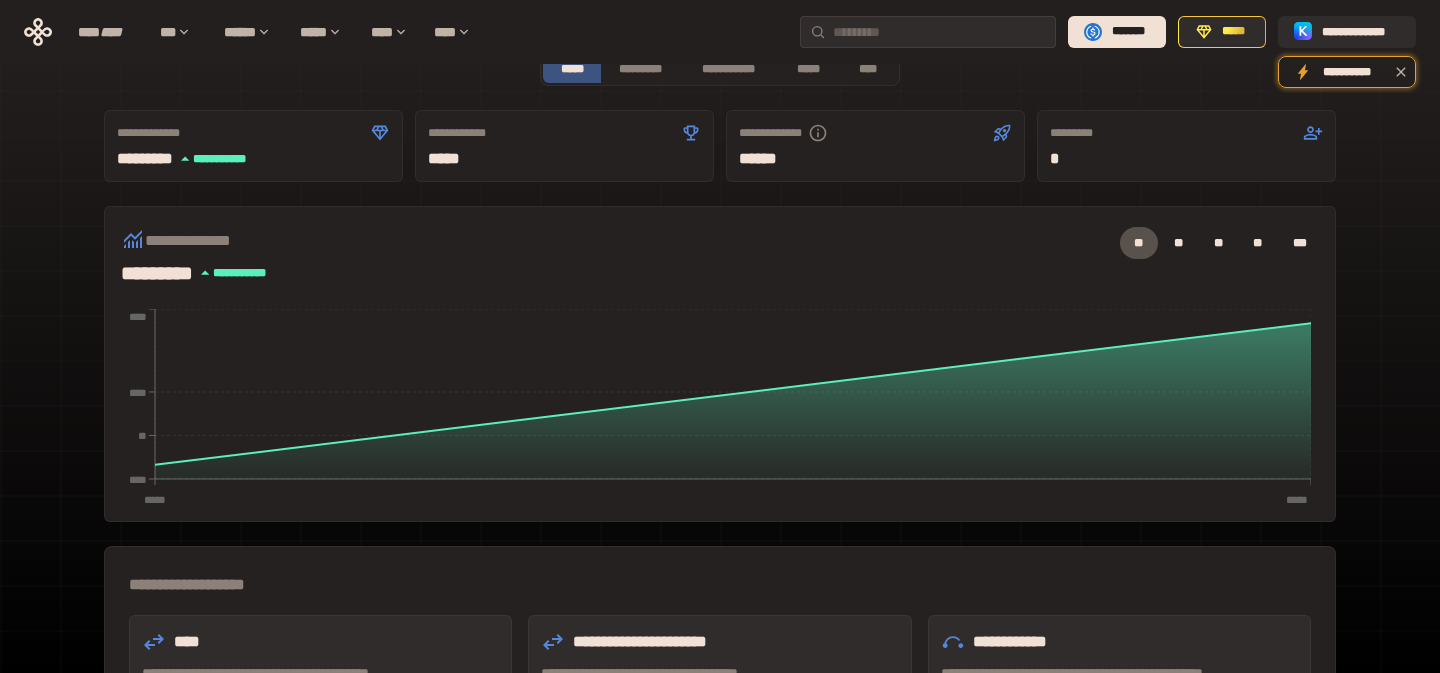 scroll, scrollTop: 28, scrollLeft: 0, axis: vertical 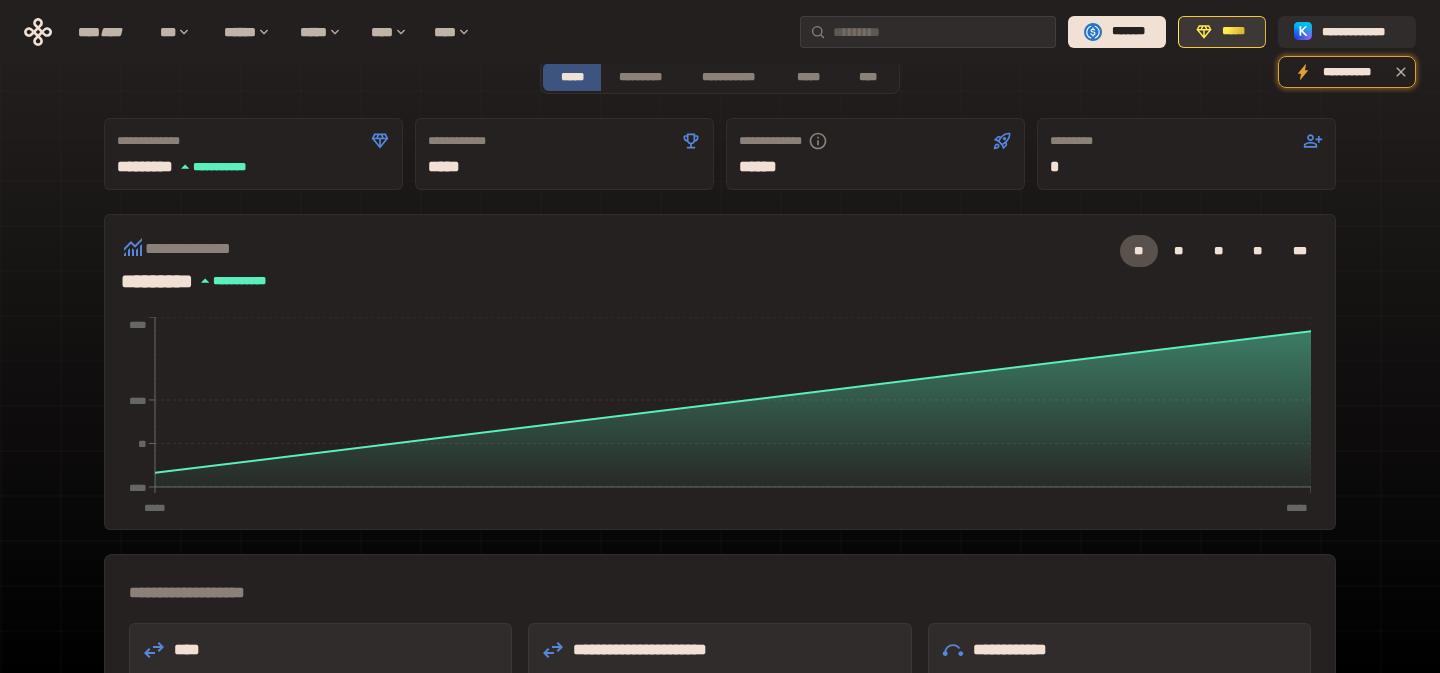 click on "*****" at bounding box center [1222, 32] 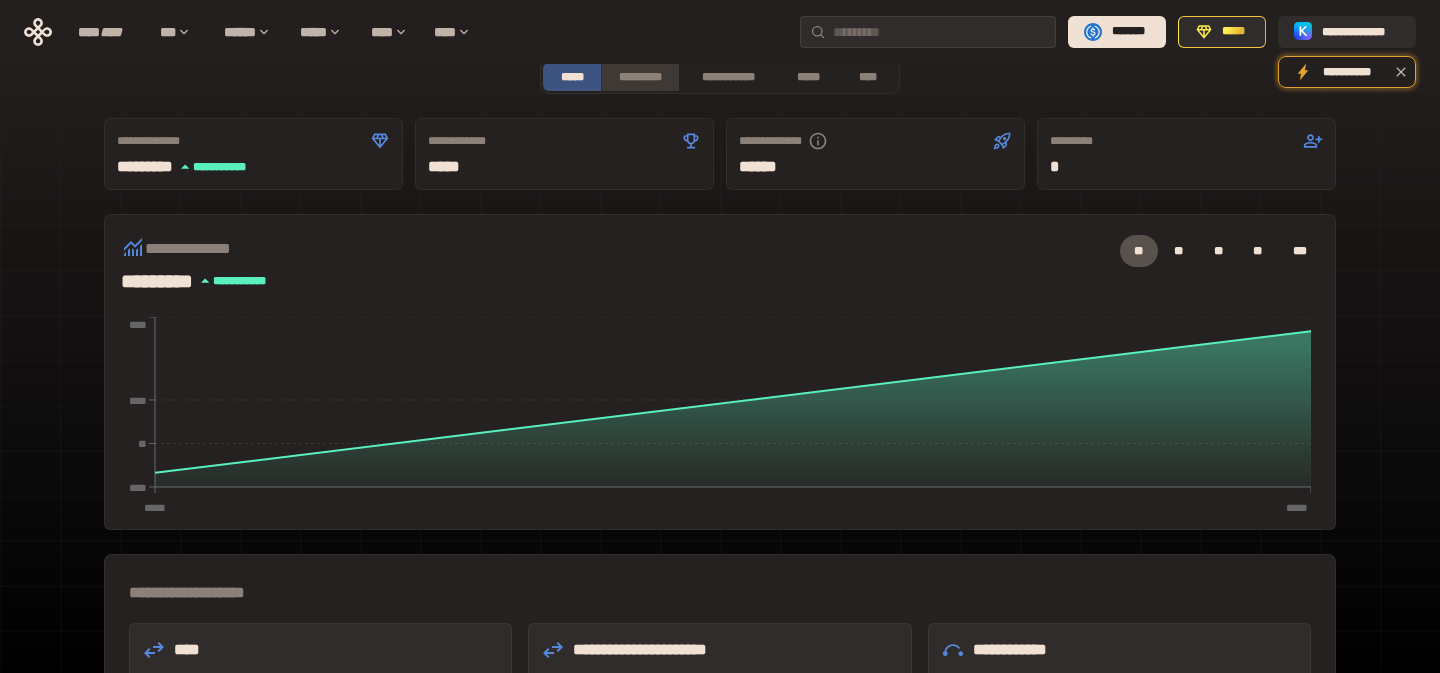 click on "*********" at bounding box center [639, 77] 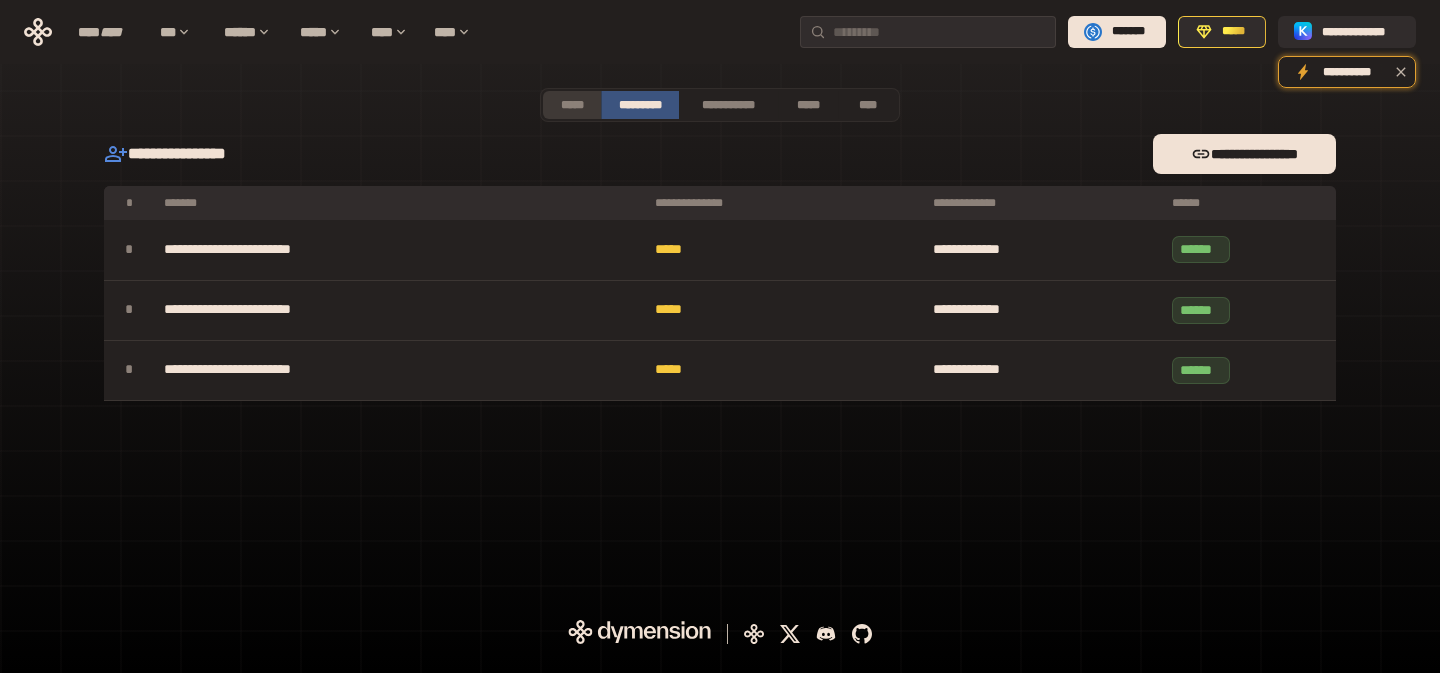 click on "*****" at bounding box center (572, 105) 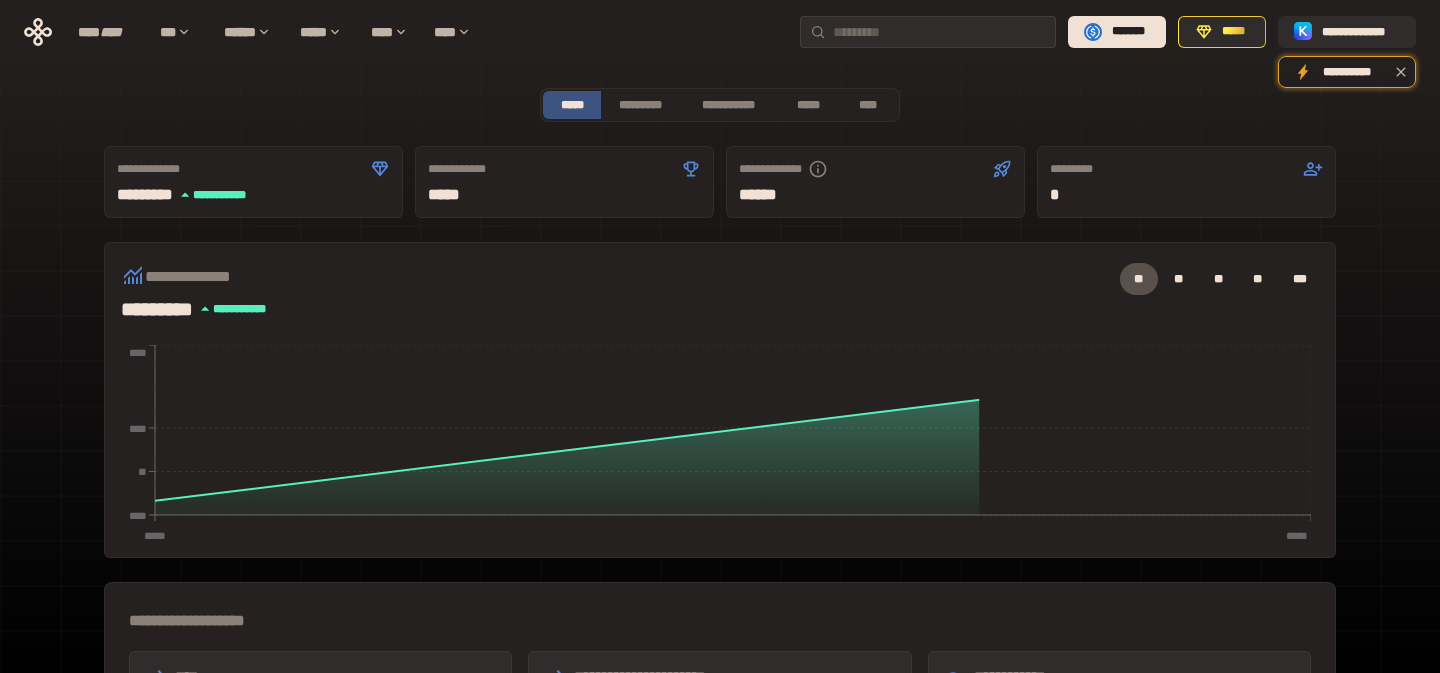 type 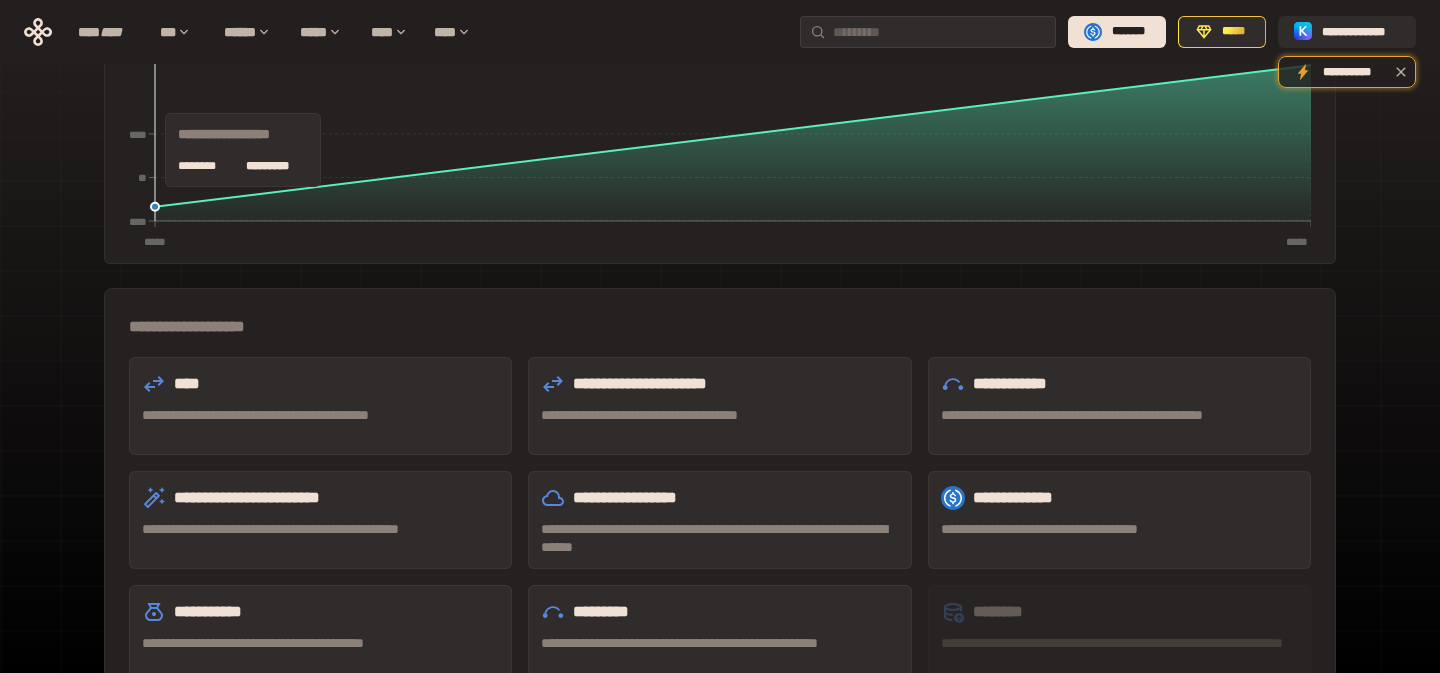scroll, scrollTop: 295, scrollLeft: 0, axis: vertical 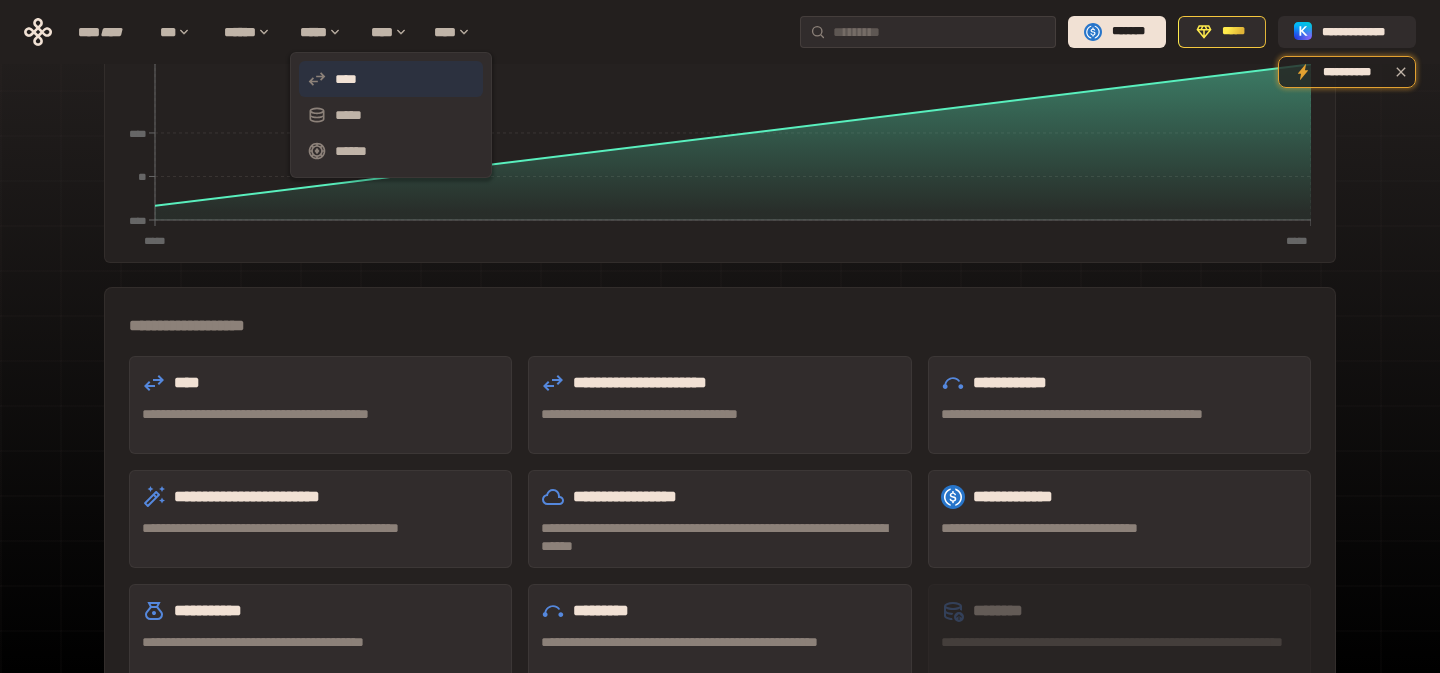 click on "****" at bounding box center (391, 79) 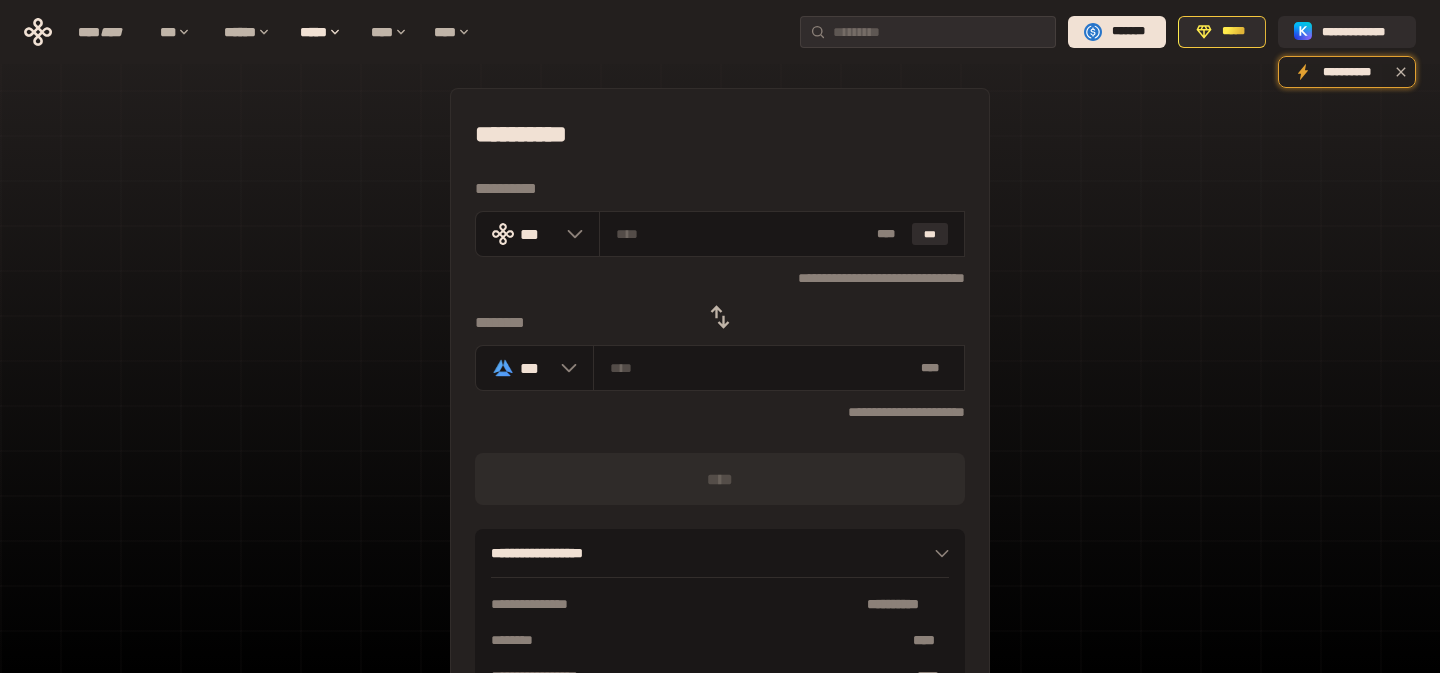 click 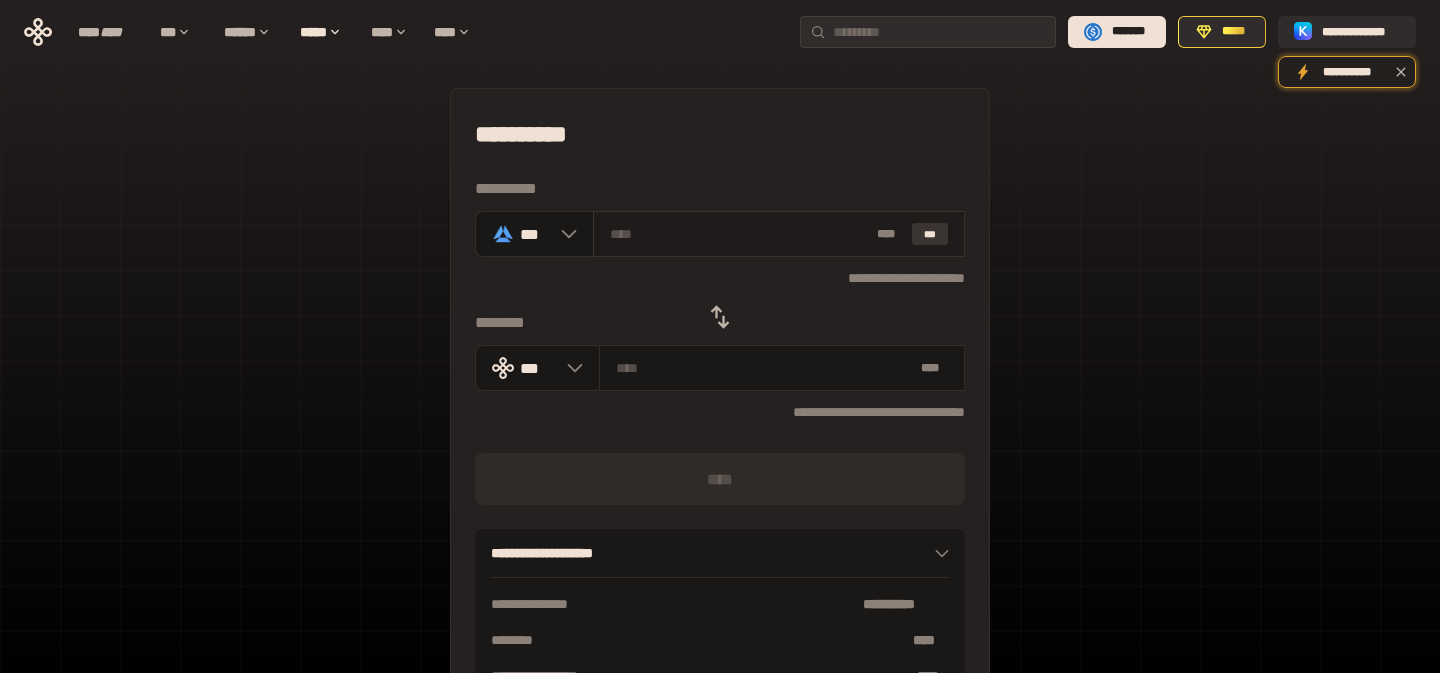 click on "***" at bounding box center (930, 234) 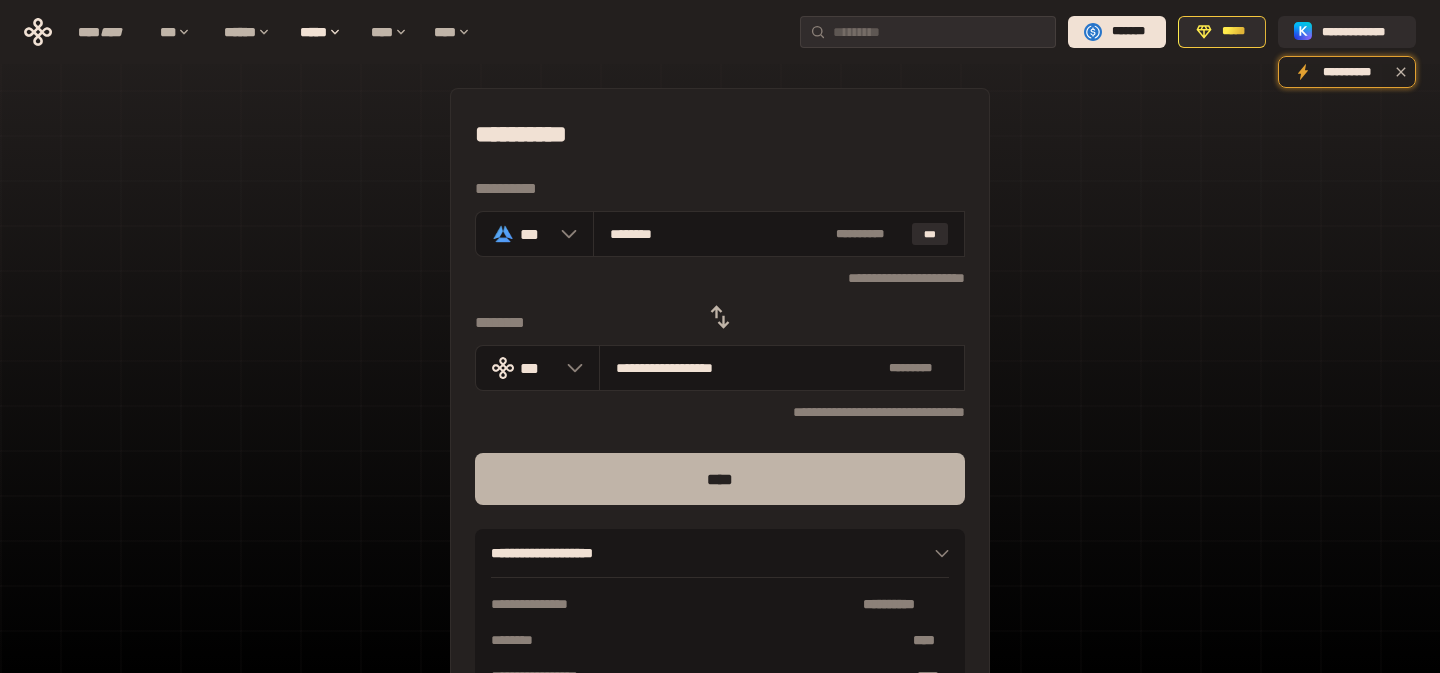 click on "****" at bounding box center [720, 479] 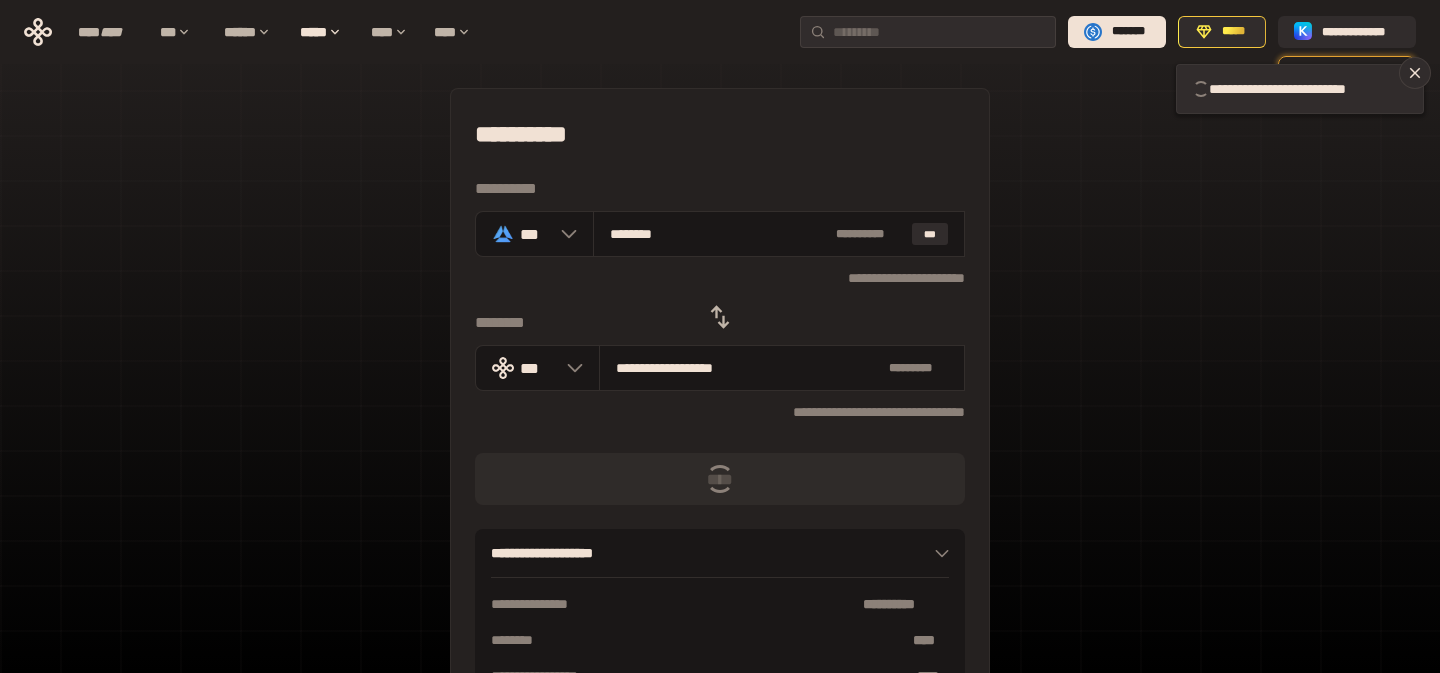 type 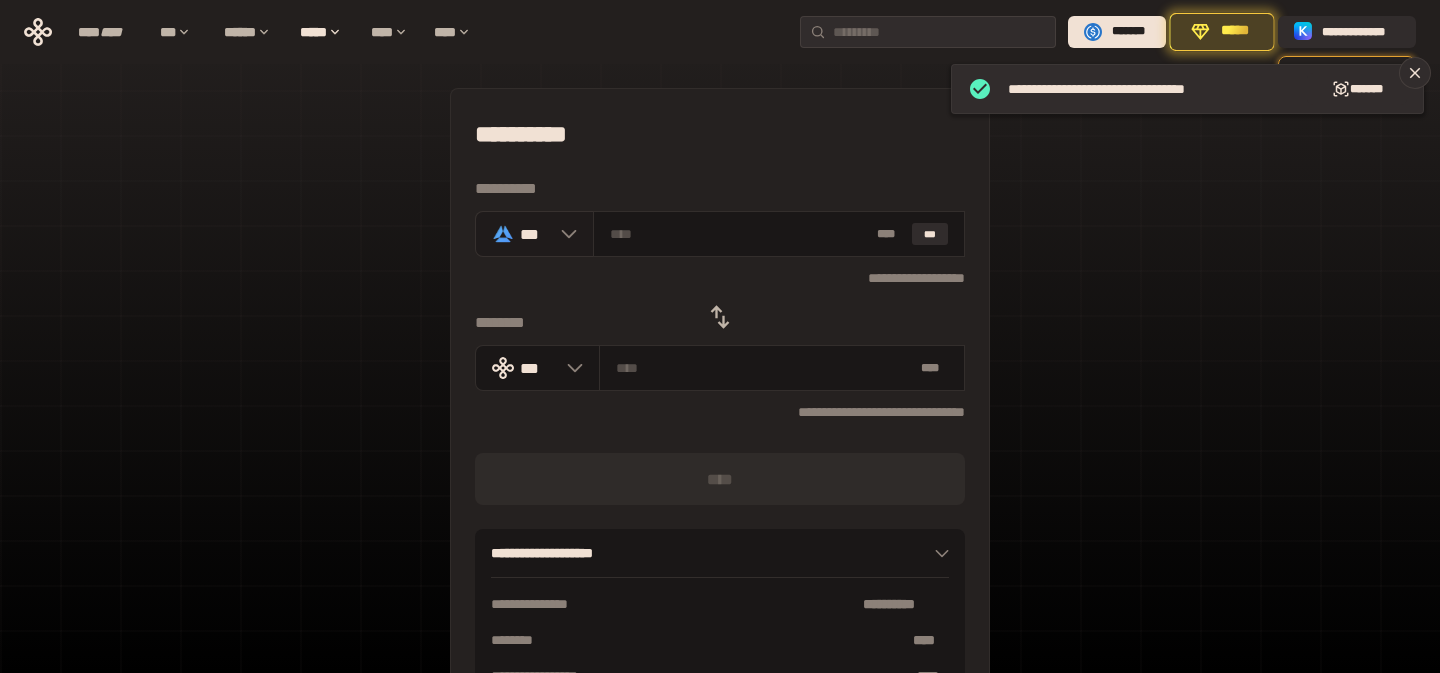 click 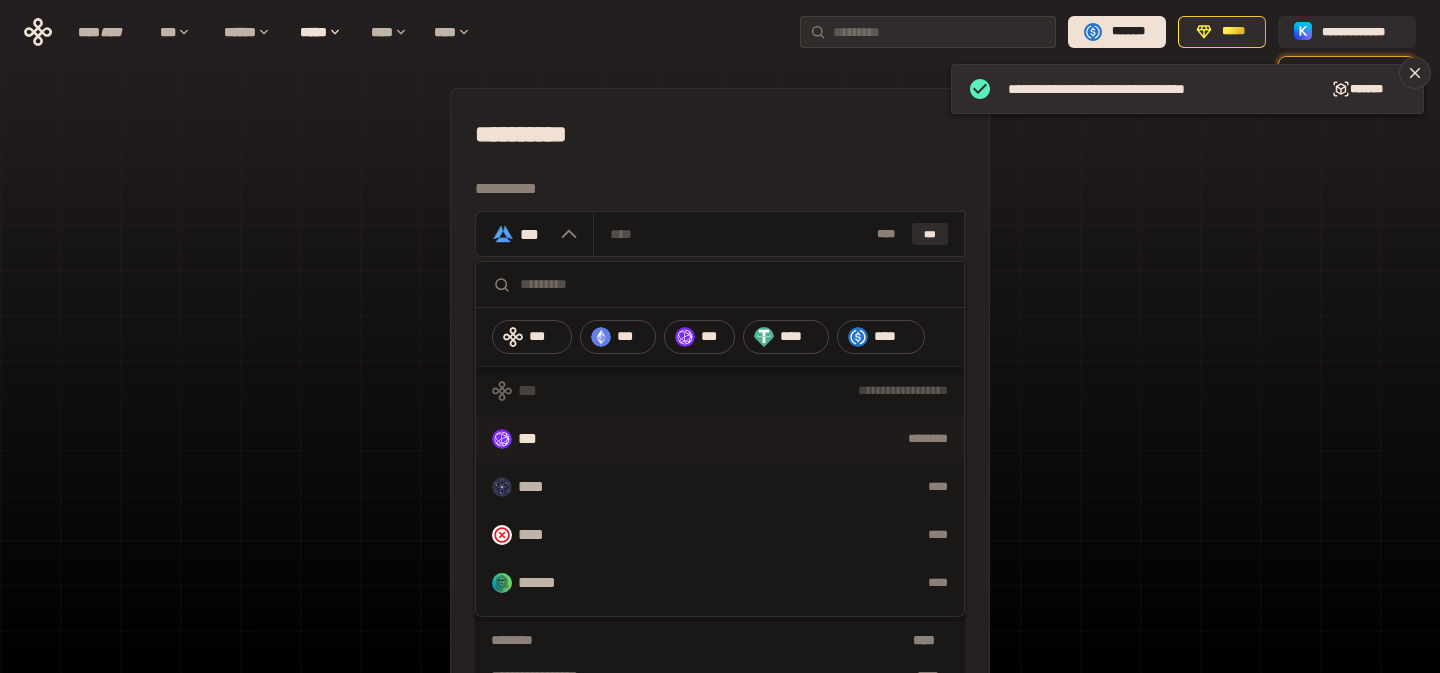 click on "********" at bounding box center (758, 439) 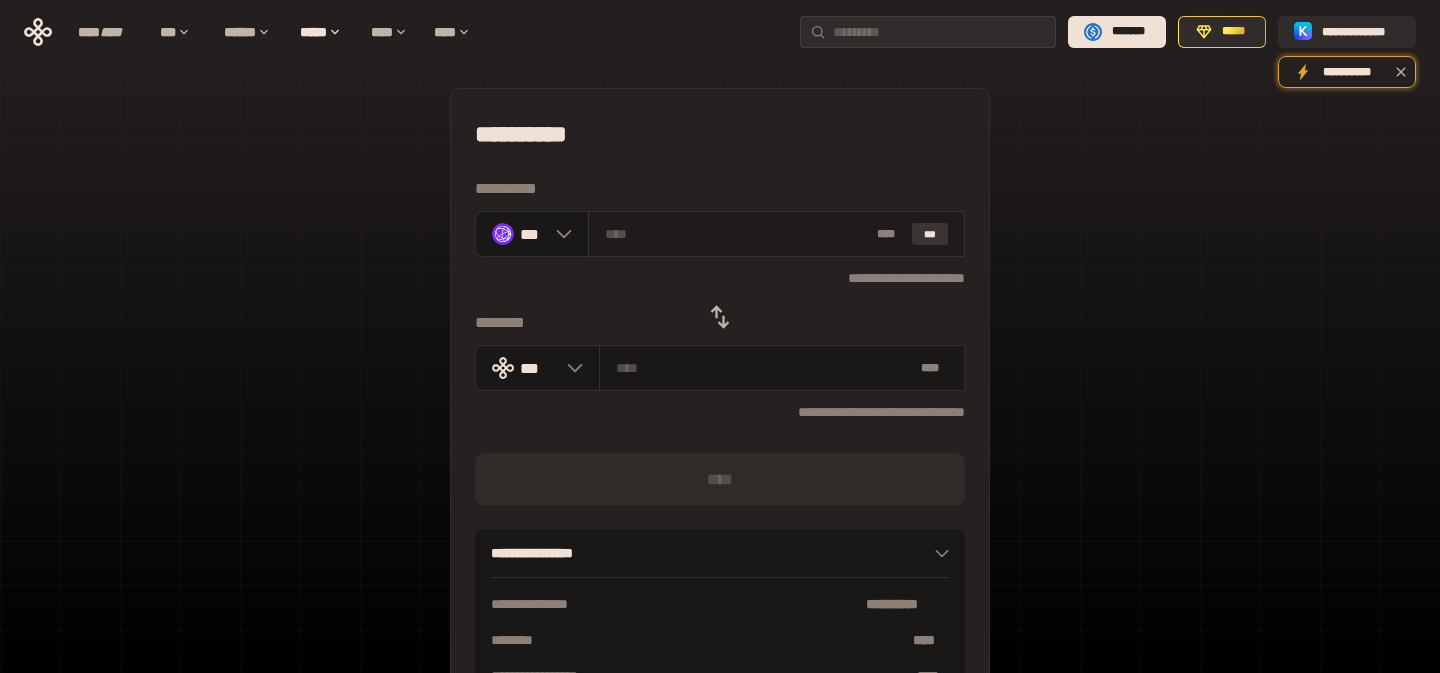 click on "***" at bounding box center (930, 234) 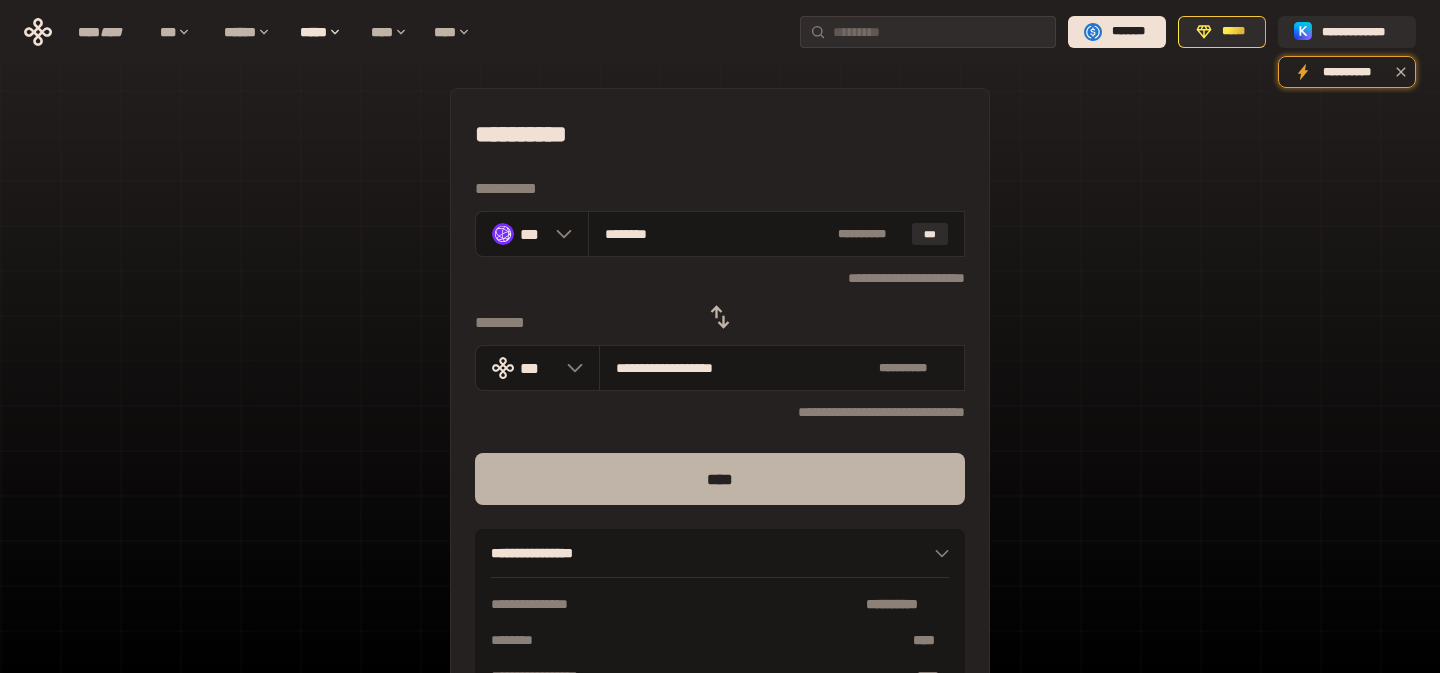 click on "****" at bounding box center (720, 479) 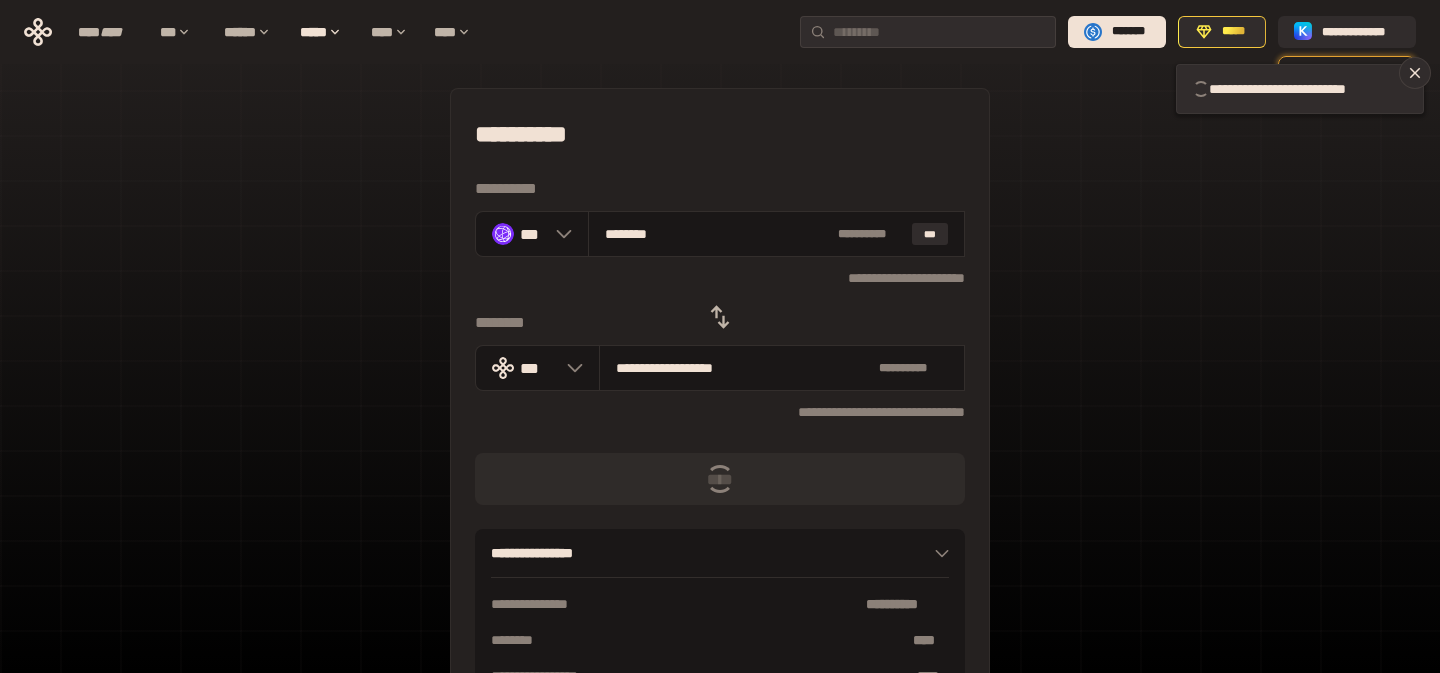 type 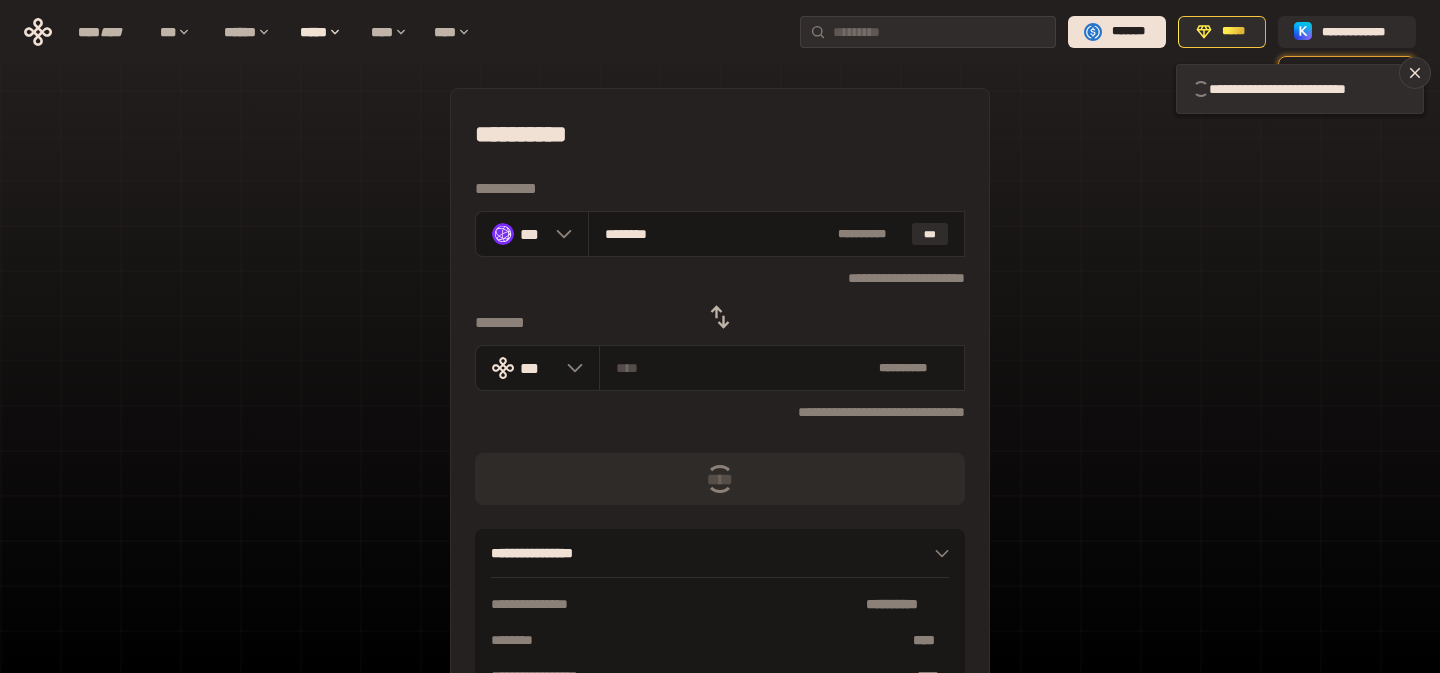 type 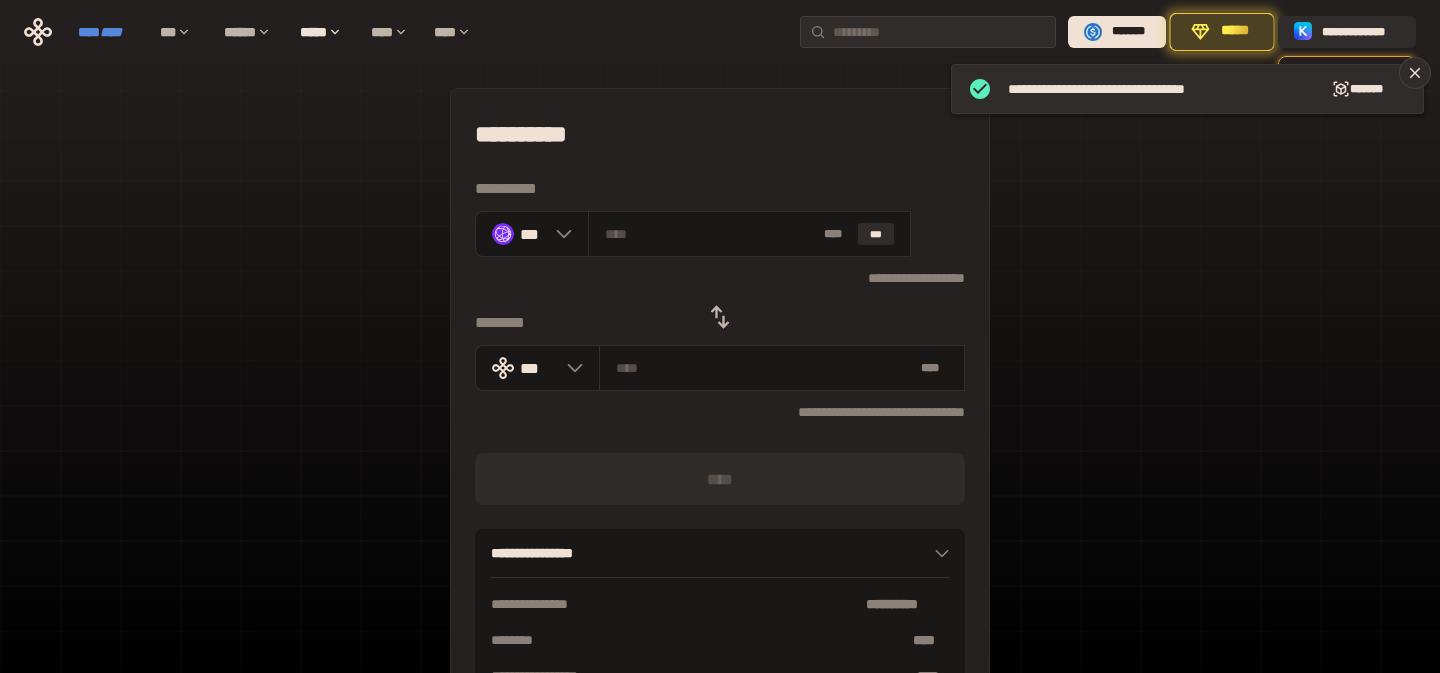 click on "****" at bounding box center [111, 32] 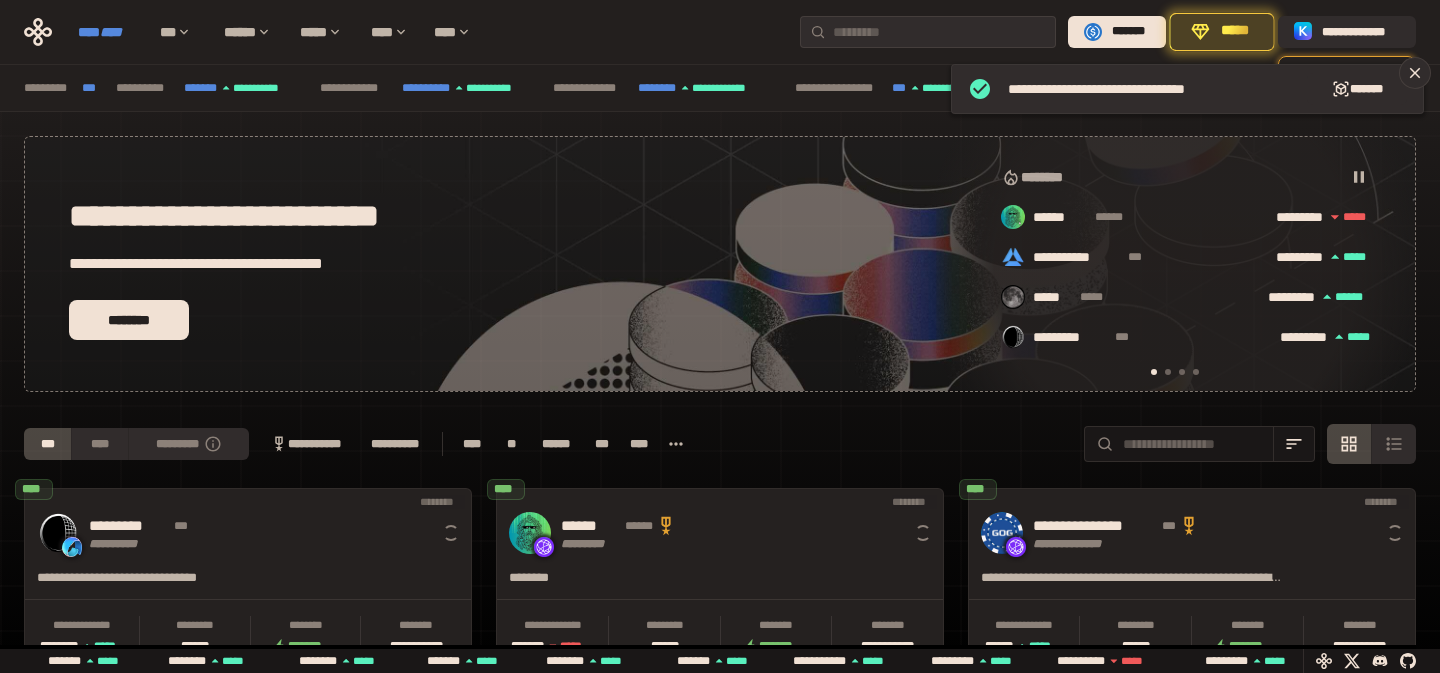 scroll, scrollTop: 0, scrollLeft: 16, axis: horizontal 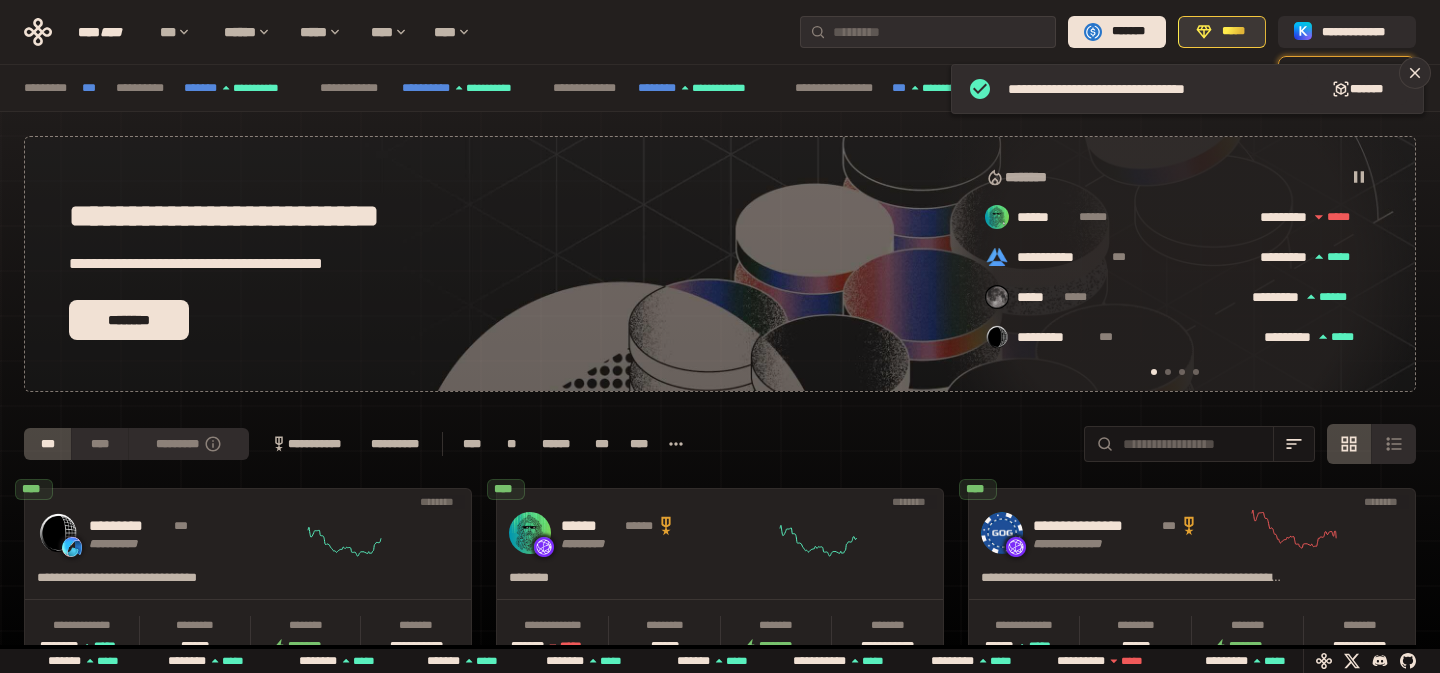 click on "*****" at bounding box center (1233, 32) 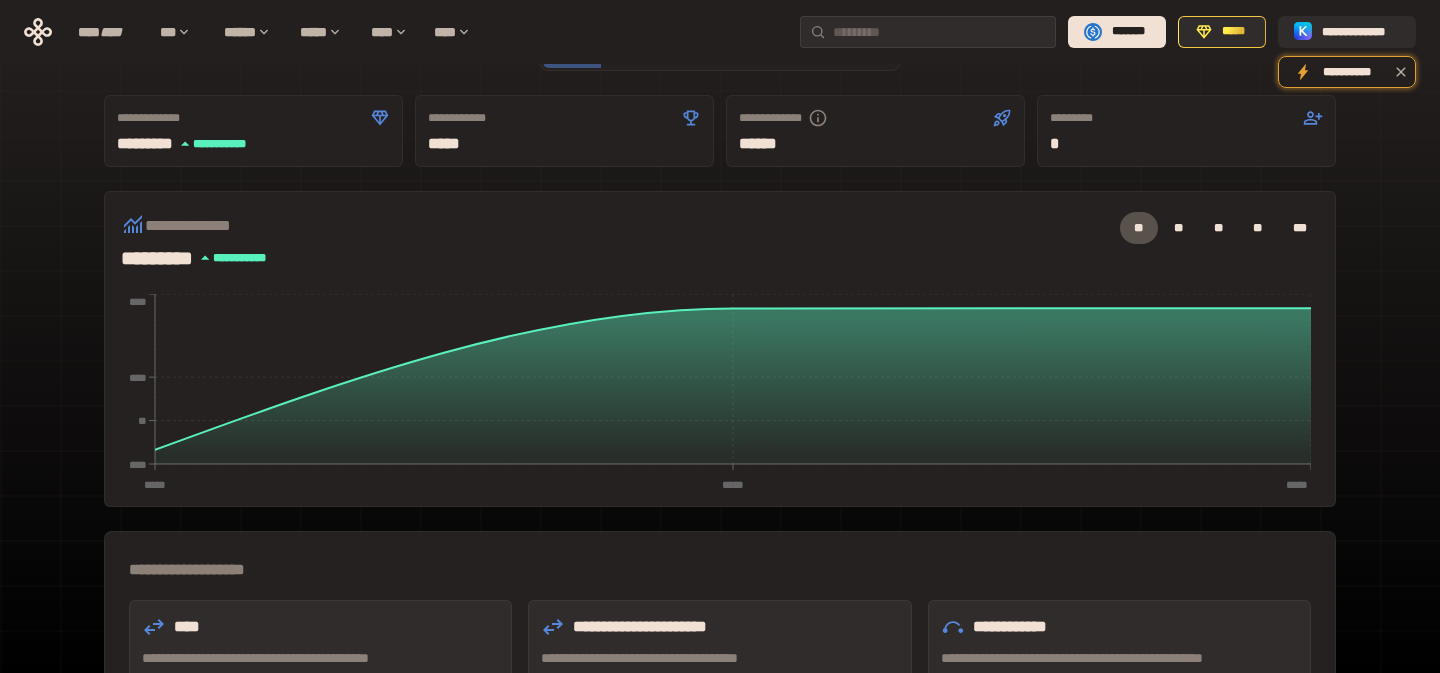 scroll, scrollTop: 0, scrollLeft: 0, axis: both 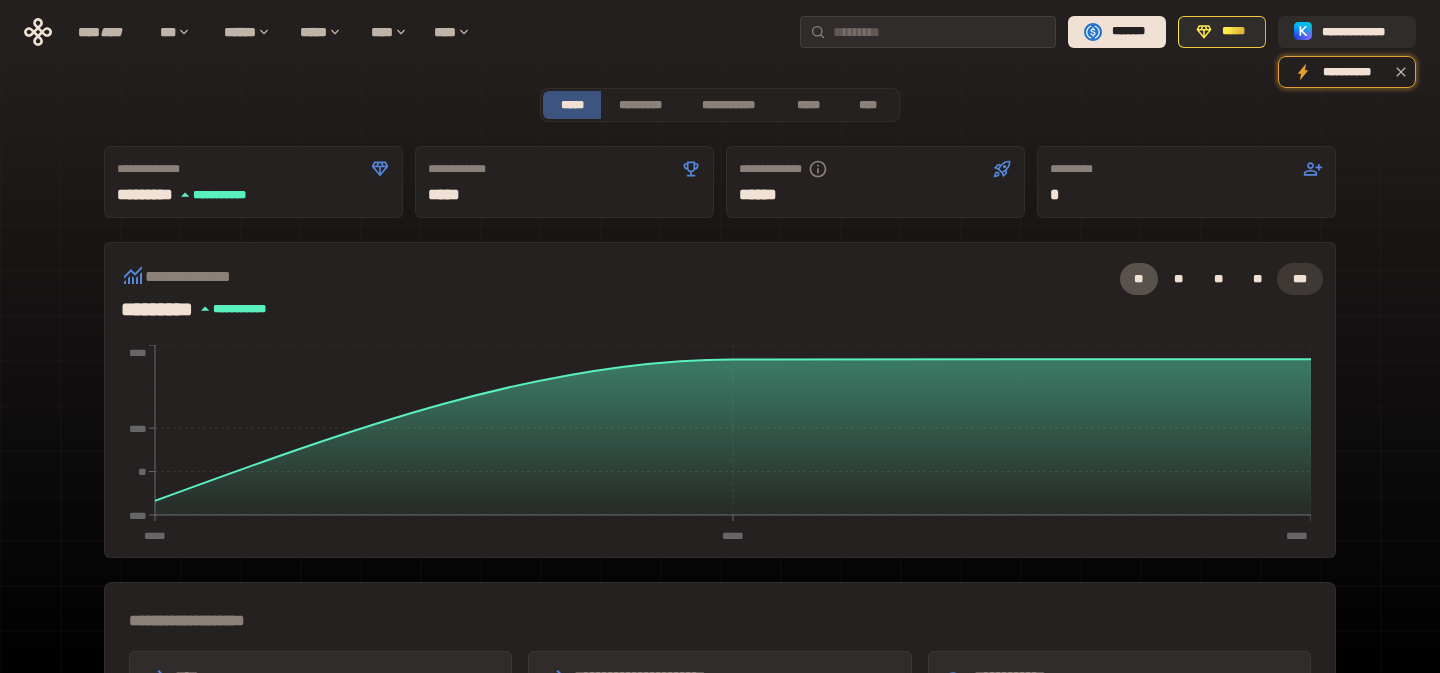 click on "***" at bounding box center [1300, 279] 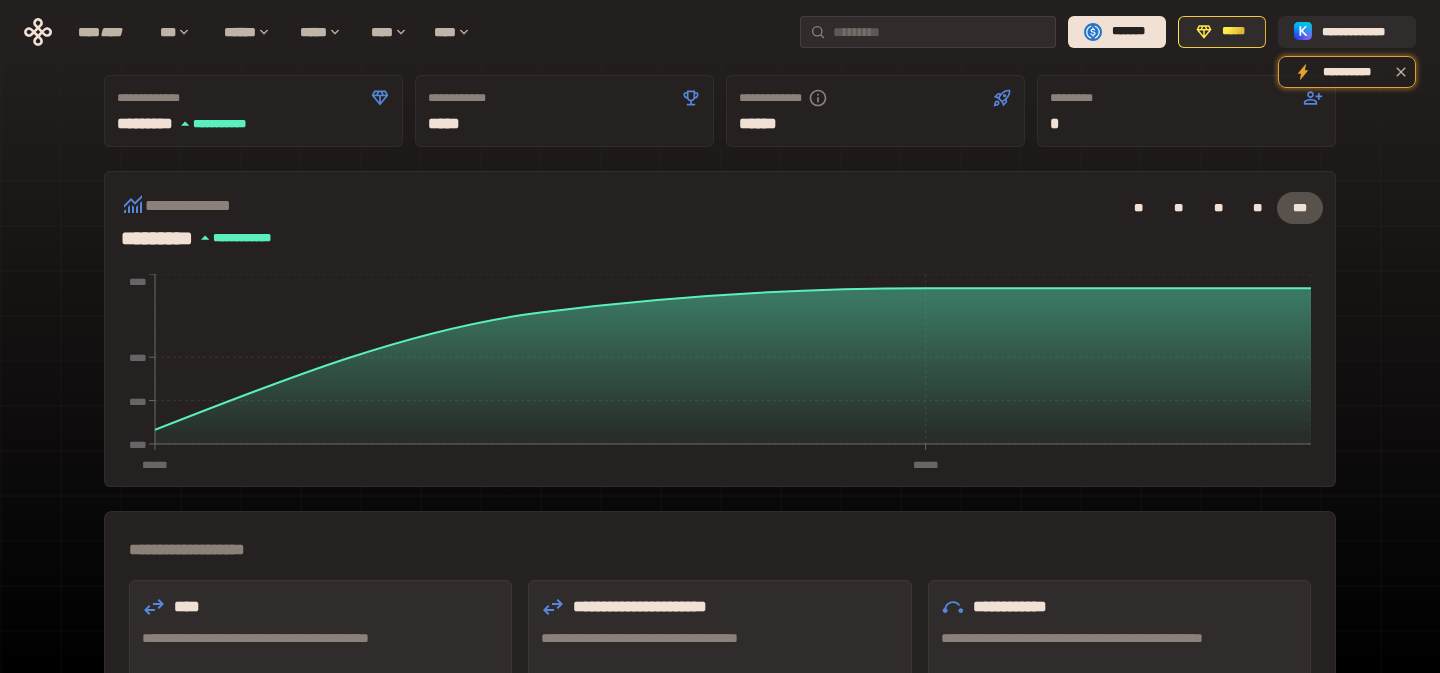 scroll, scrollTop: 0, scrollLeft: 0, axis: both 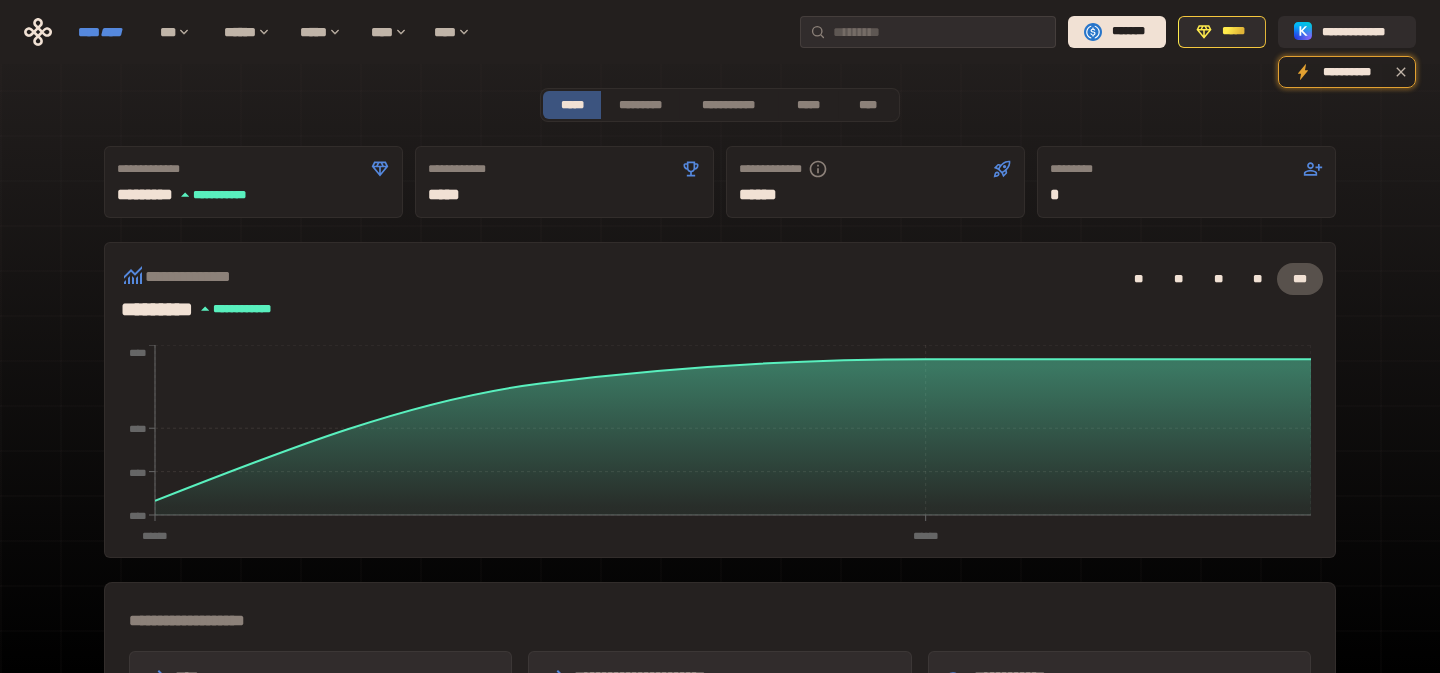 click on "****" at bounding box center (111, 32) 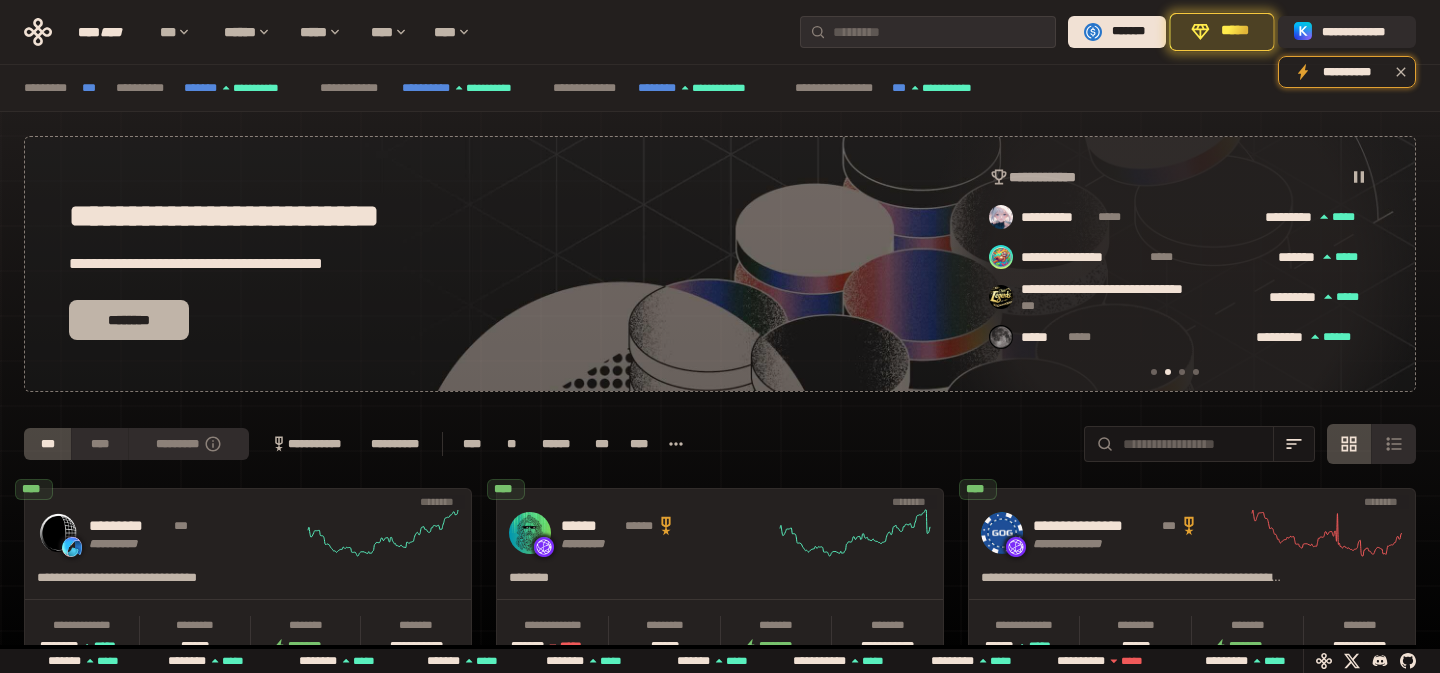 scroll, scrollTop: 0, scrollLeft: 436, axis: horizontal 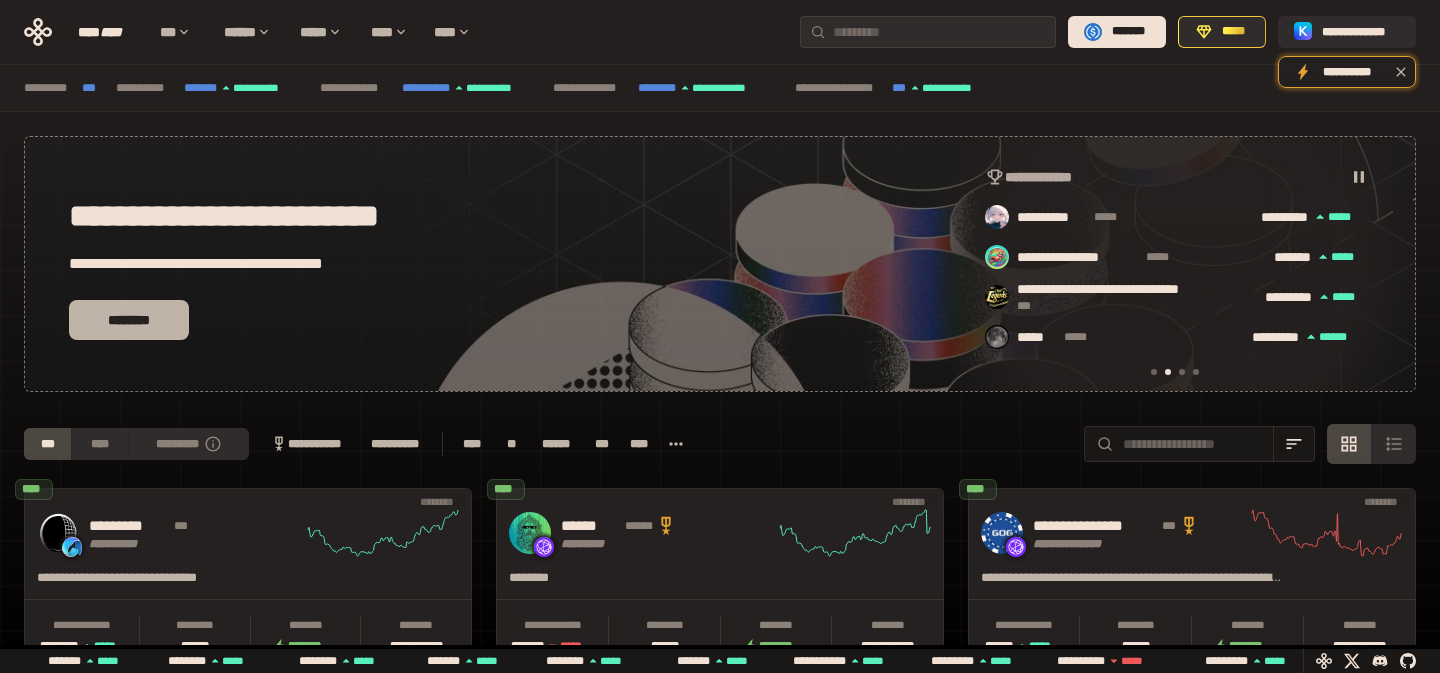 click on "********" at bounding box center [129, 320] 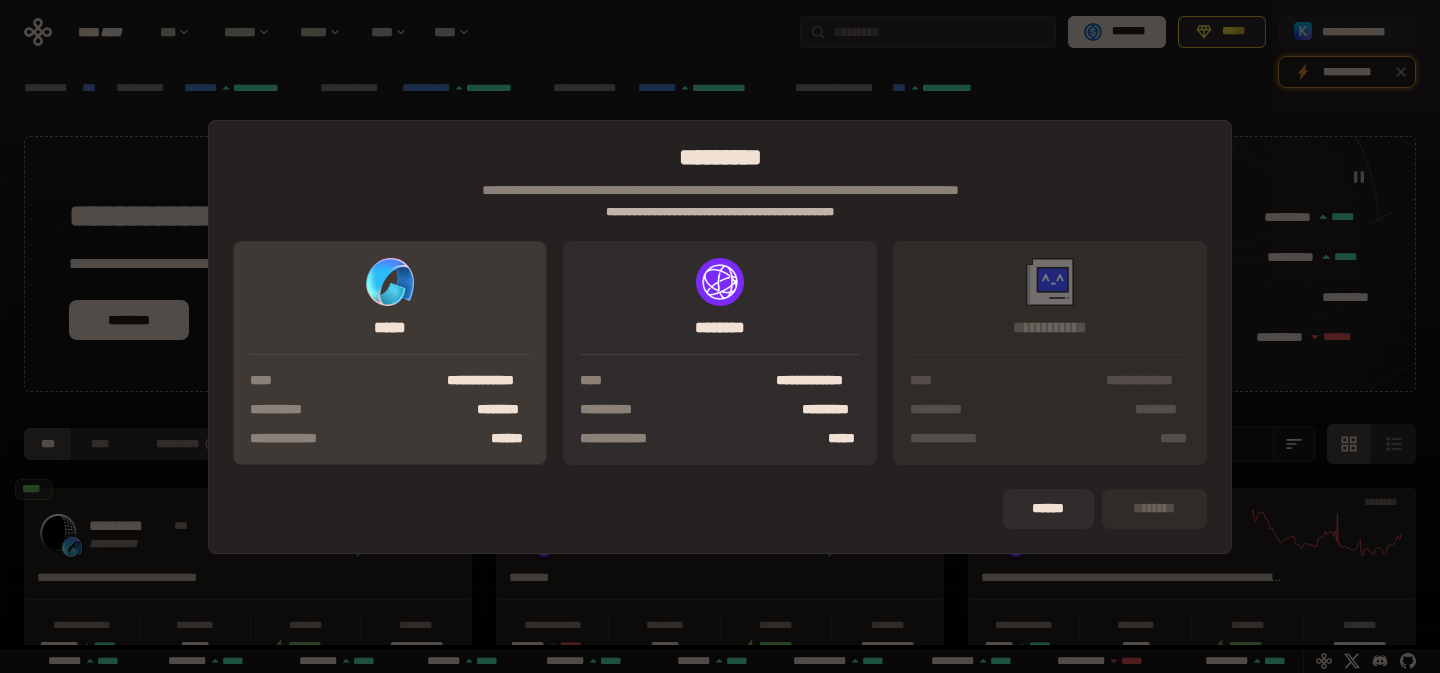 scroll, scrollTop: 0, scrollLeft: 856, axis: horizontal 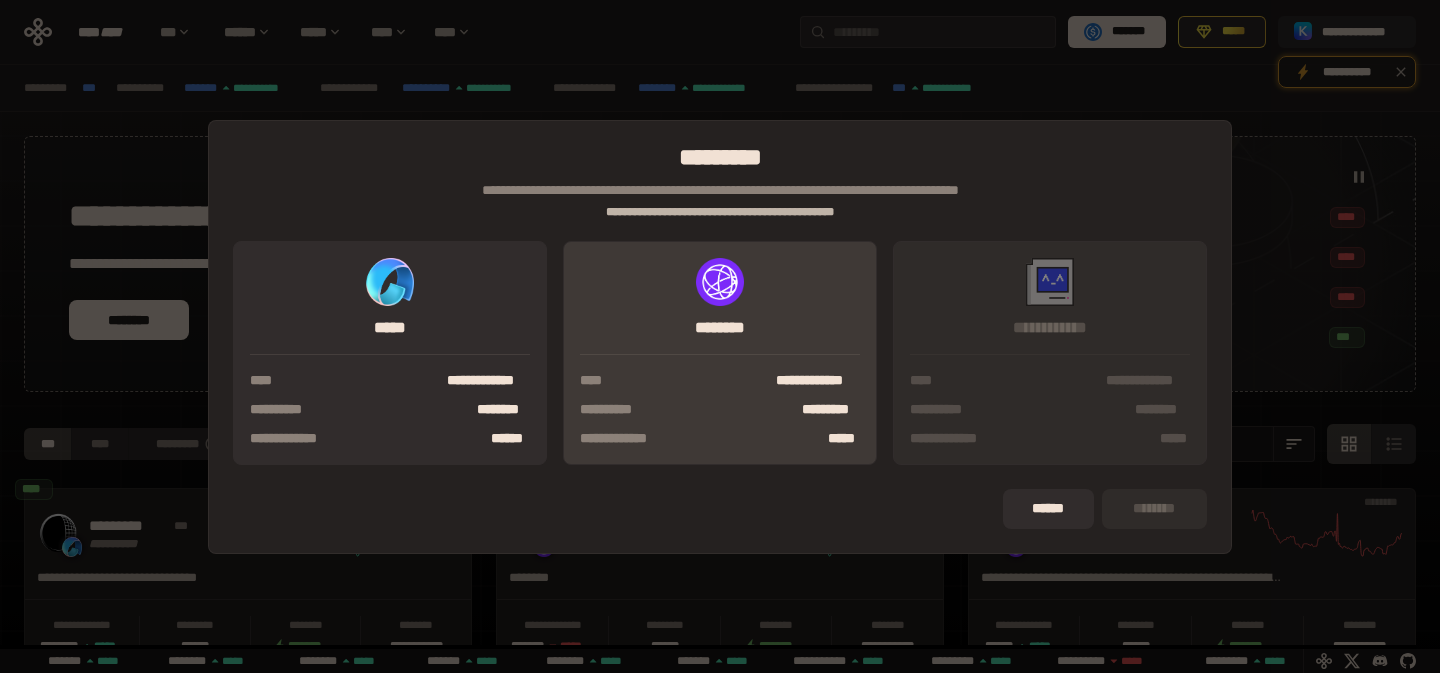 click on "**********" at bounding box center [720, 353] 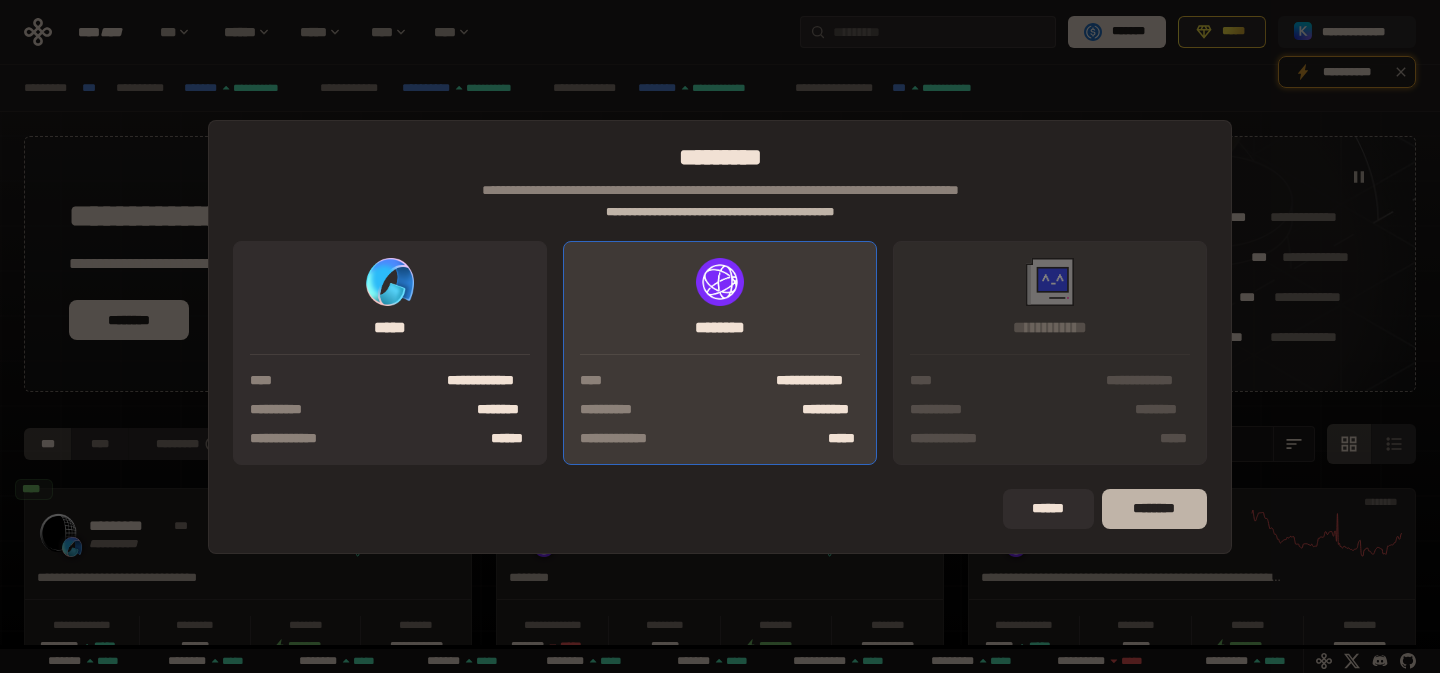 scroll, scrollTop: 0, scrollLeft: 940, axis: horizontal 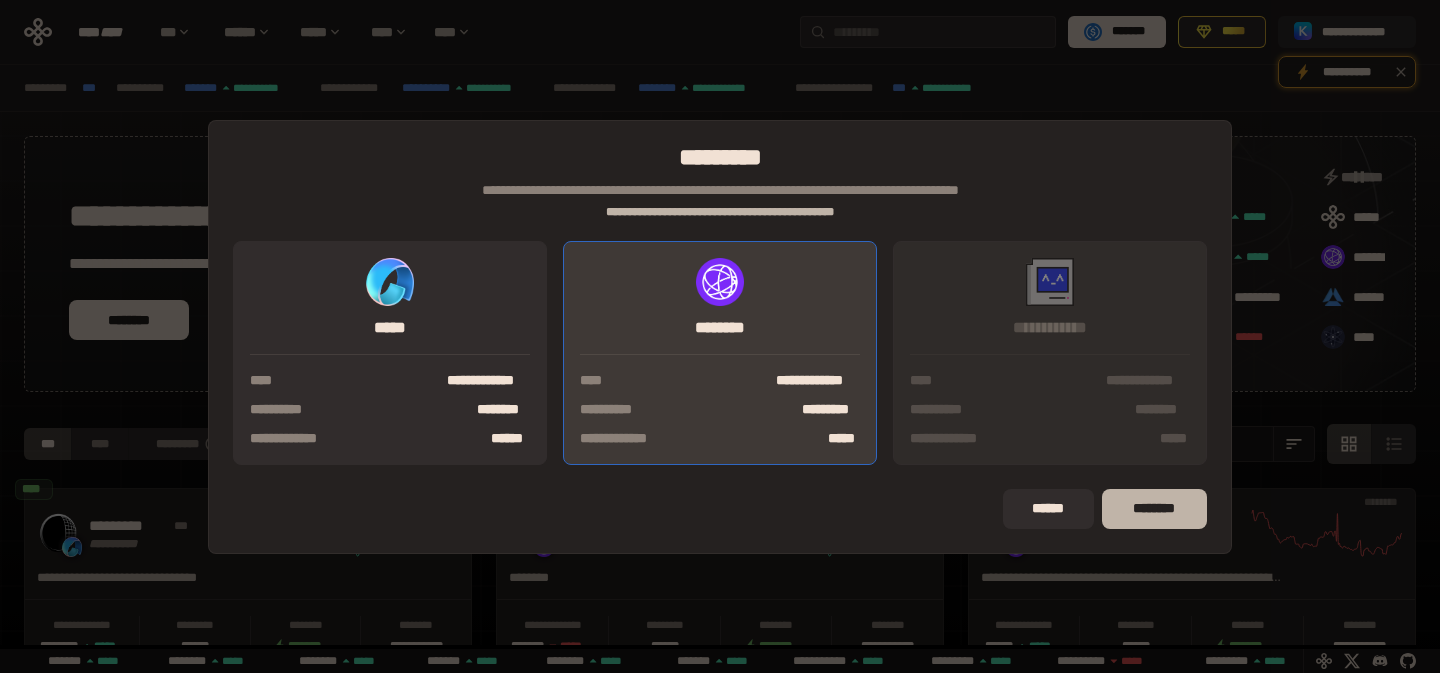 click on "********" at bounding box center (1154, 509) 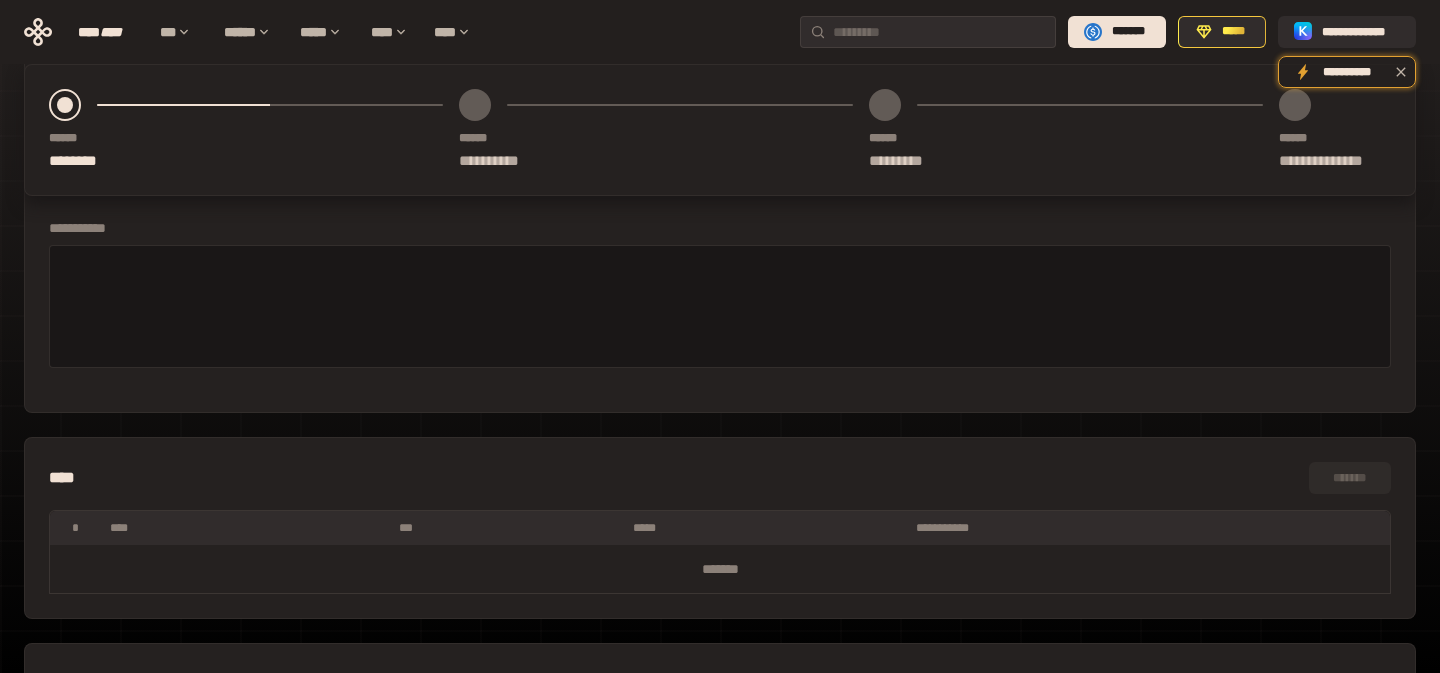 scroll, scrollTop: 0, scrollLeft: 0, axis: both 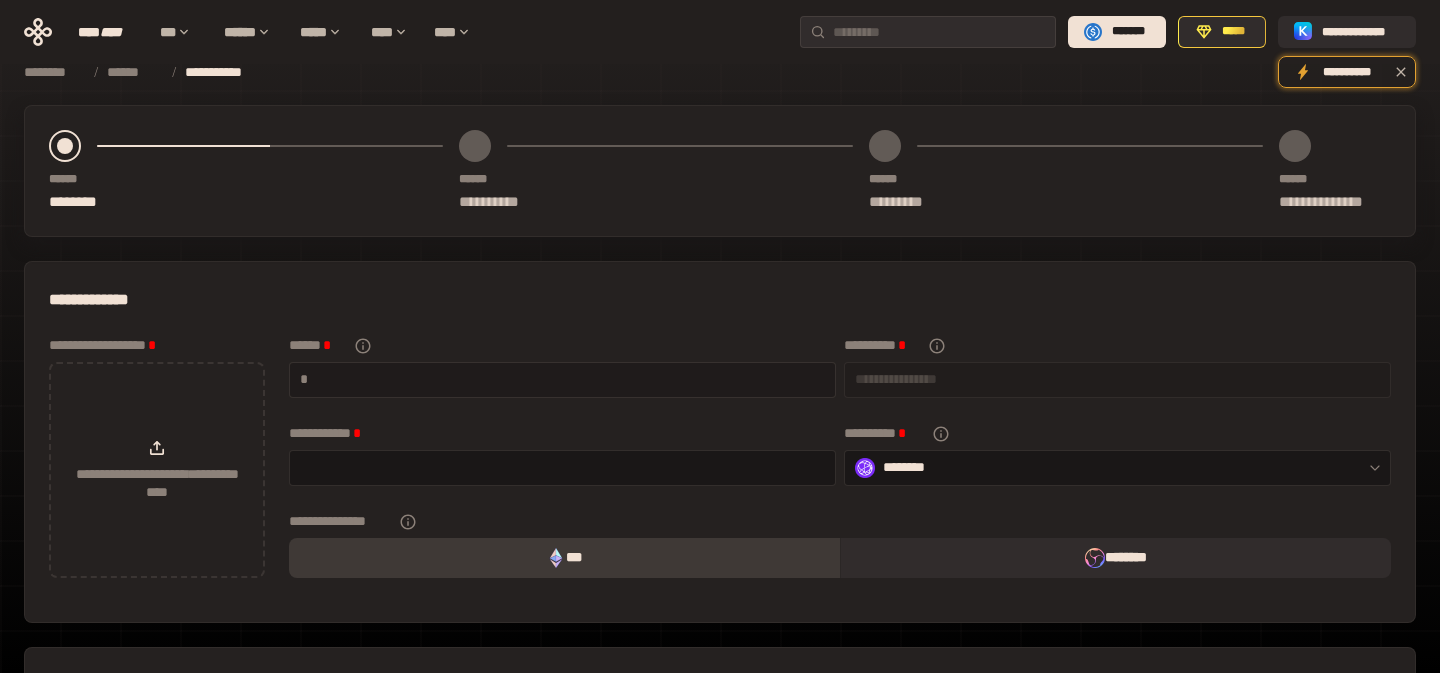 click at bounding box center [568, 379] 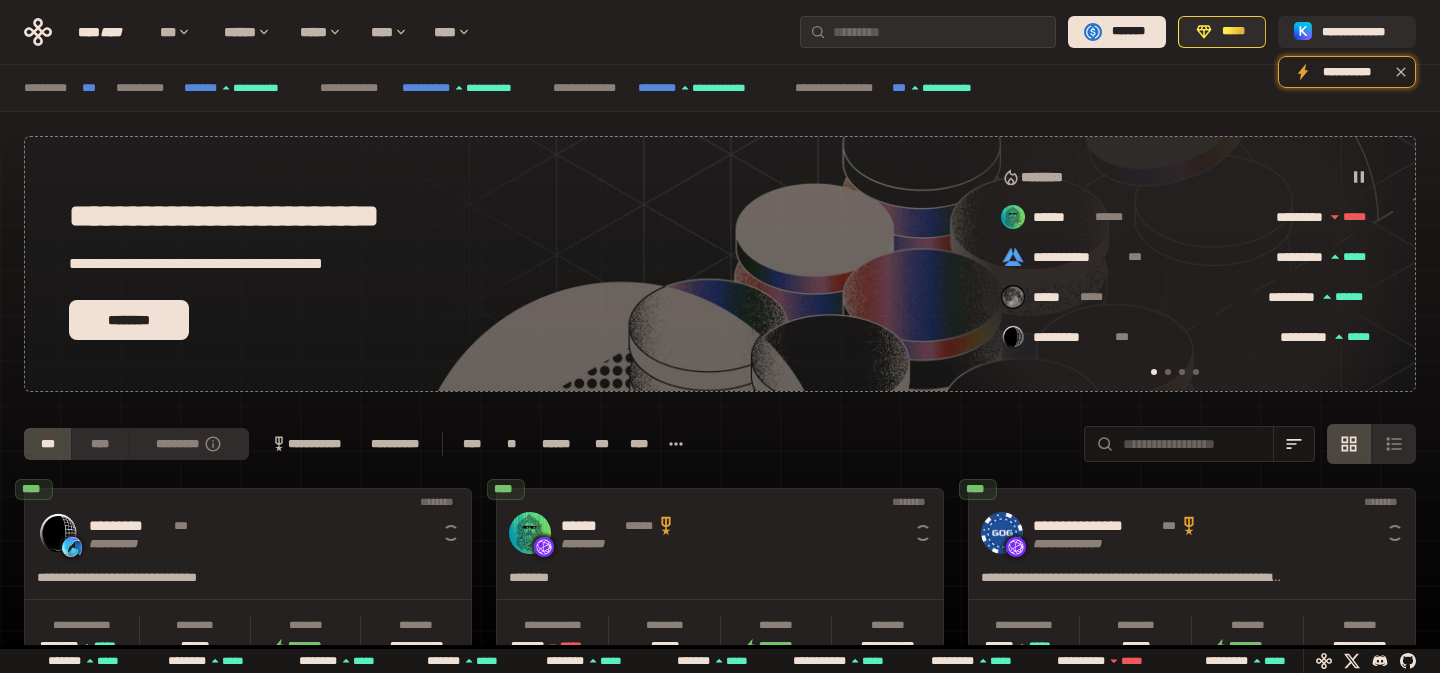 scroll, scrollTop: 0, scrollLeft: 16, axis: horizontal 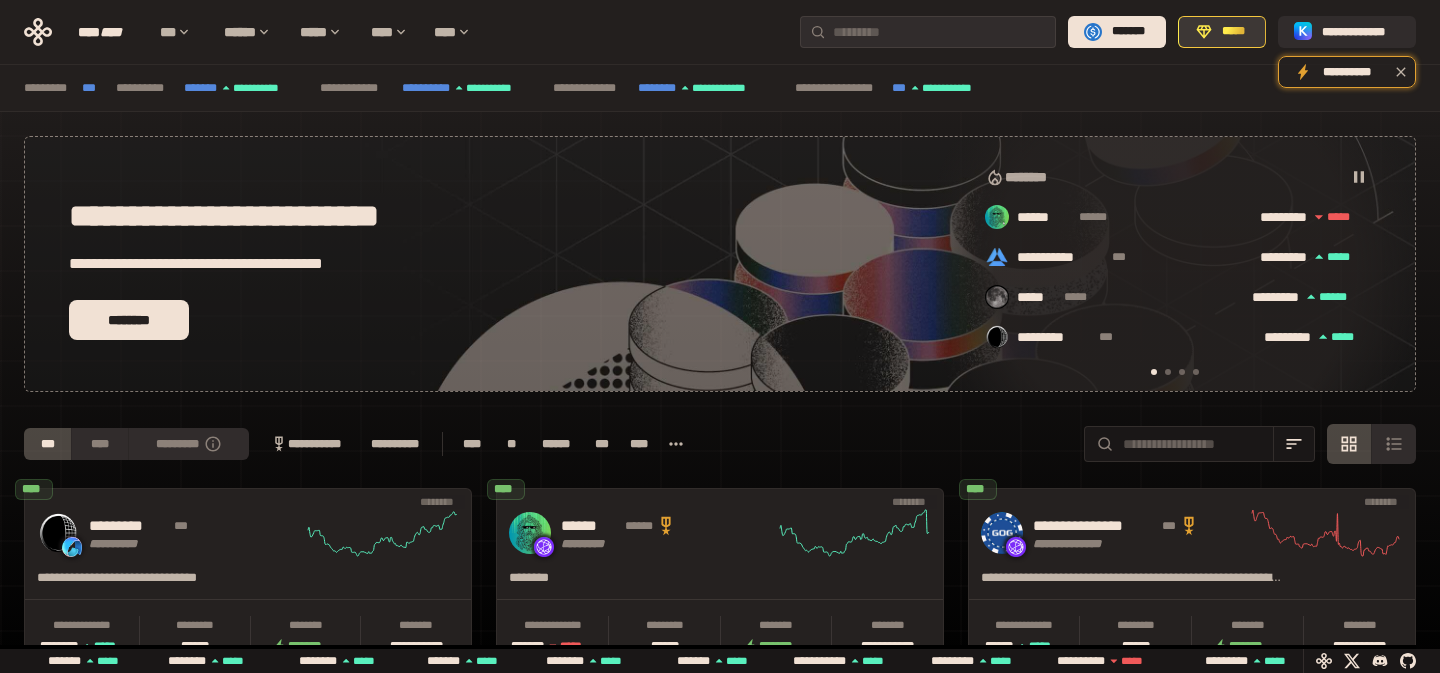click on "*****" at bounding box center [1233, 32] 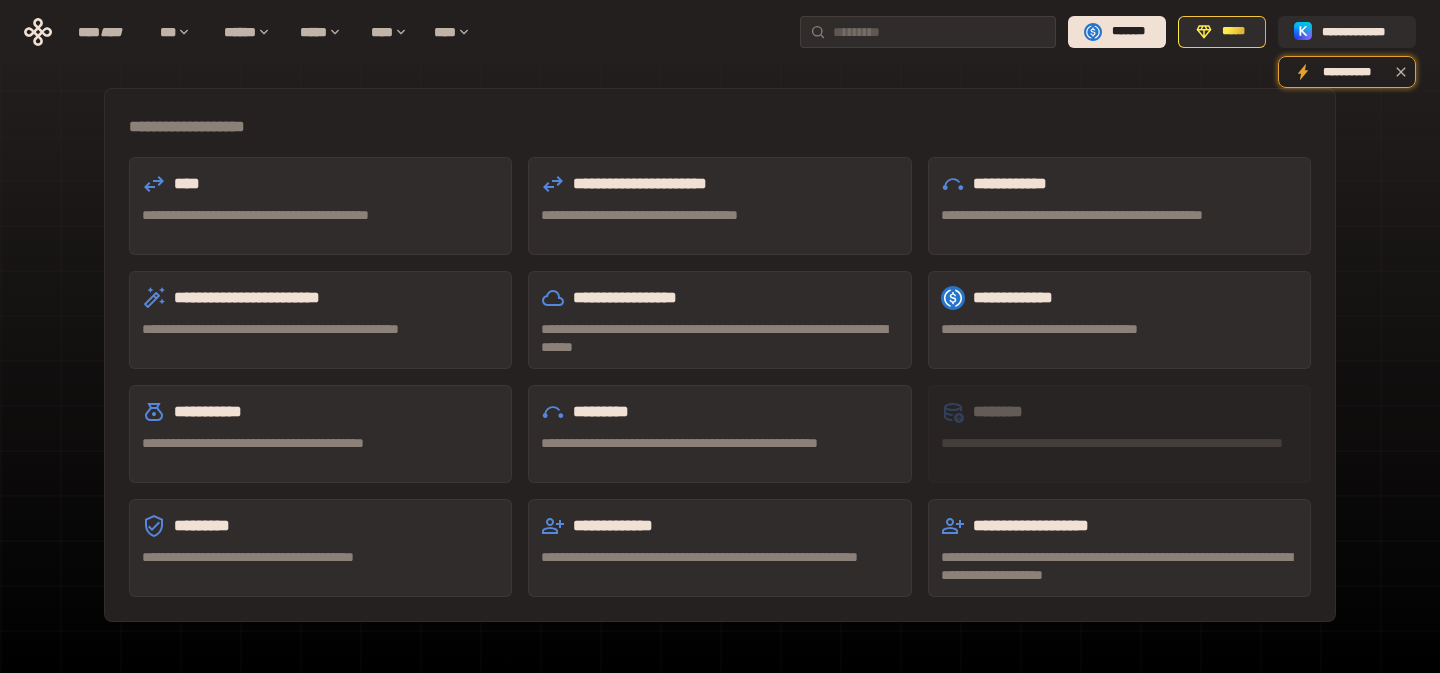 scroll, scrollTop: 495, scrollLeft: 0, axis: vertical 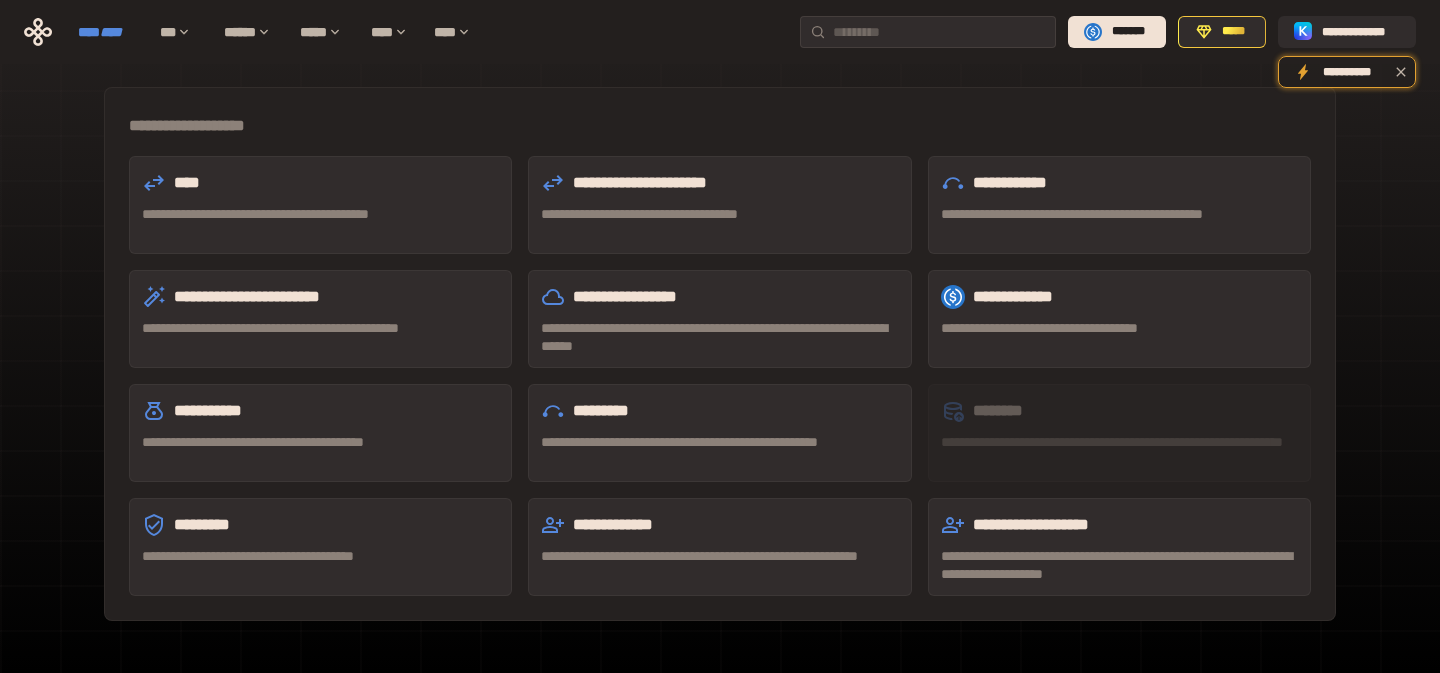 click on "****" at bounding box center [111, 32] 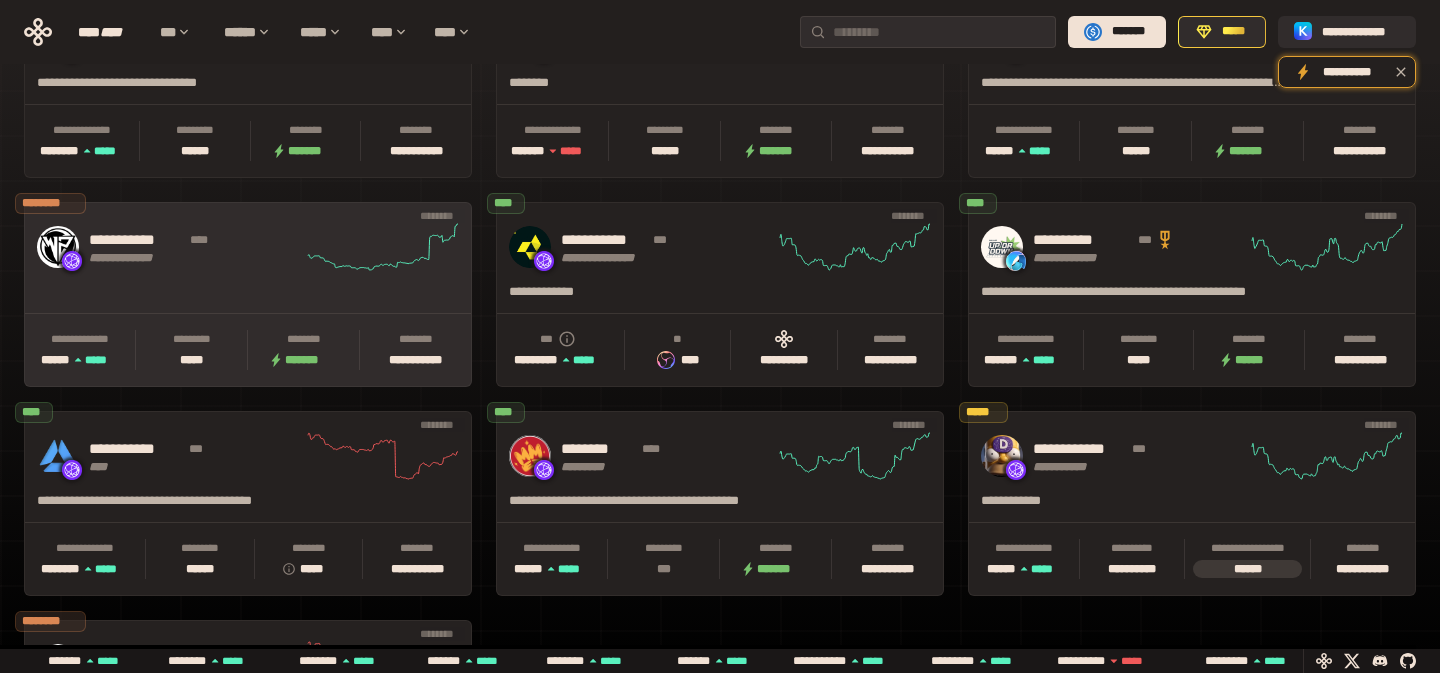 scroll, scrollTop: 0, scrollLeft: 436, axis: horizontal 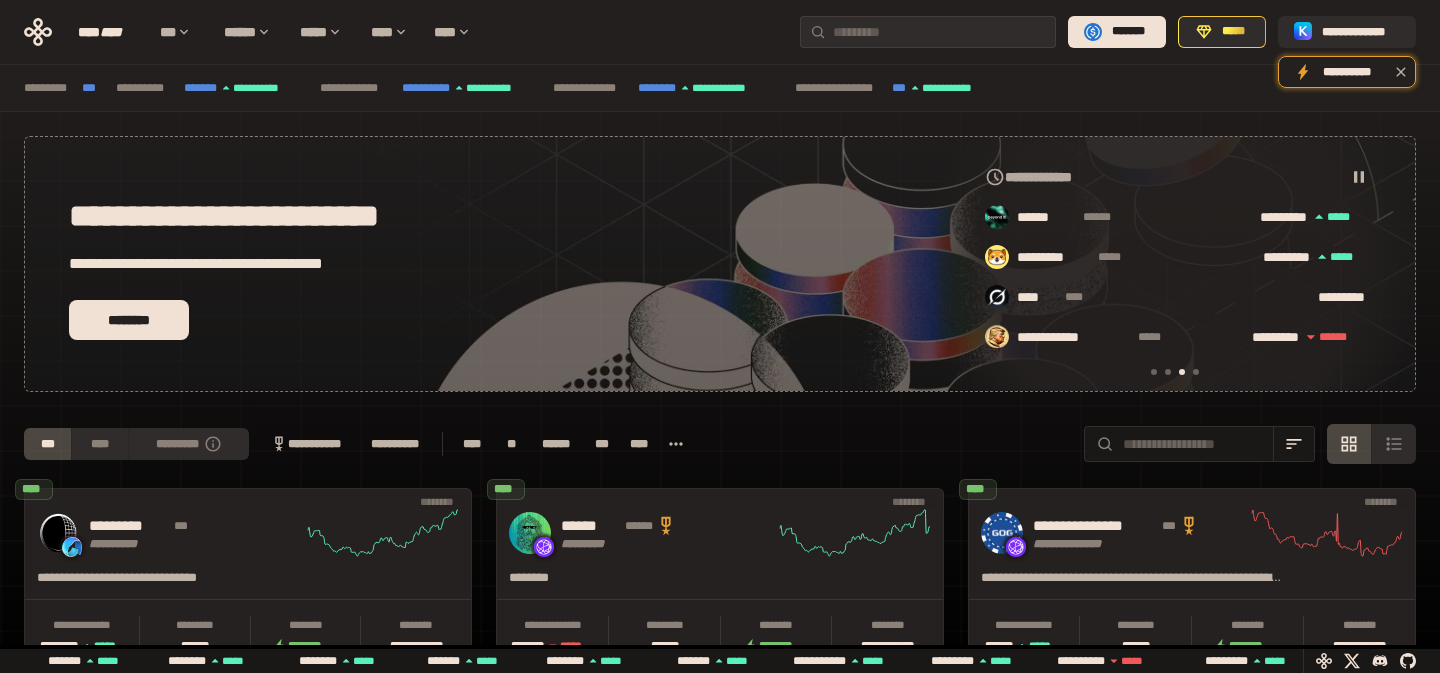 click at bounding box center [1154, 372] 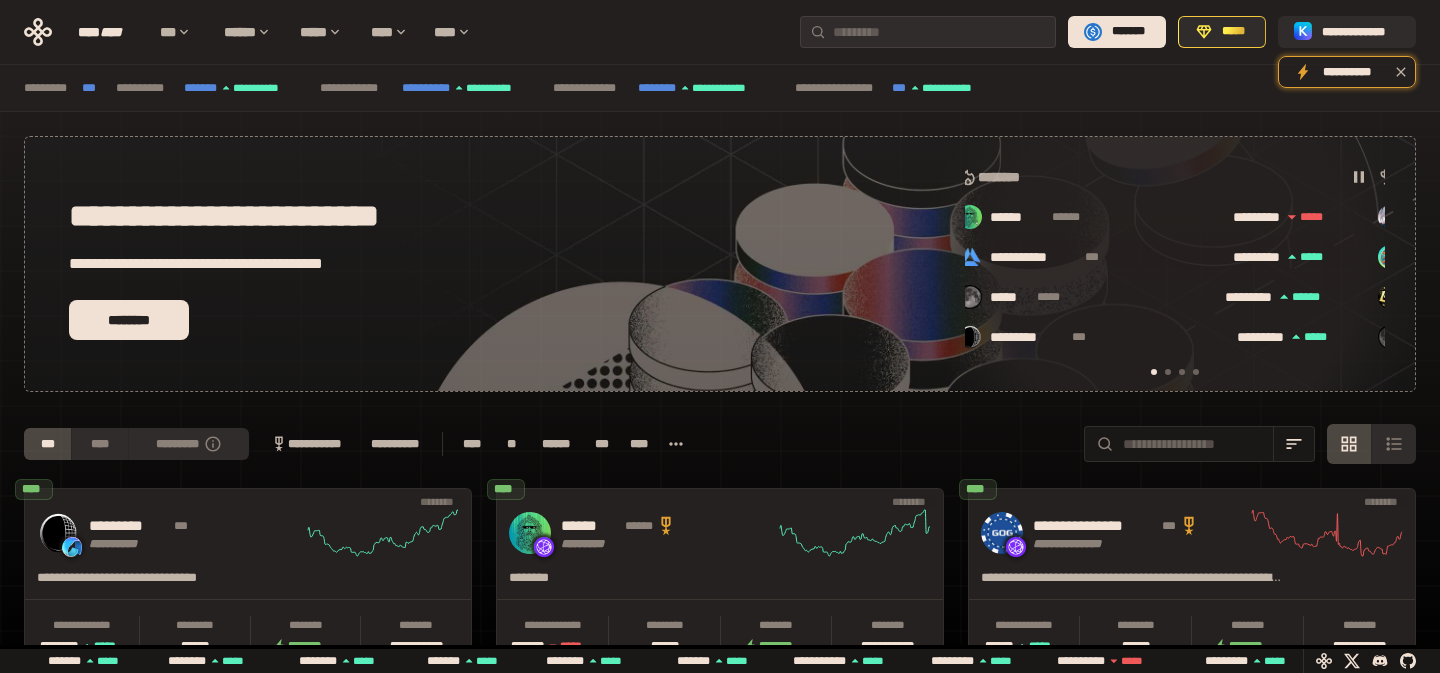 scroll, scrollTop: 0, scrollLeft: 16, axis: horizontal 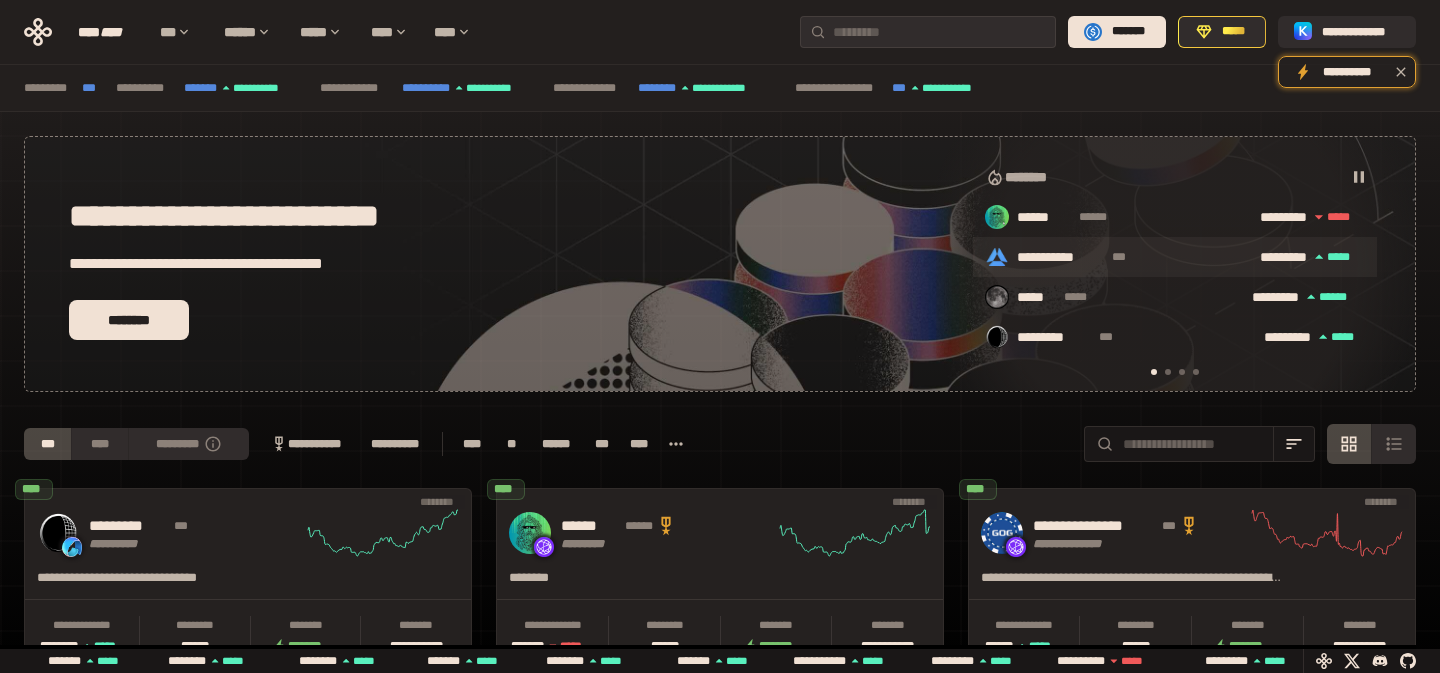 click on "***" at bounding box center [1123, 257] 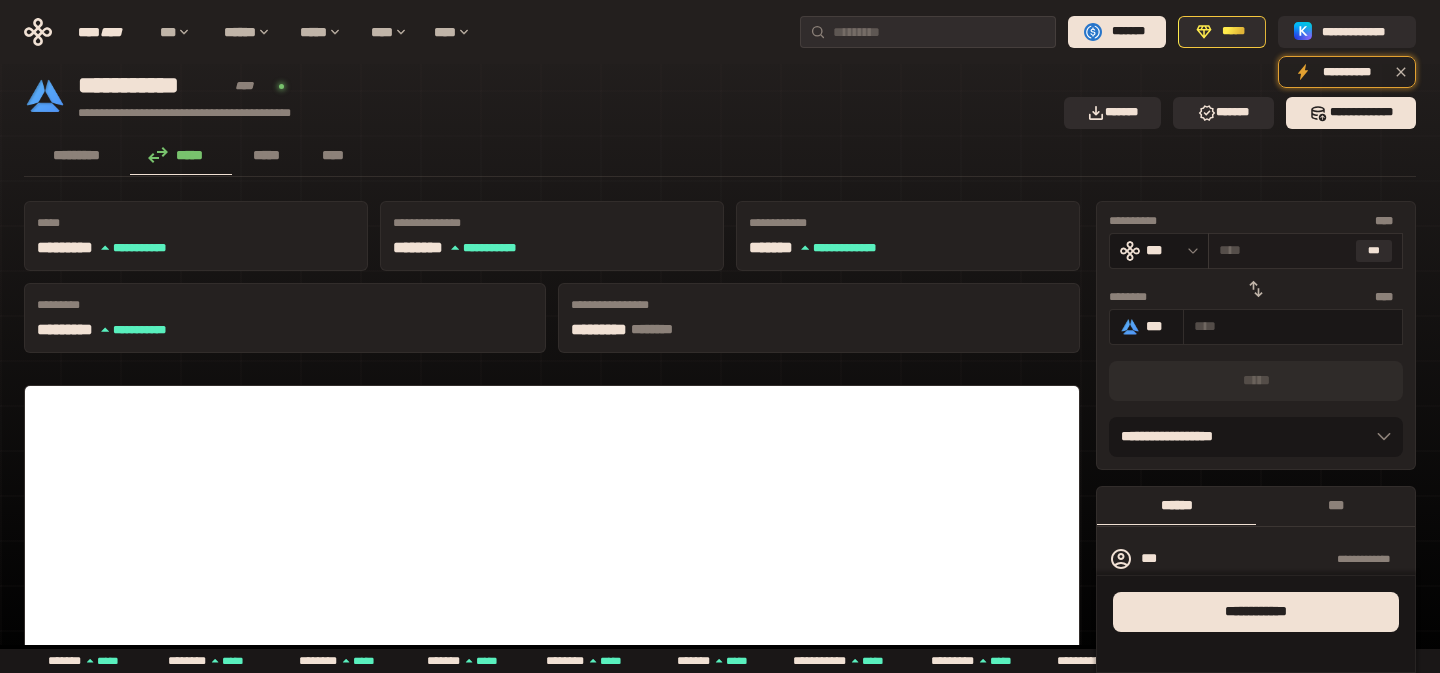 click at bounding box center (1283, 250) 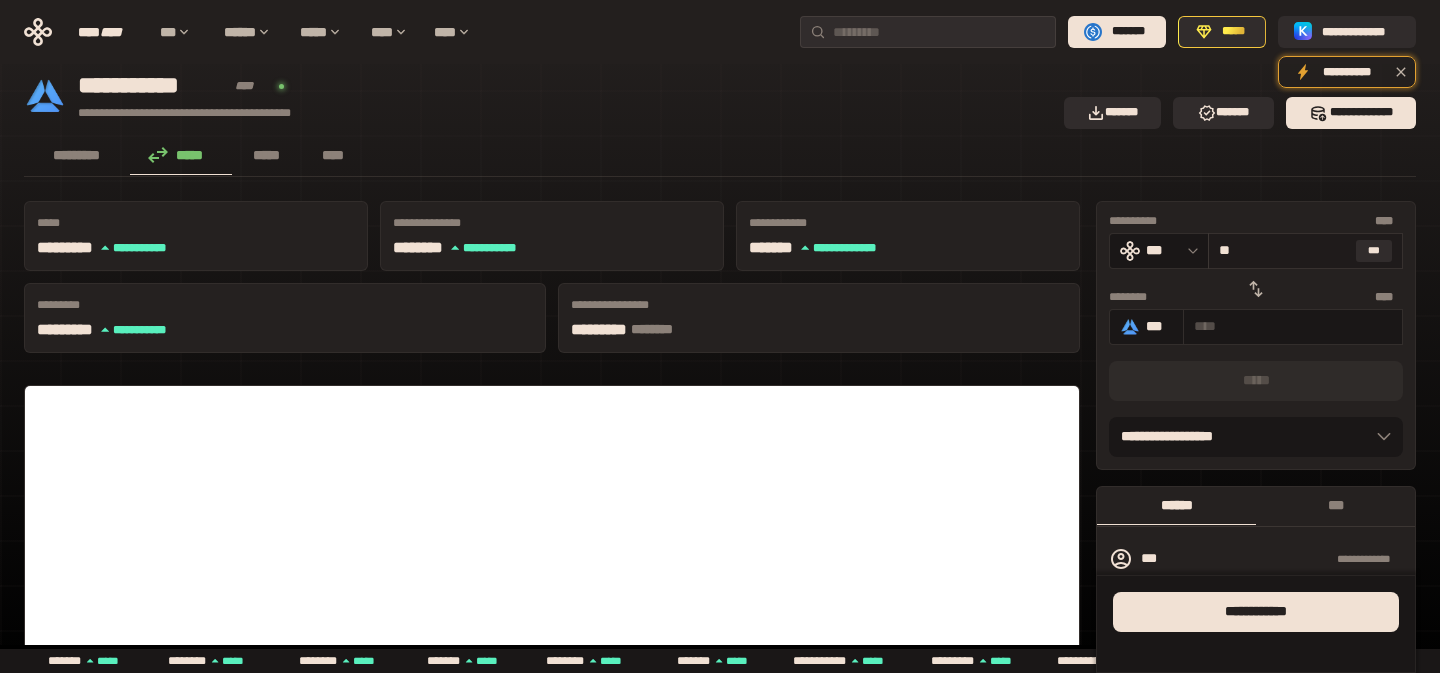 type on "***" 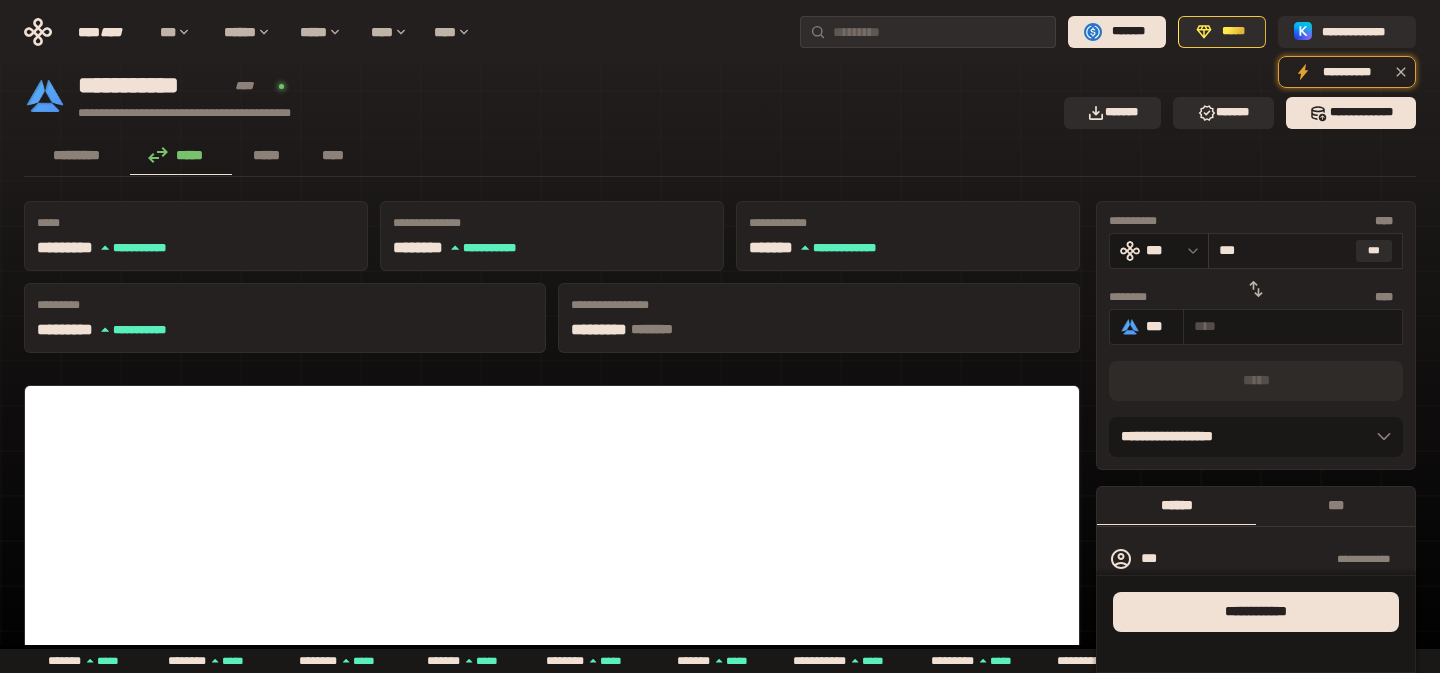 type on "**********" 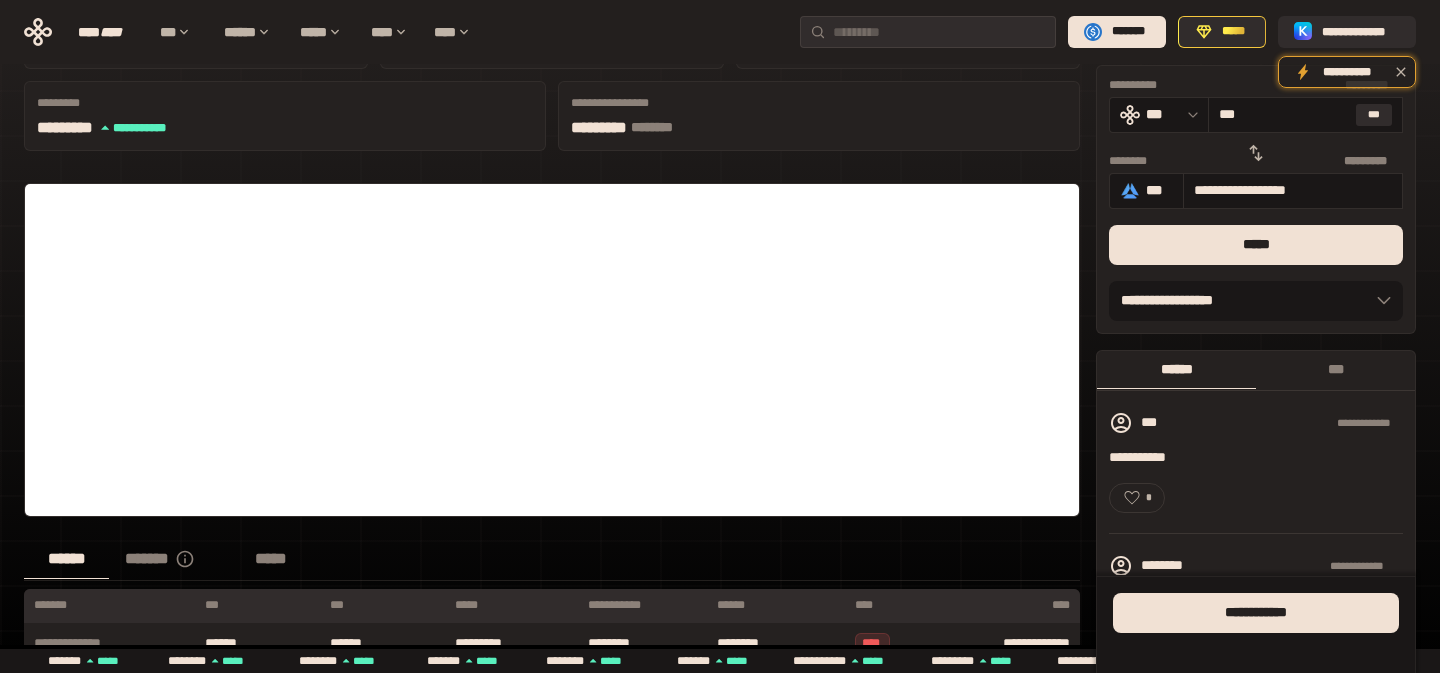 scroll, scrollTop: 226, scrollLeft: 0, axis: vertical 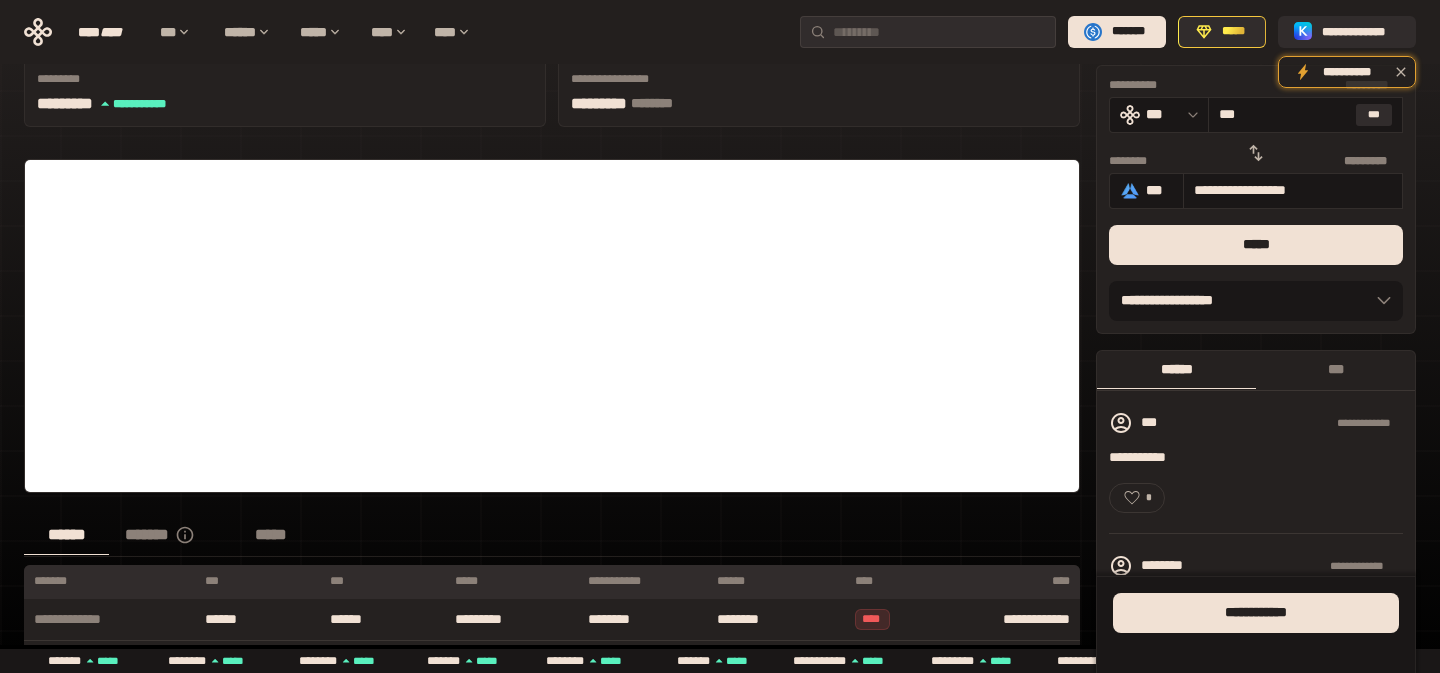 type on "***" 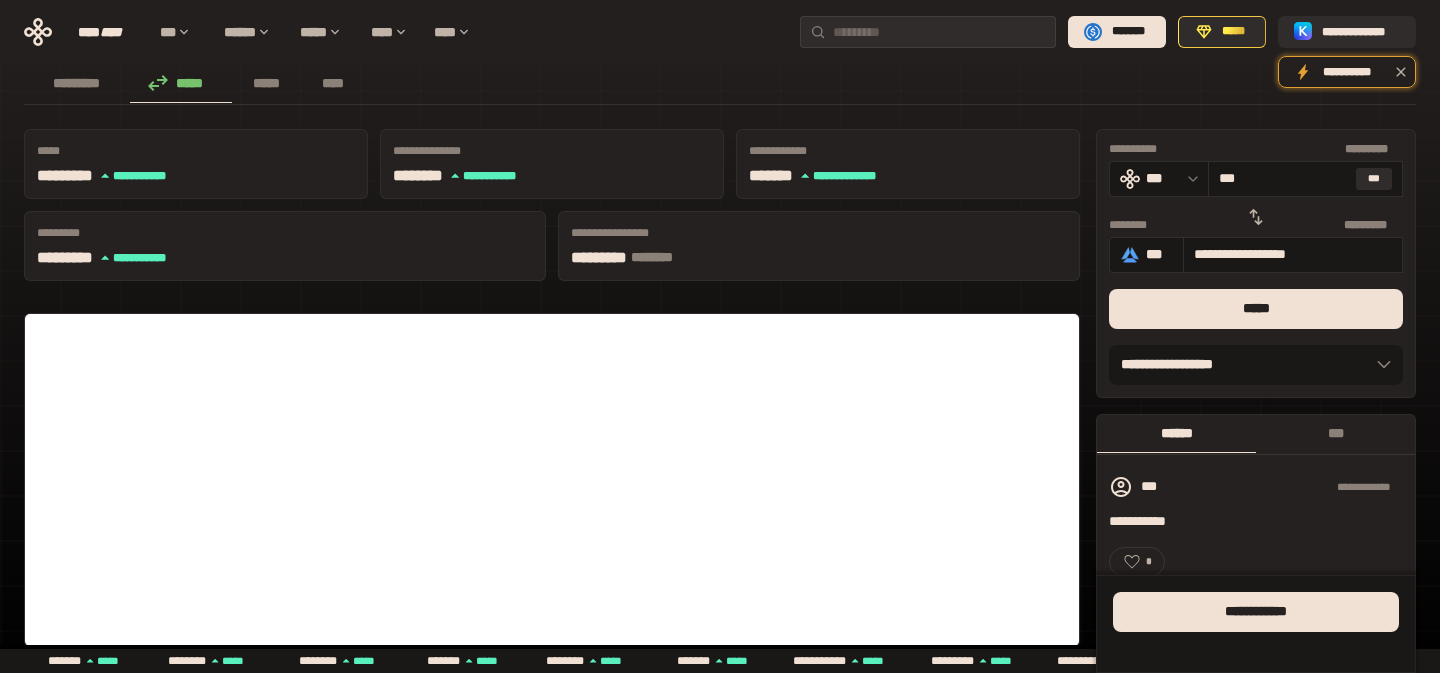 scroll, scrollTop: 74, scrollLeft: 0, axis: vertical 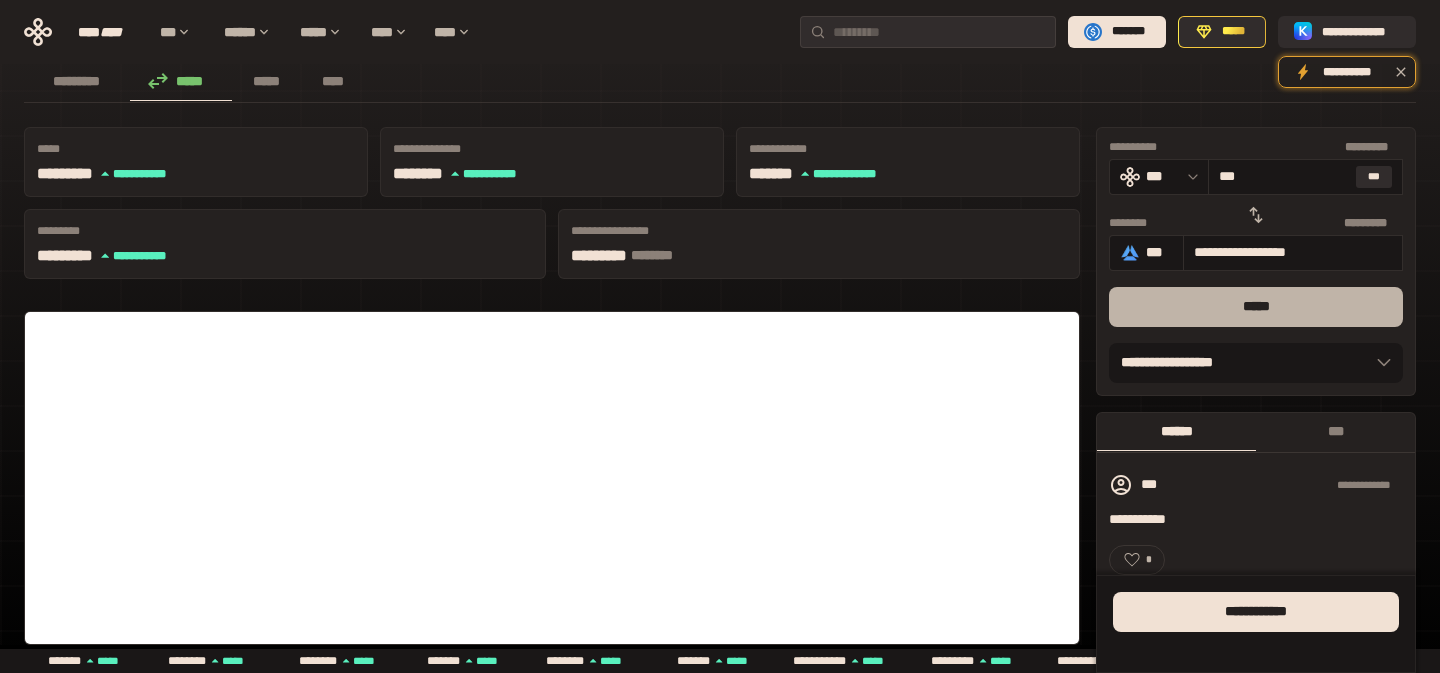 click on "*****" at bounding box center [1256, 307] 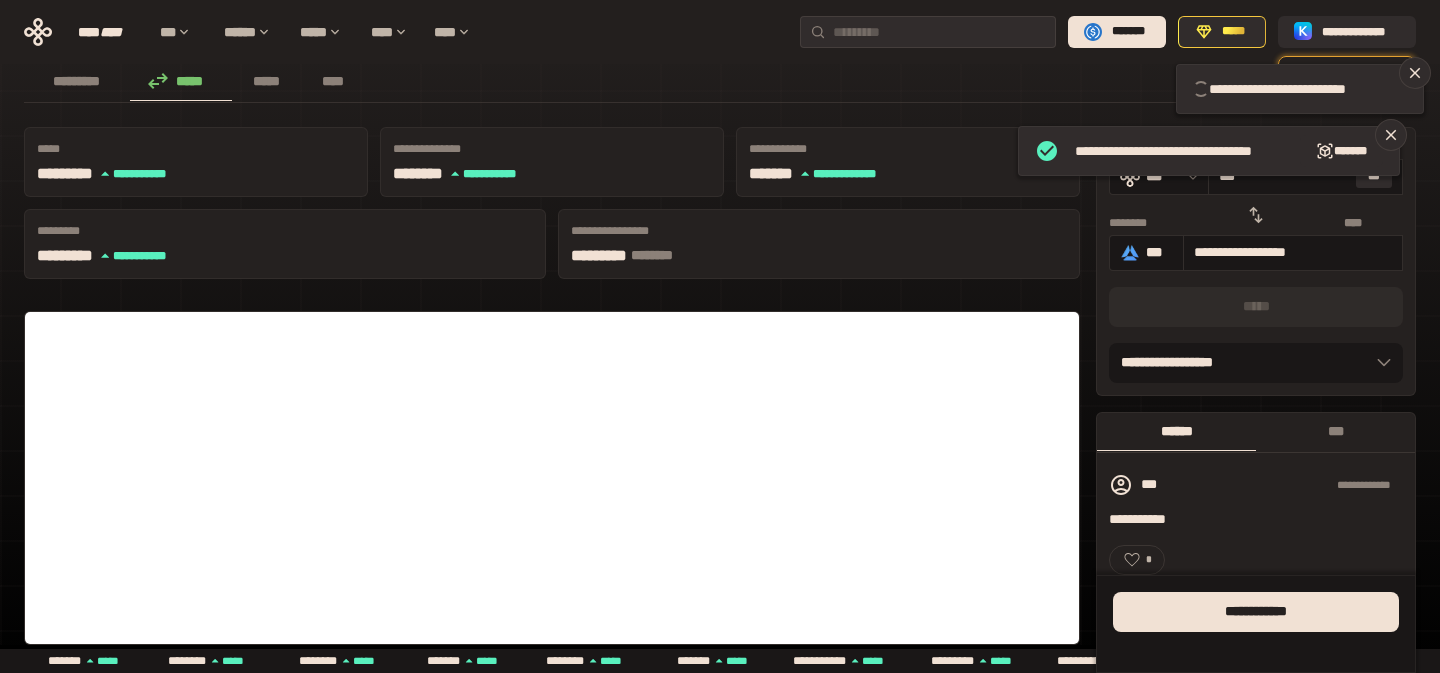 type 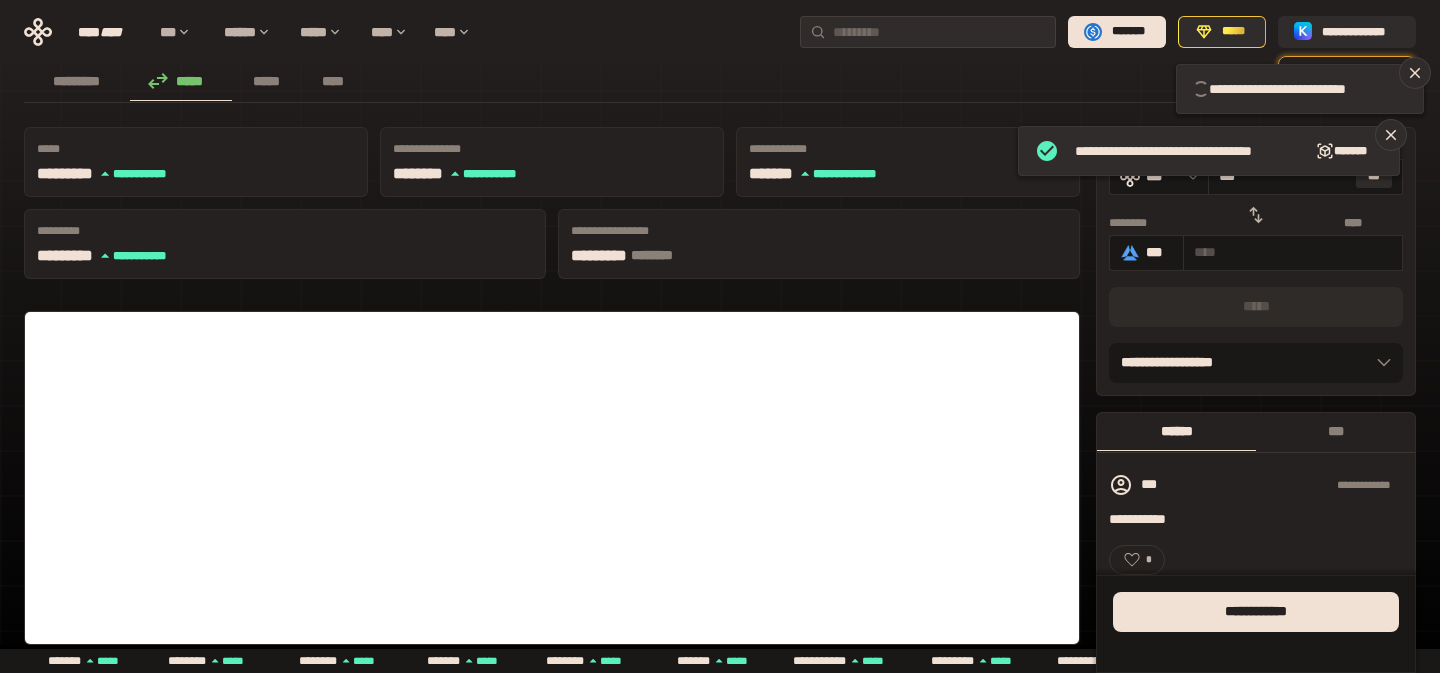type 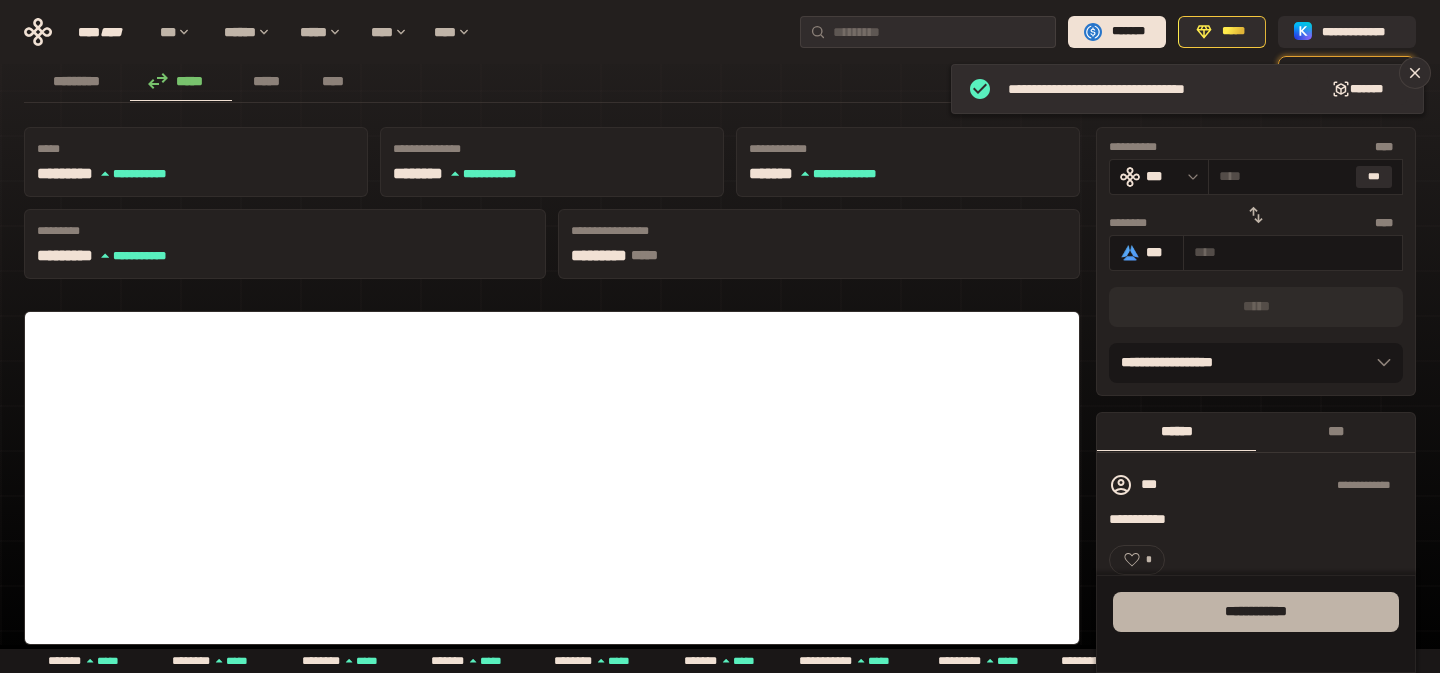 click on "**** *******" at bounding box center [1256, 612] 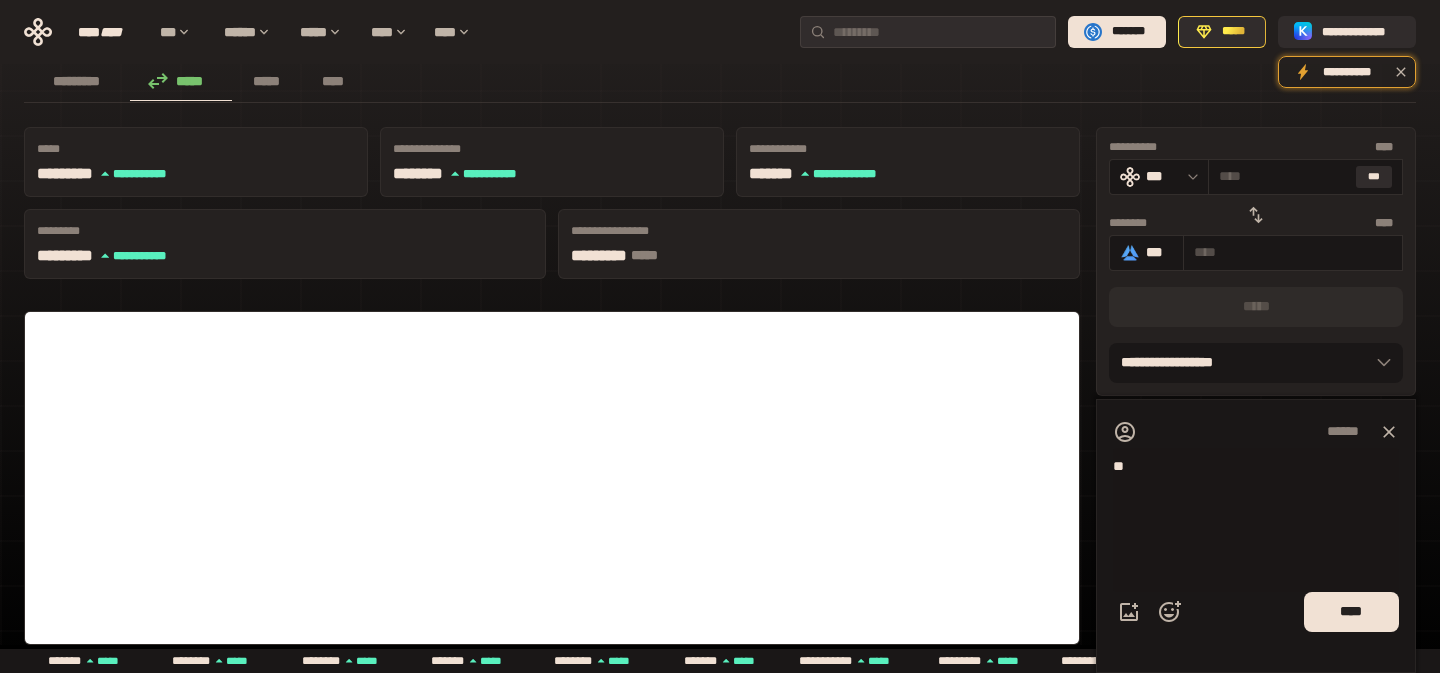 type on "*" 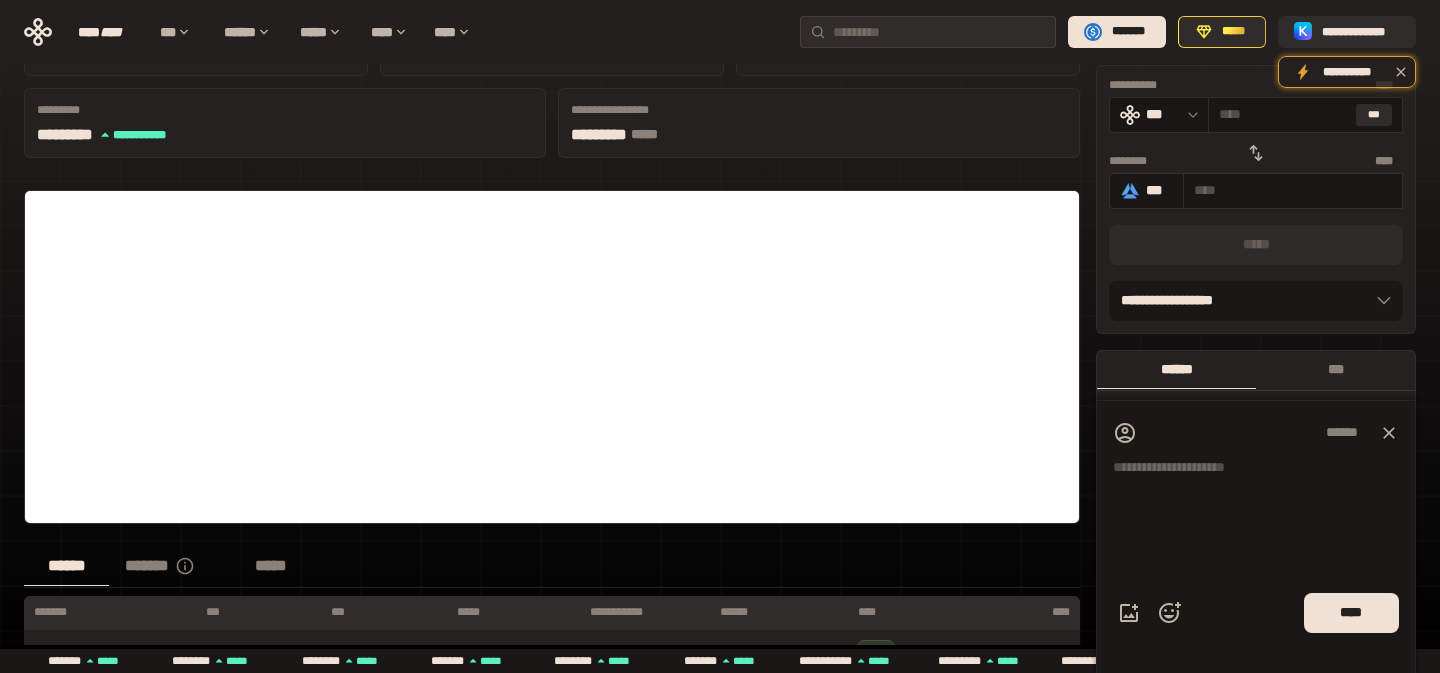 scroll, scrollTop: 192, scrollLeft: 0, axis: vertical 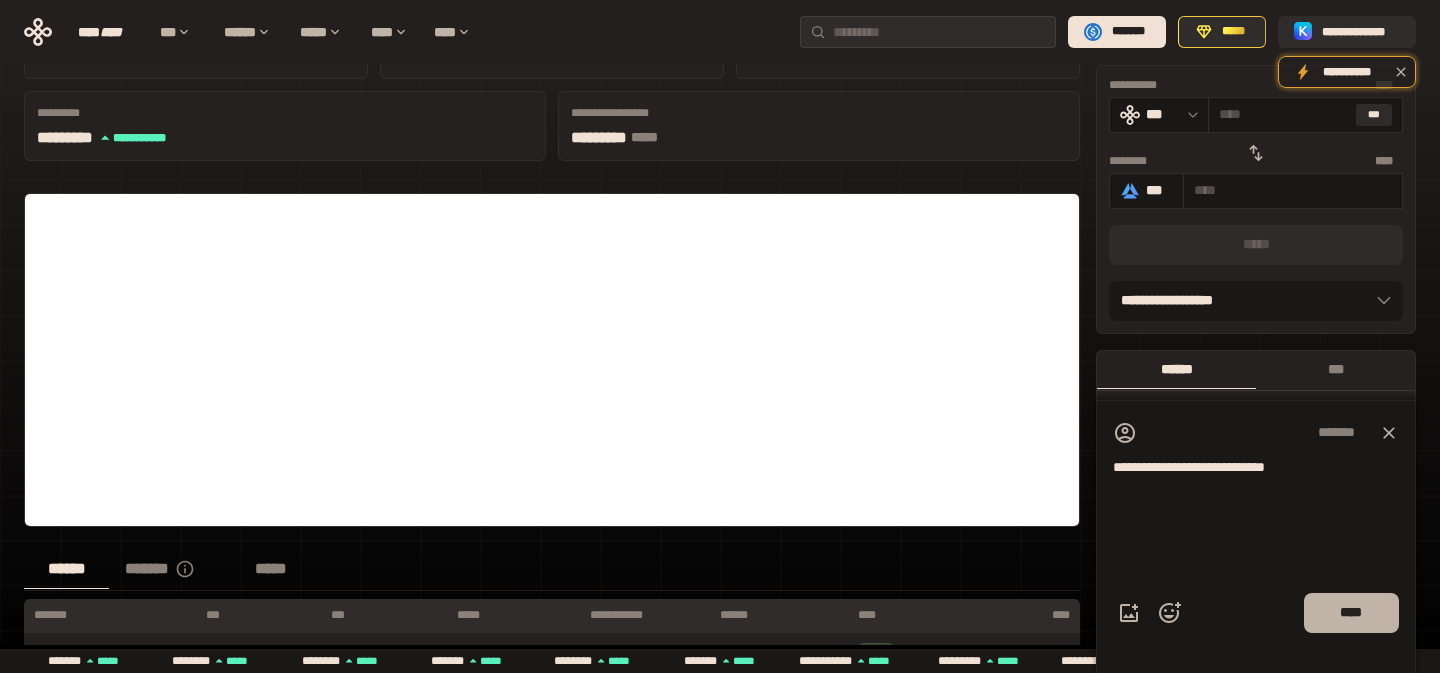 type on "**********" 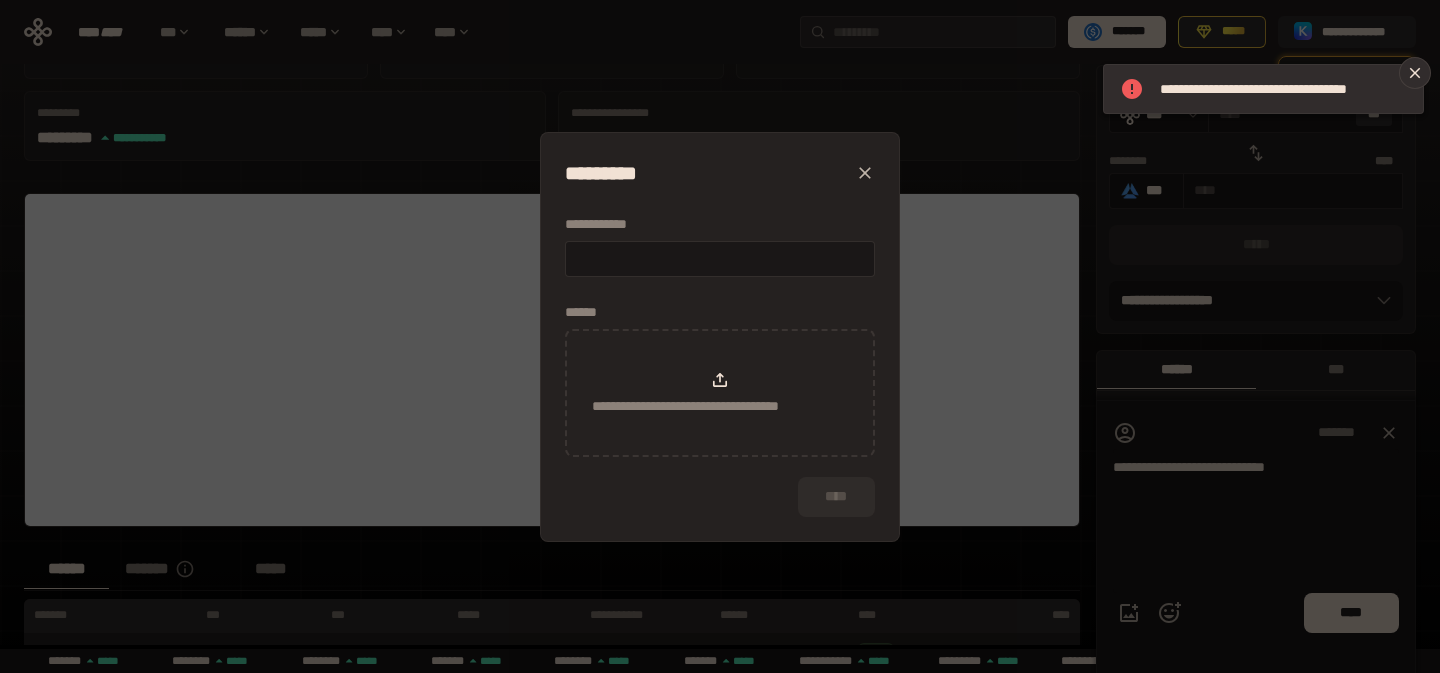 click 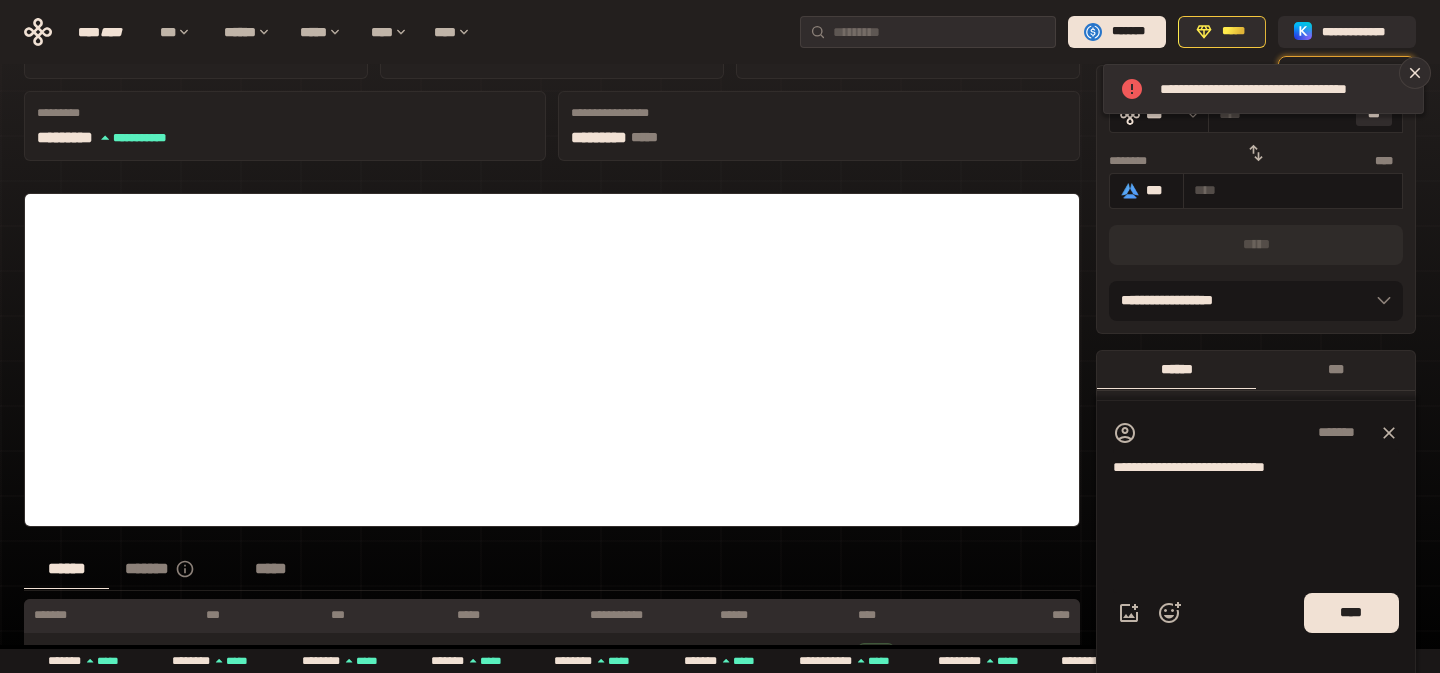 click 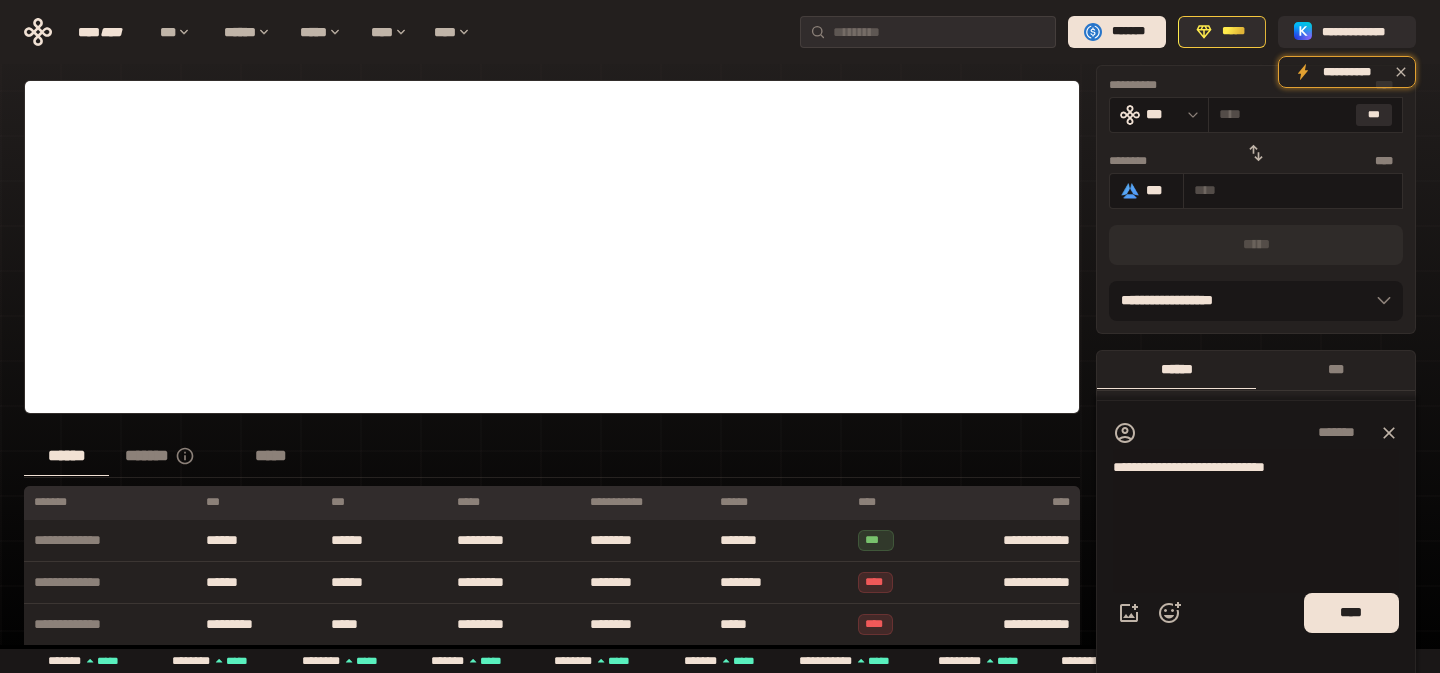 scroll, scrollTop: 309, scrollLeft: 0, axis: vertical 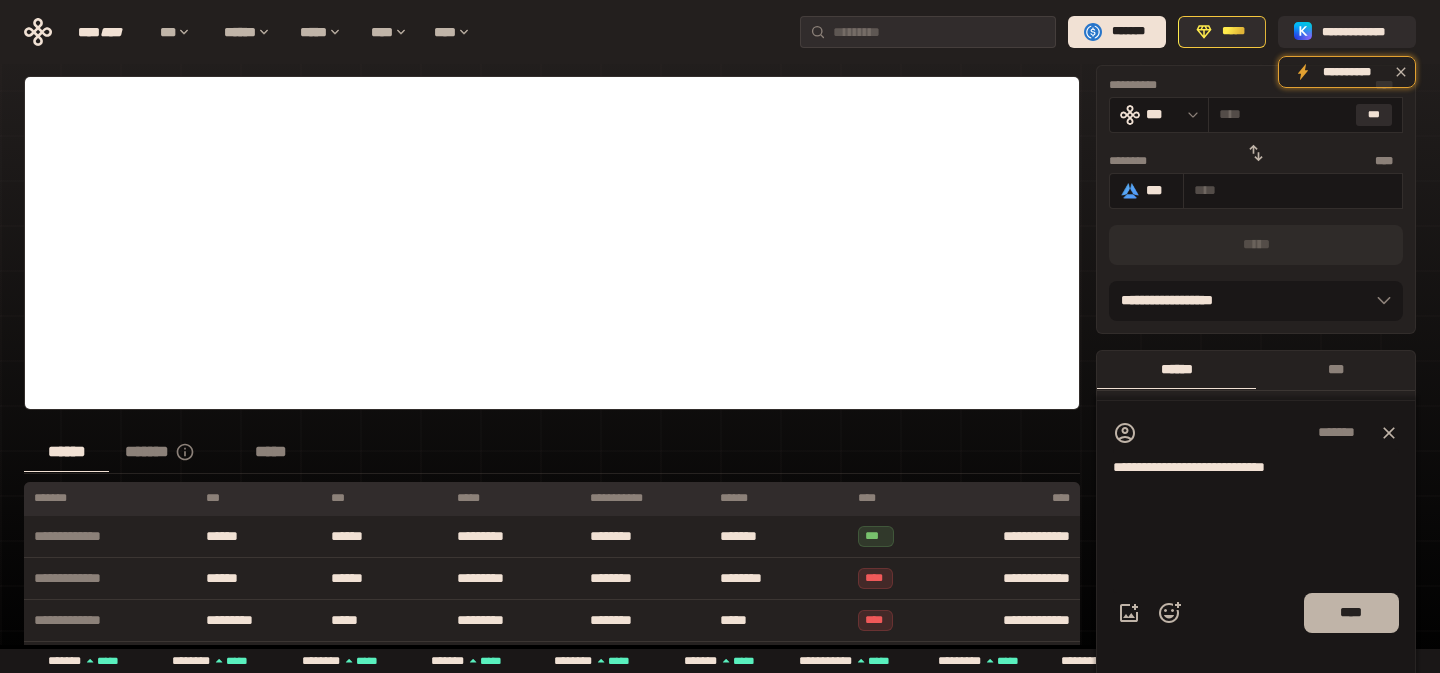 click on "****" at bounding box center (1351, 612) 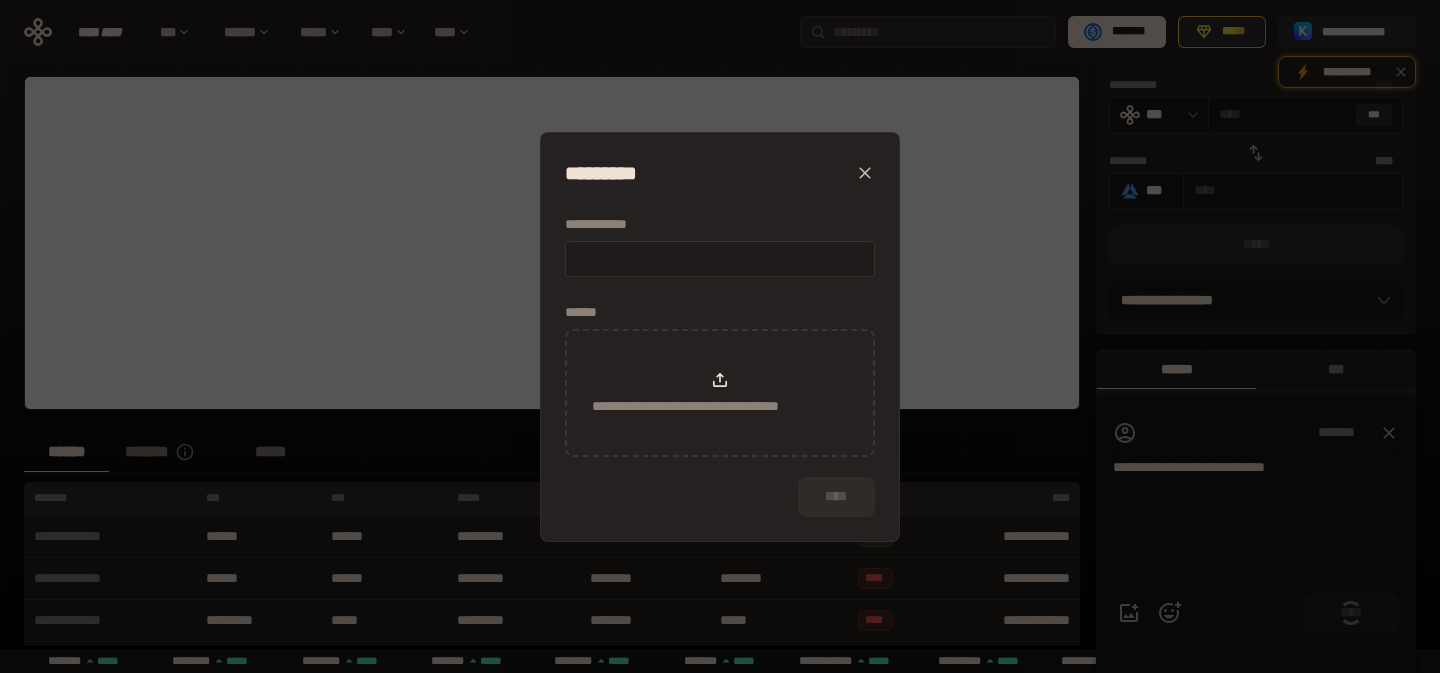 click at bounding box center [720, 258] 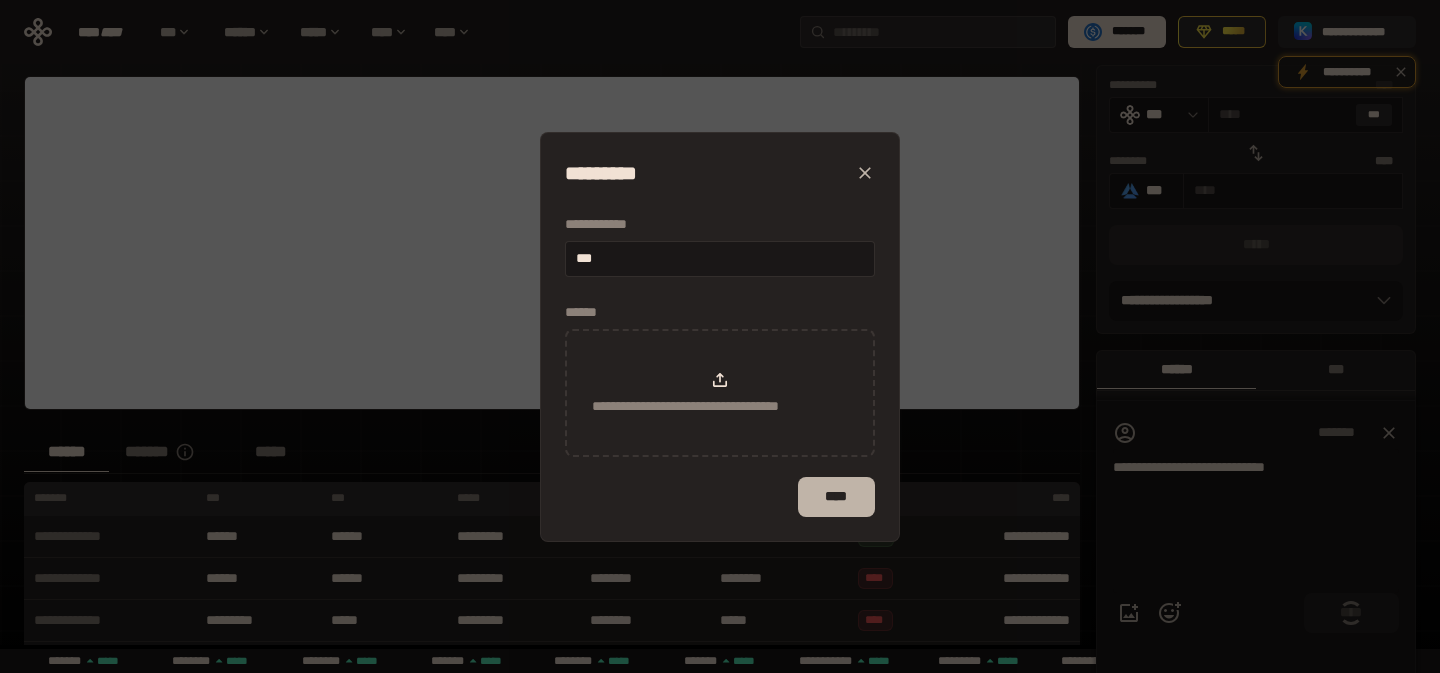 type on "***" 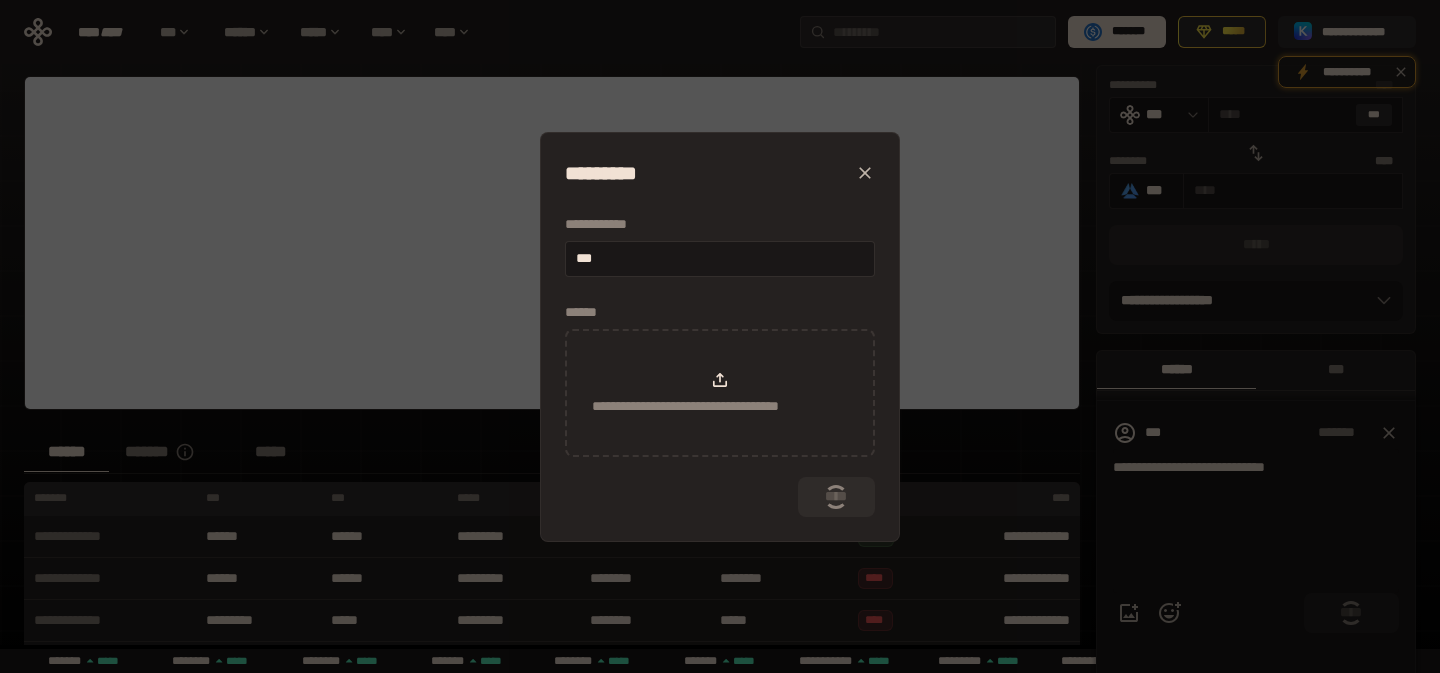 type 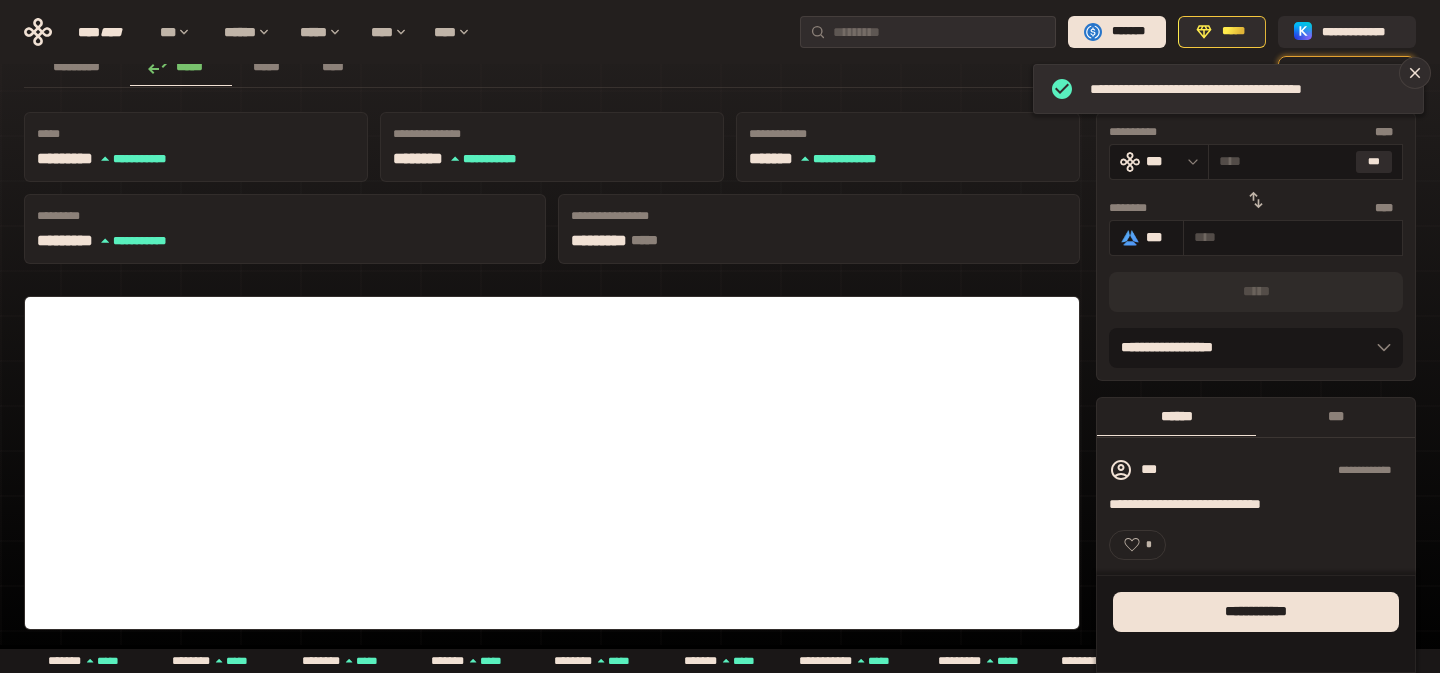 scroll, scrollTop: 55, scrollLeft: 0, axis: vertical 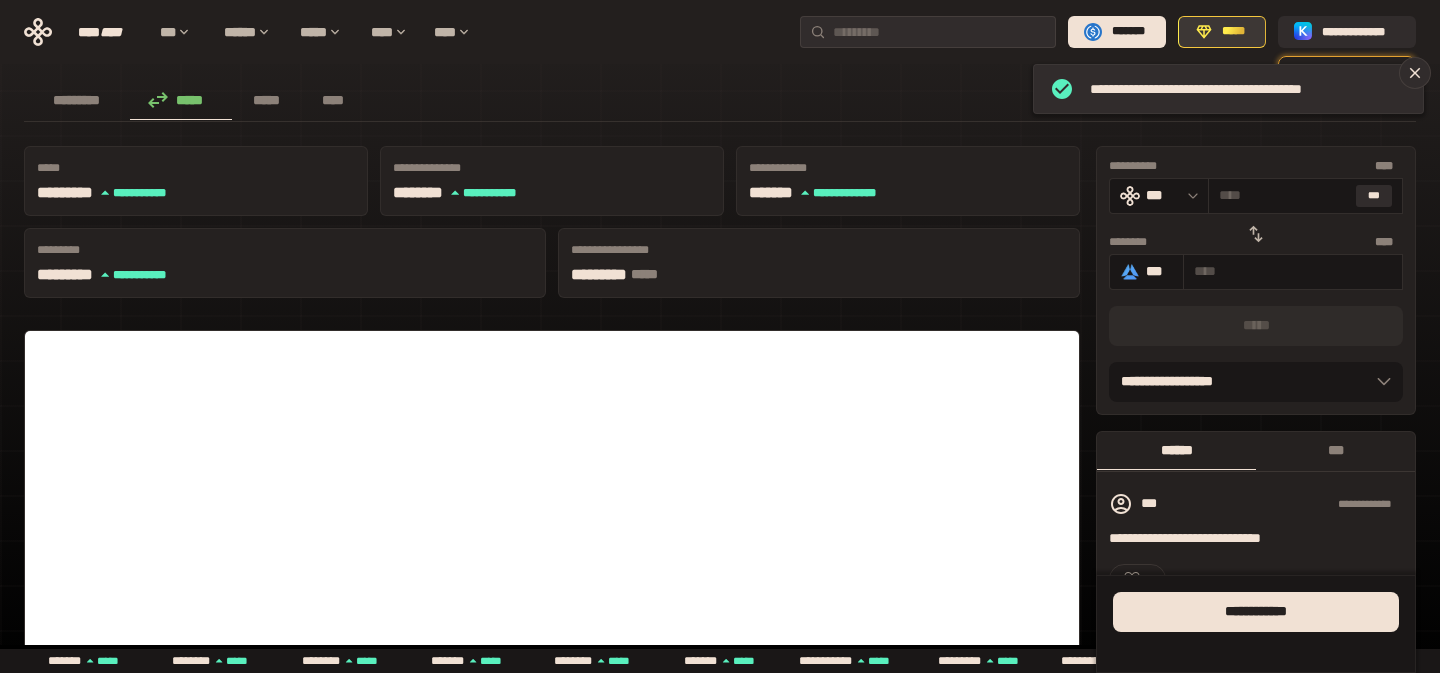 click on "*****" at bounding box center (1222, 32) 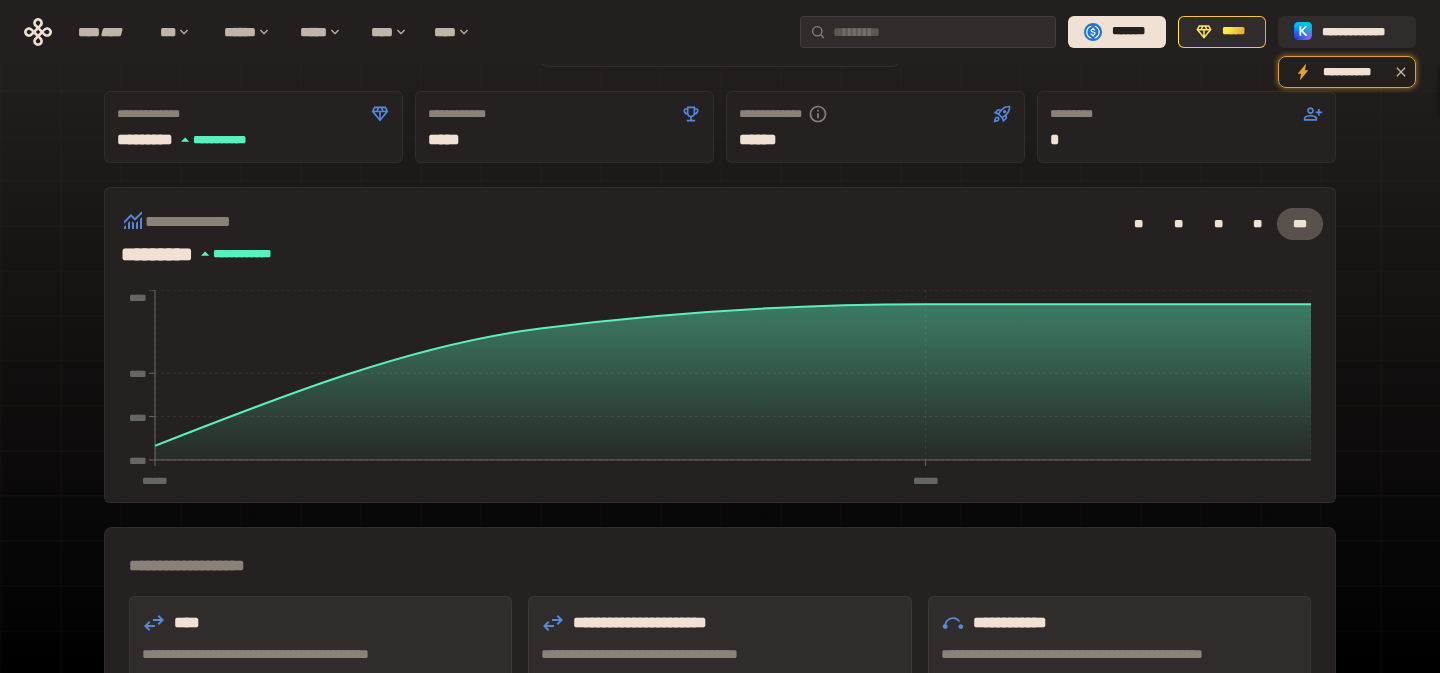 type 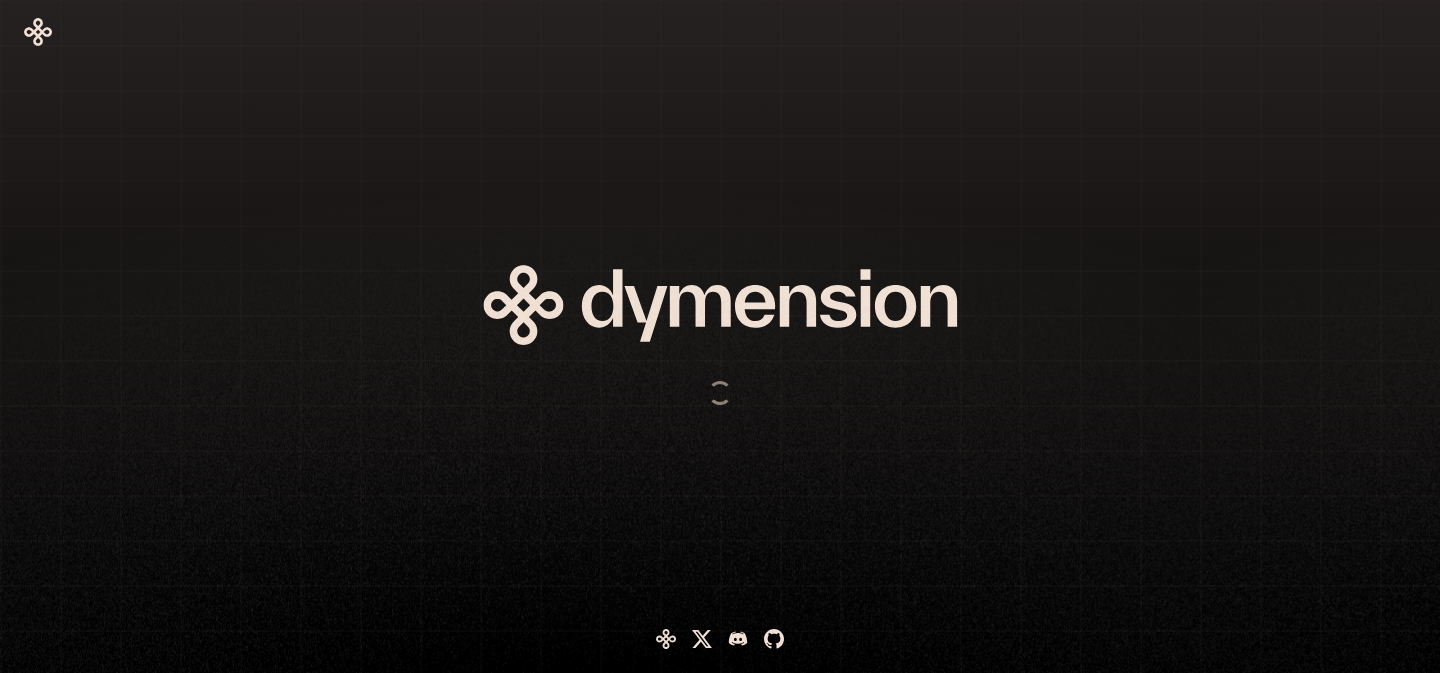 scroll, scrollTop: 0, scrollLeft: 0, axis: both 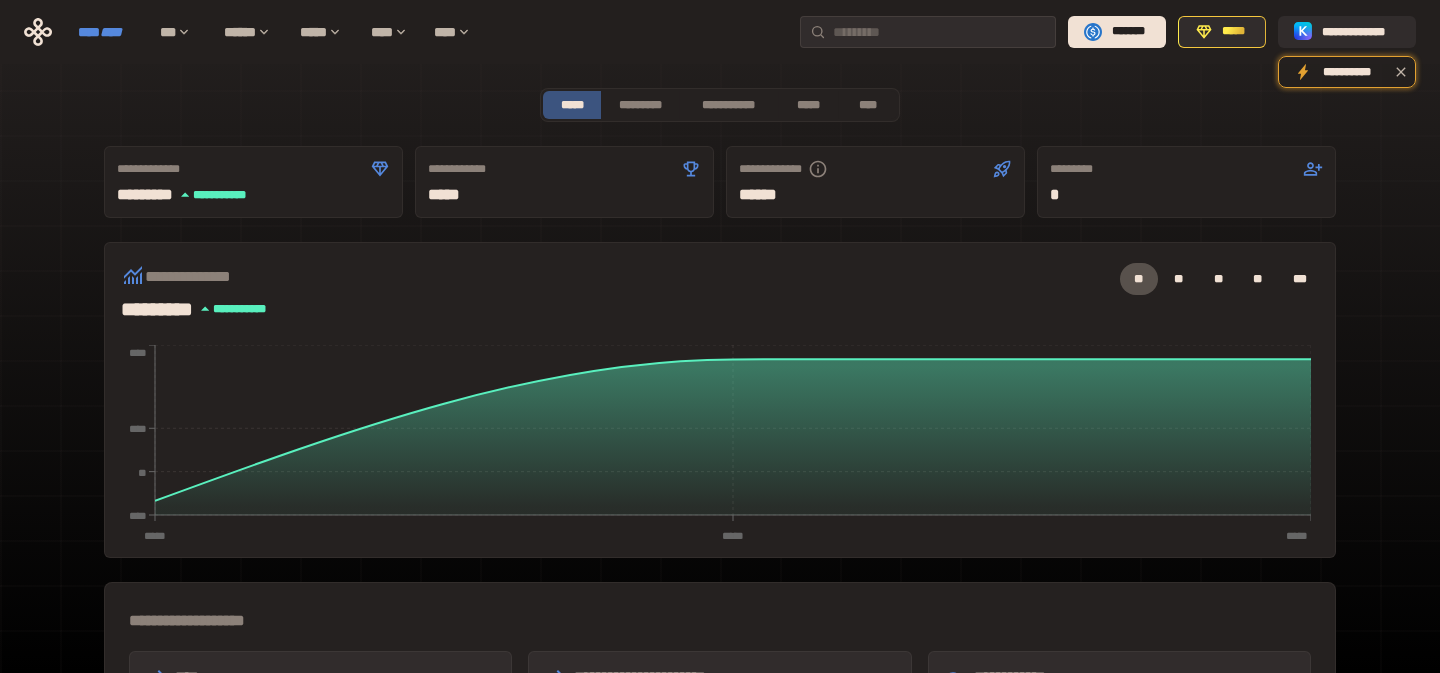 click on "****" at bounding box center (111, 32) 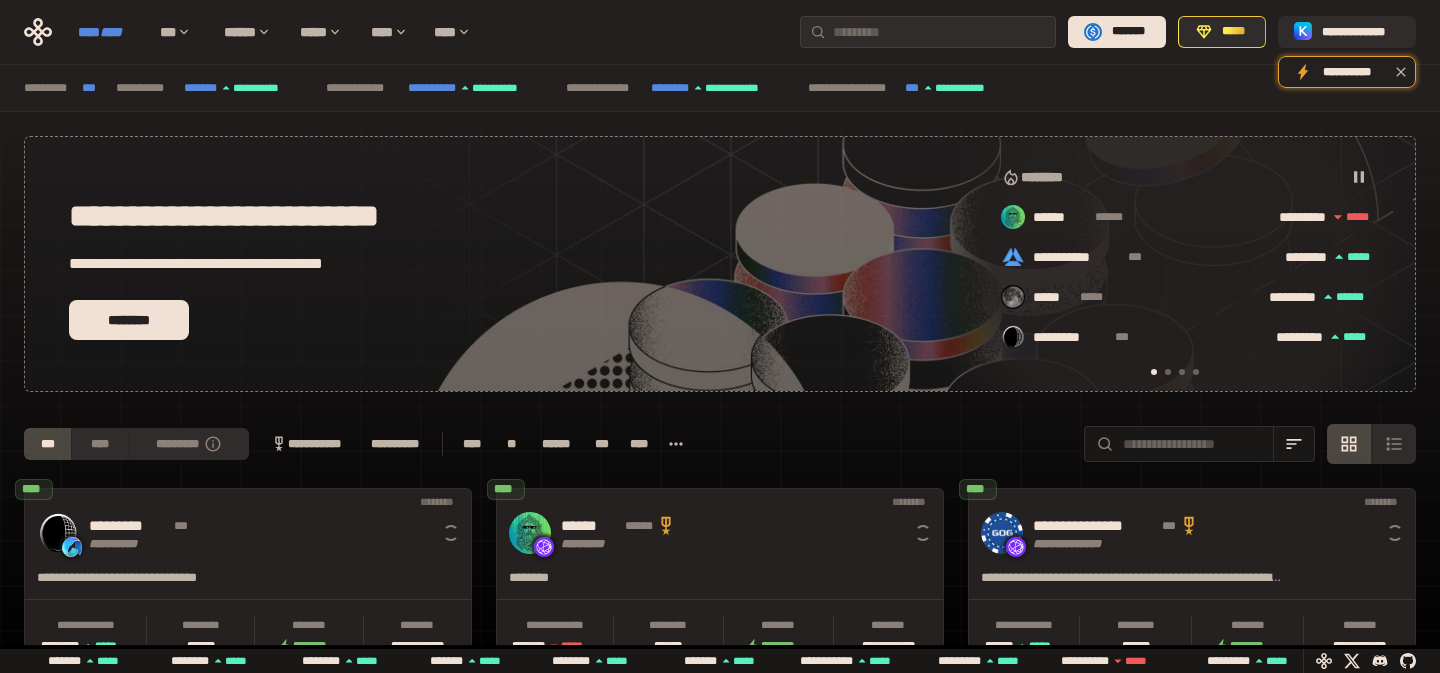 scroll, scrollTop: 0, scrollLeft: 16, axis: horizontal 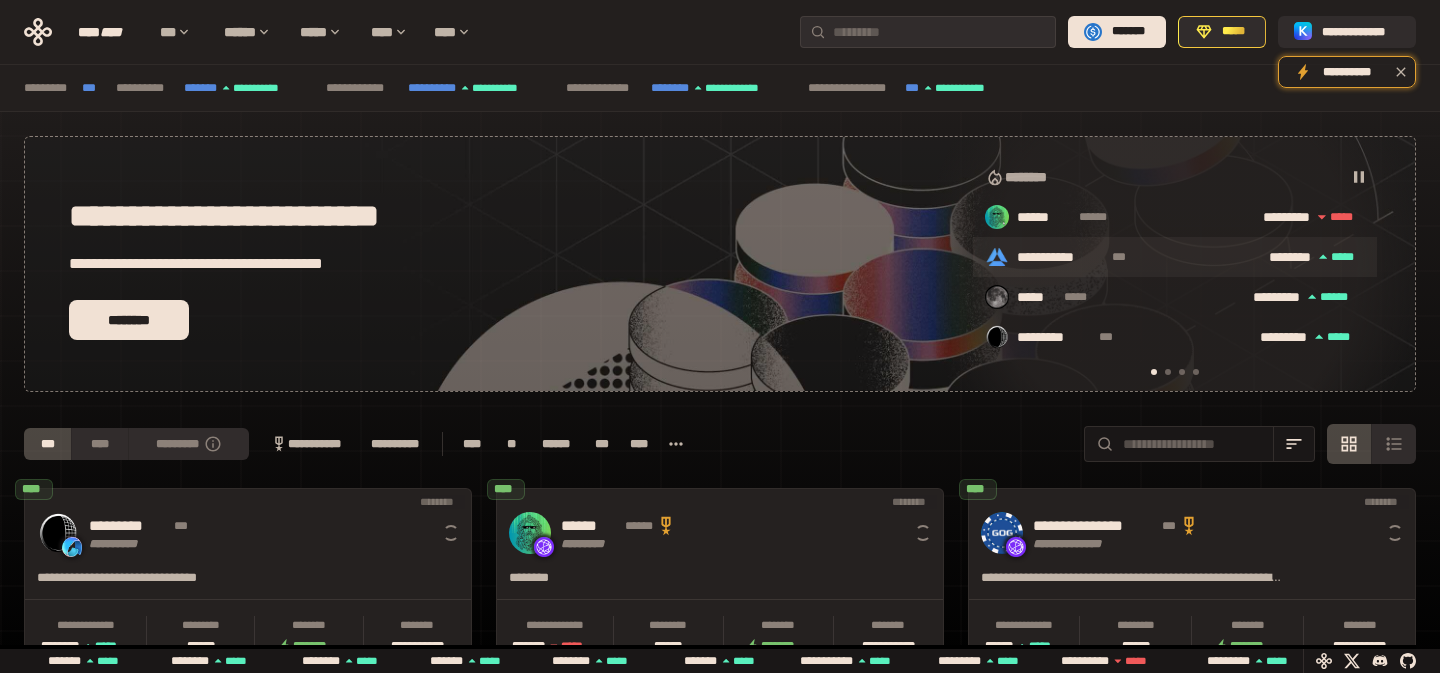 click on "**********" at bounding box center (1060, 258) 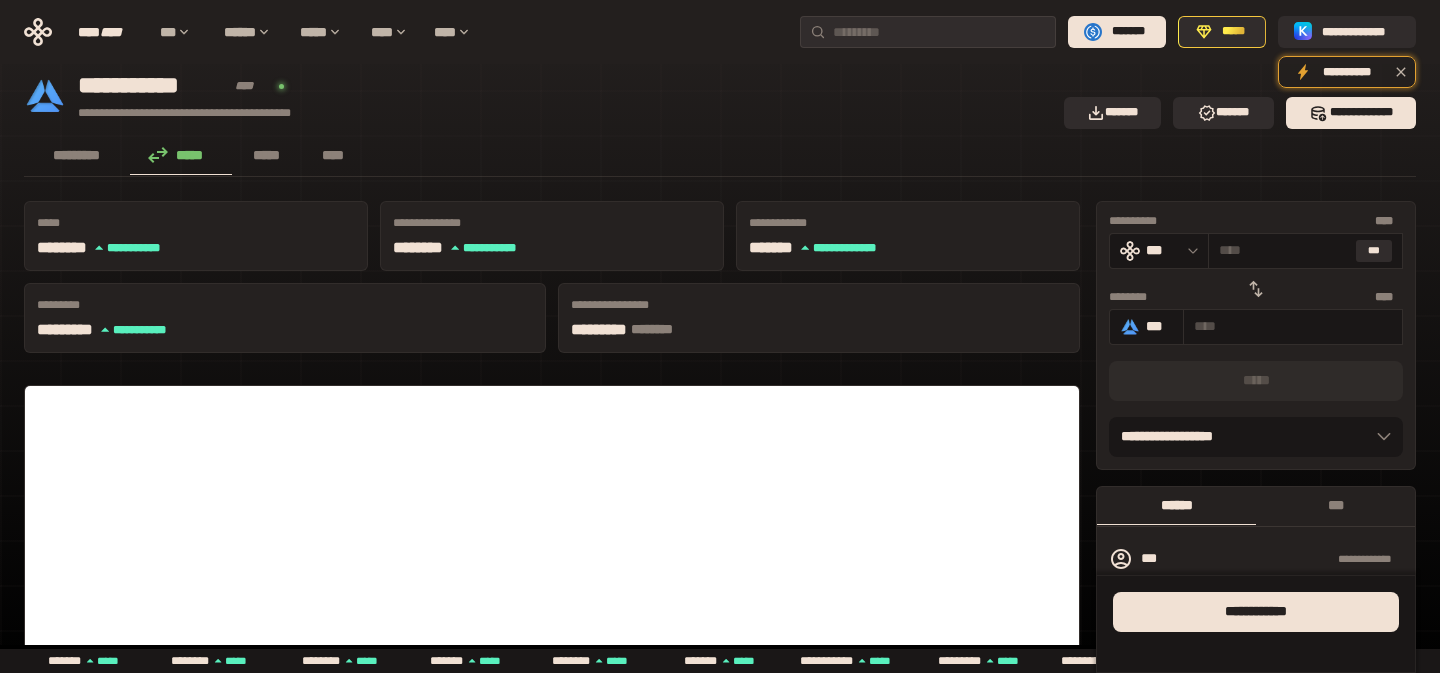 click 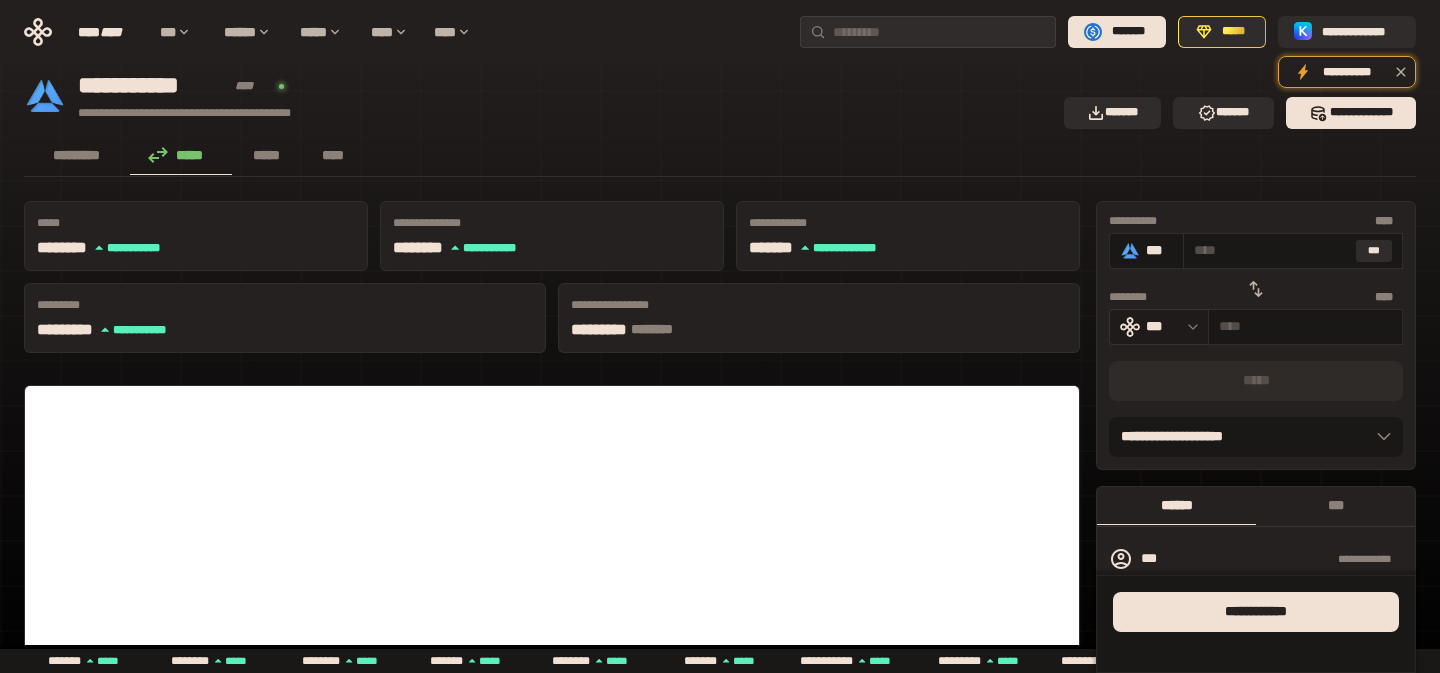 click on "***" at bounding box center (1162, 326) 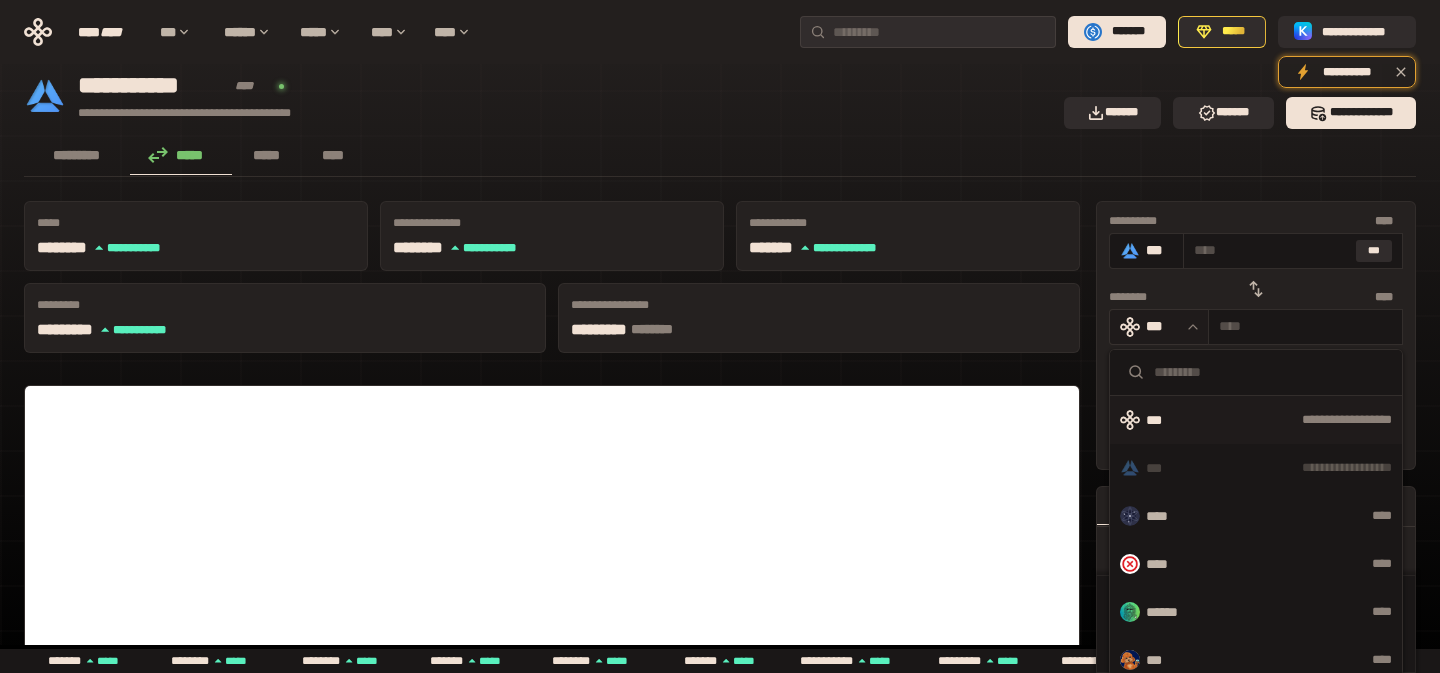 click on "***" at bounding box center [1162, 326] 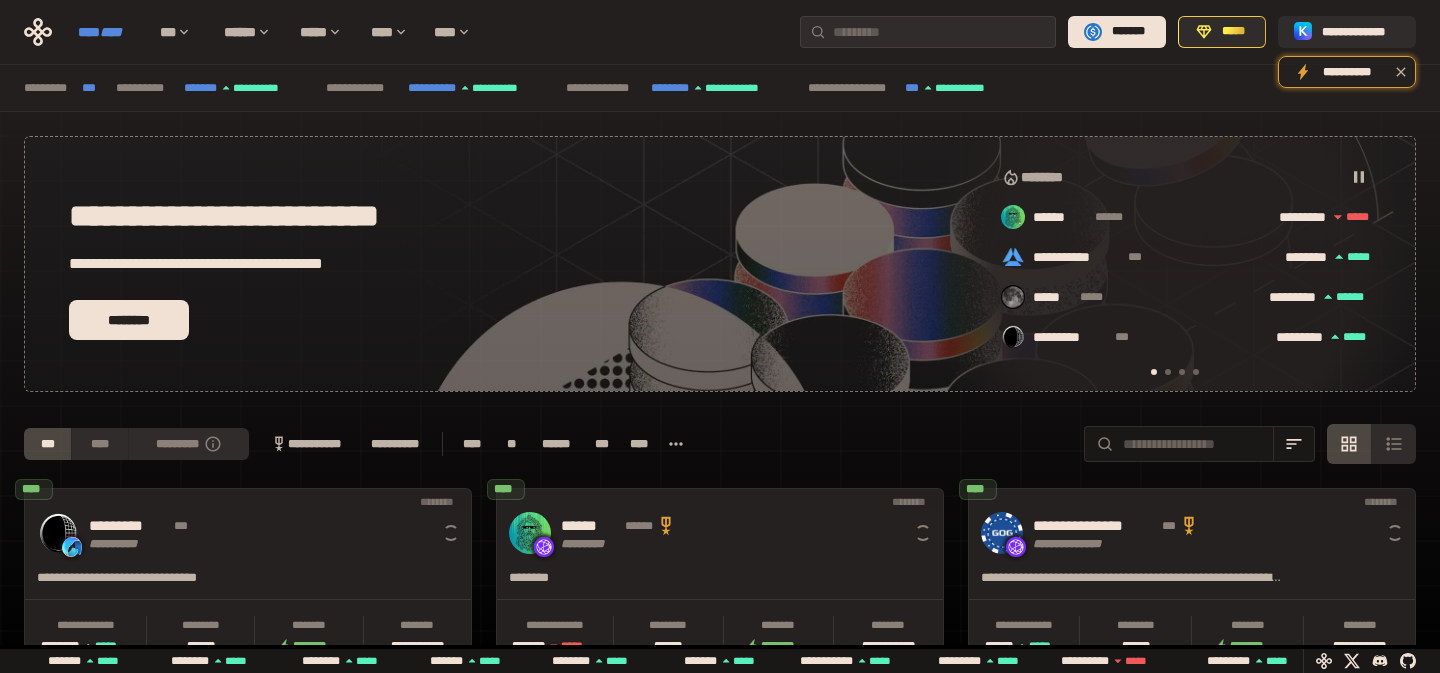 scroll, scrollTop: 55, scrollLeft: 0, axis: vertical 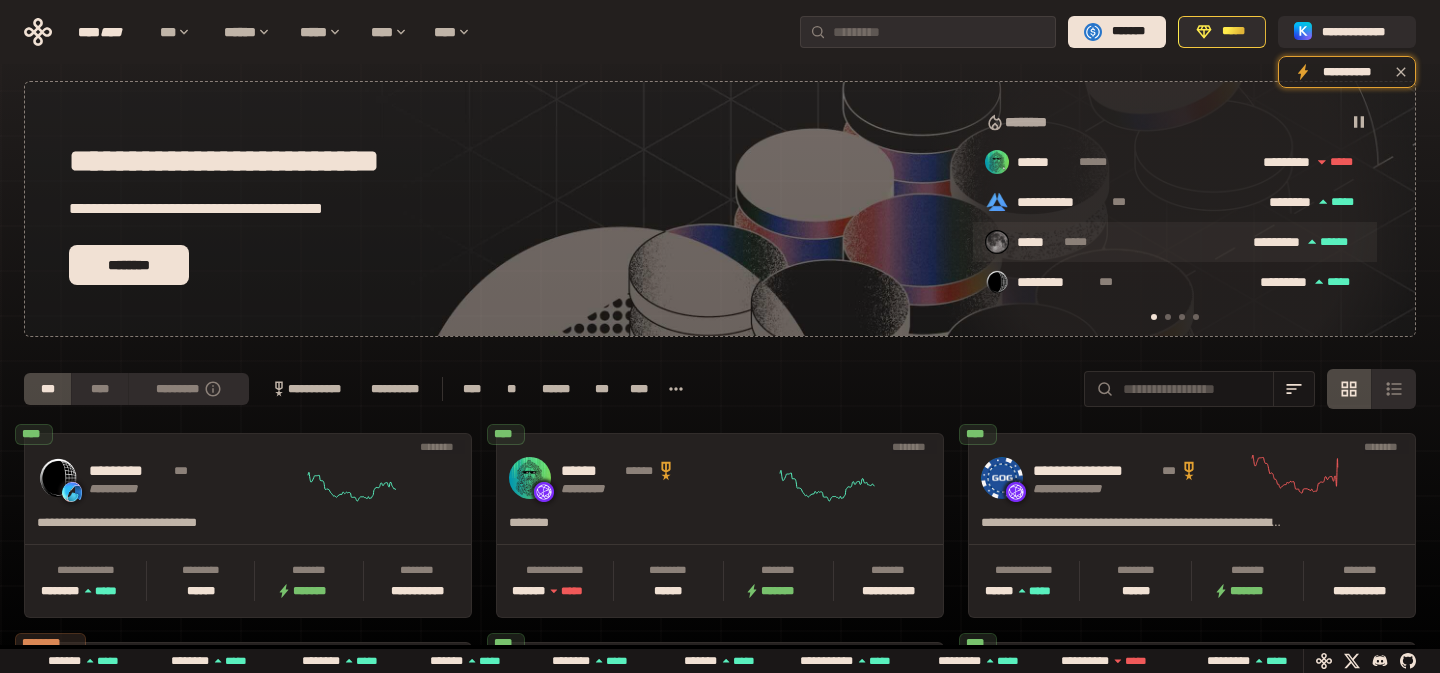click on "*****" at bounding box center [1087, 242] 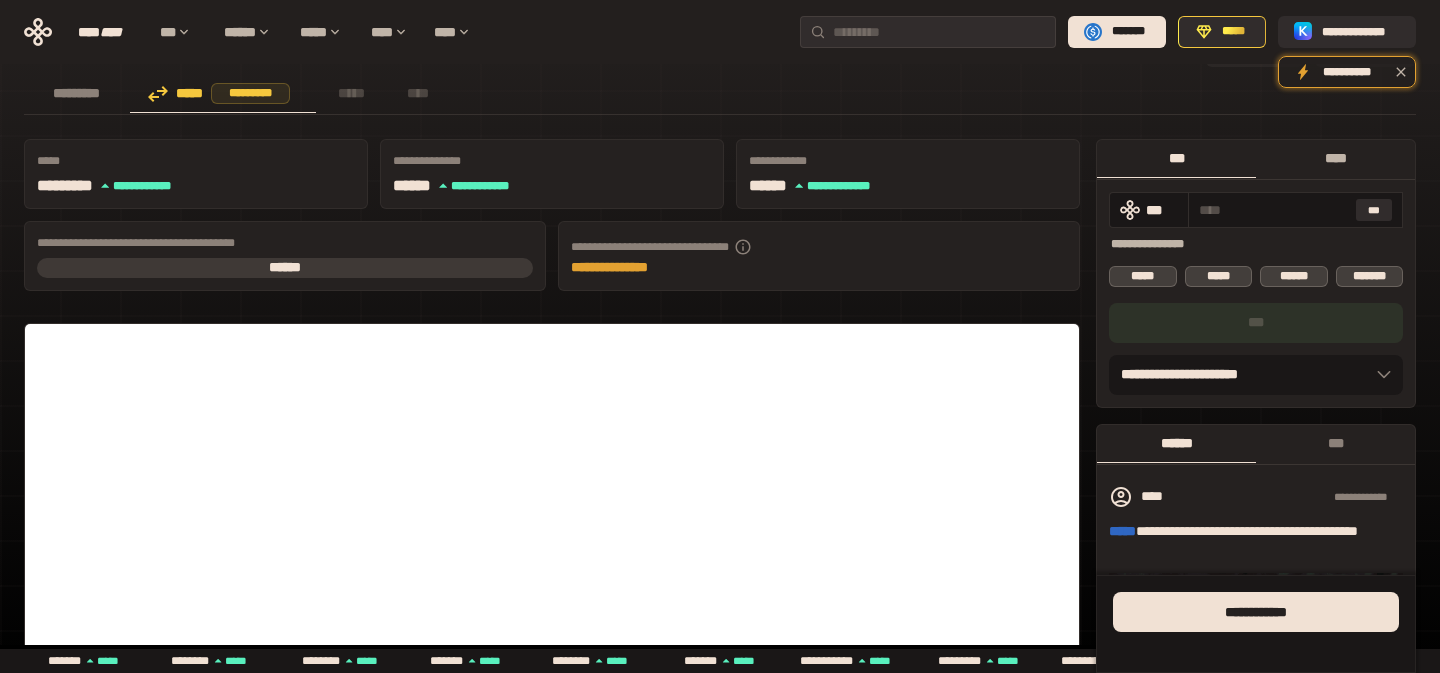 click on "****" at bounding box center [1335, 158] 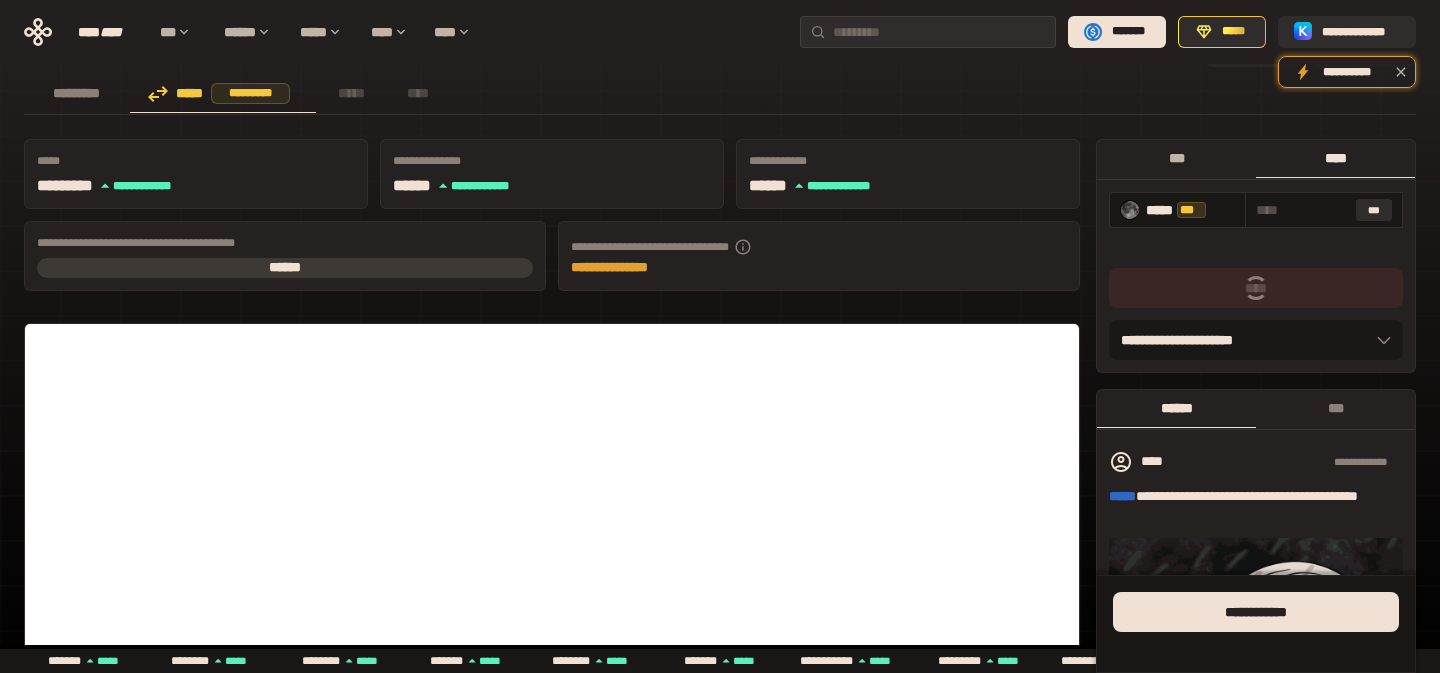 click on "***" at bounding box center [1176, 158] 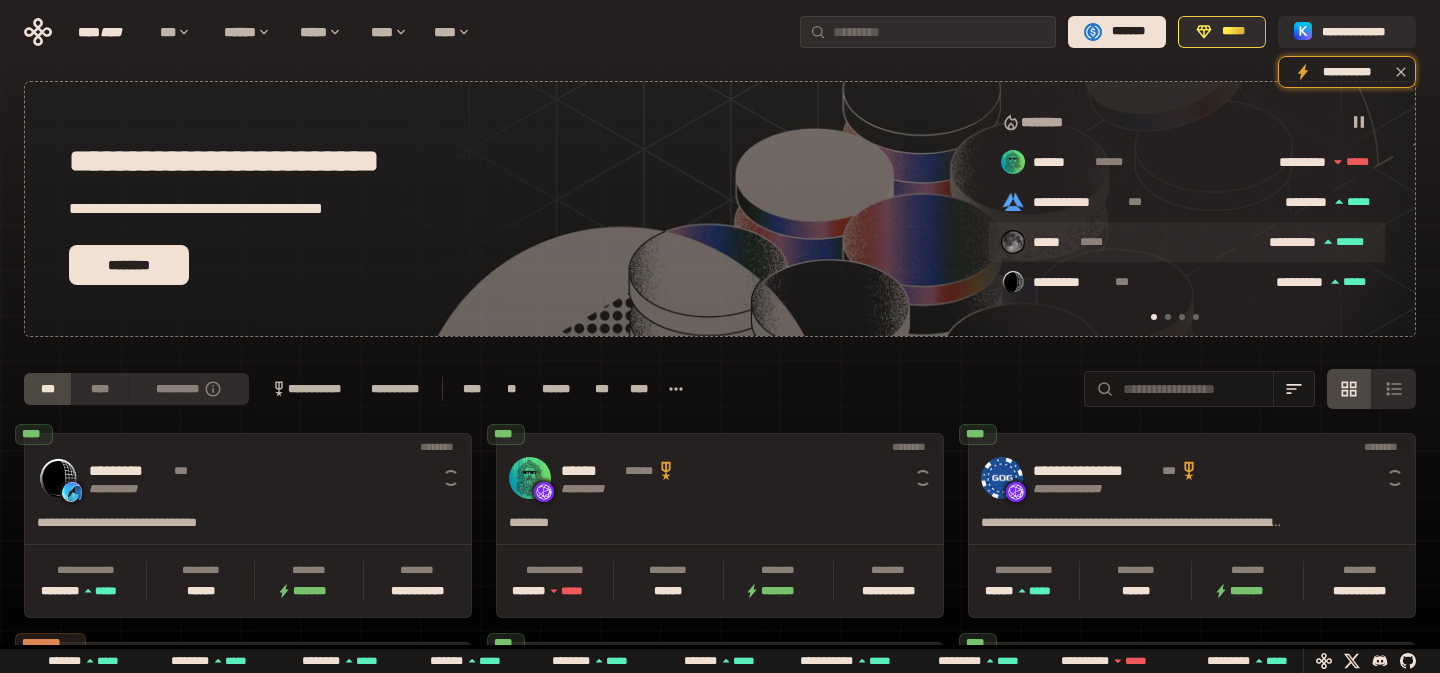 scroll, scrollTop: 0, scrollLeft: 16, axis: horizontal 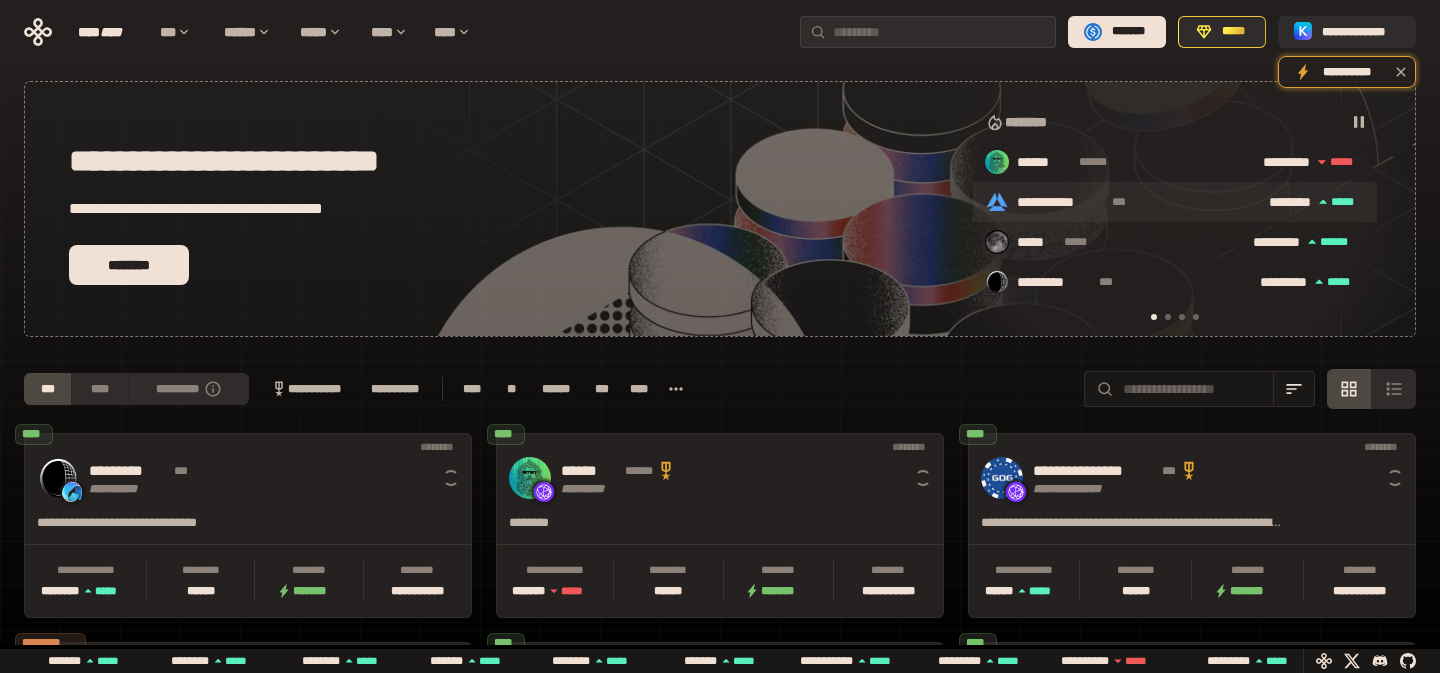 click on "**********" at bounding box center [1060, 203] 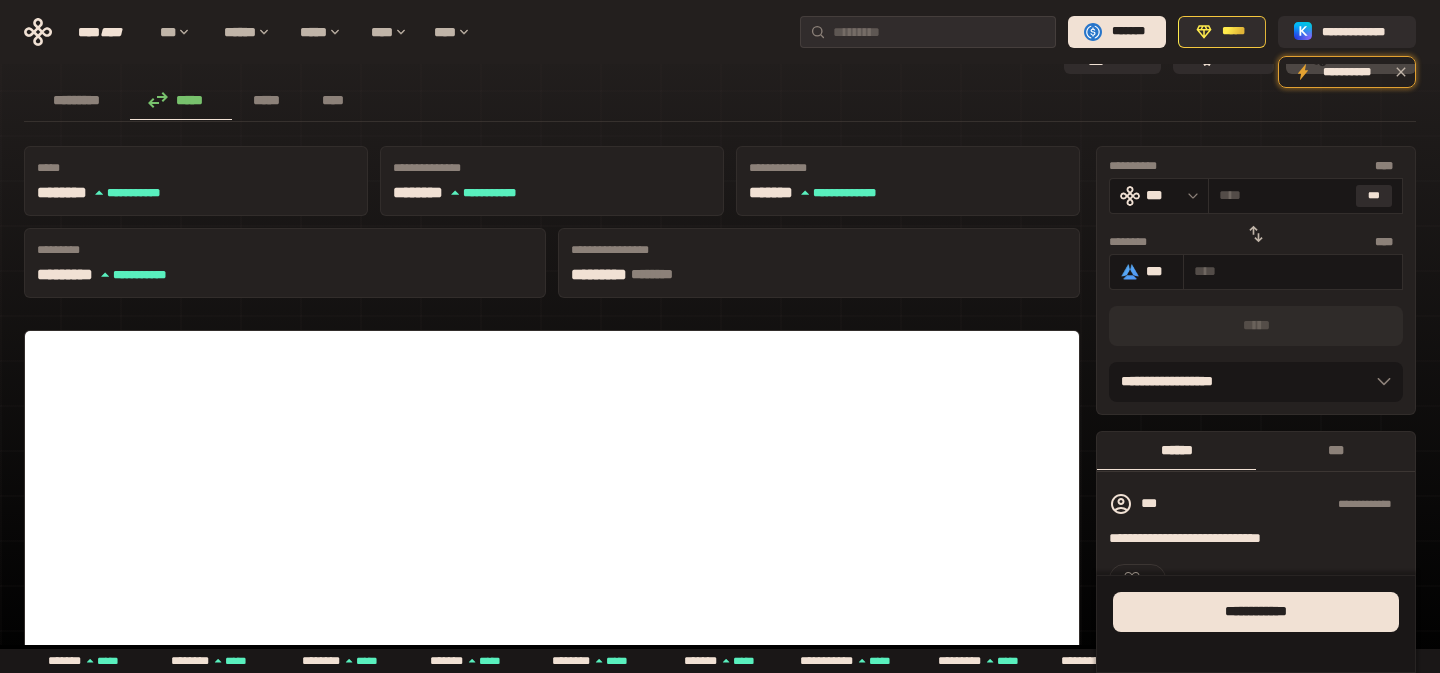 click 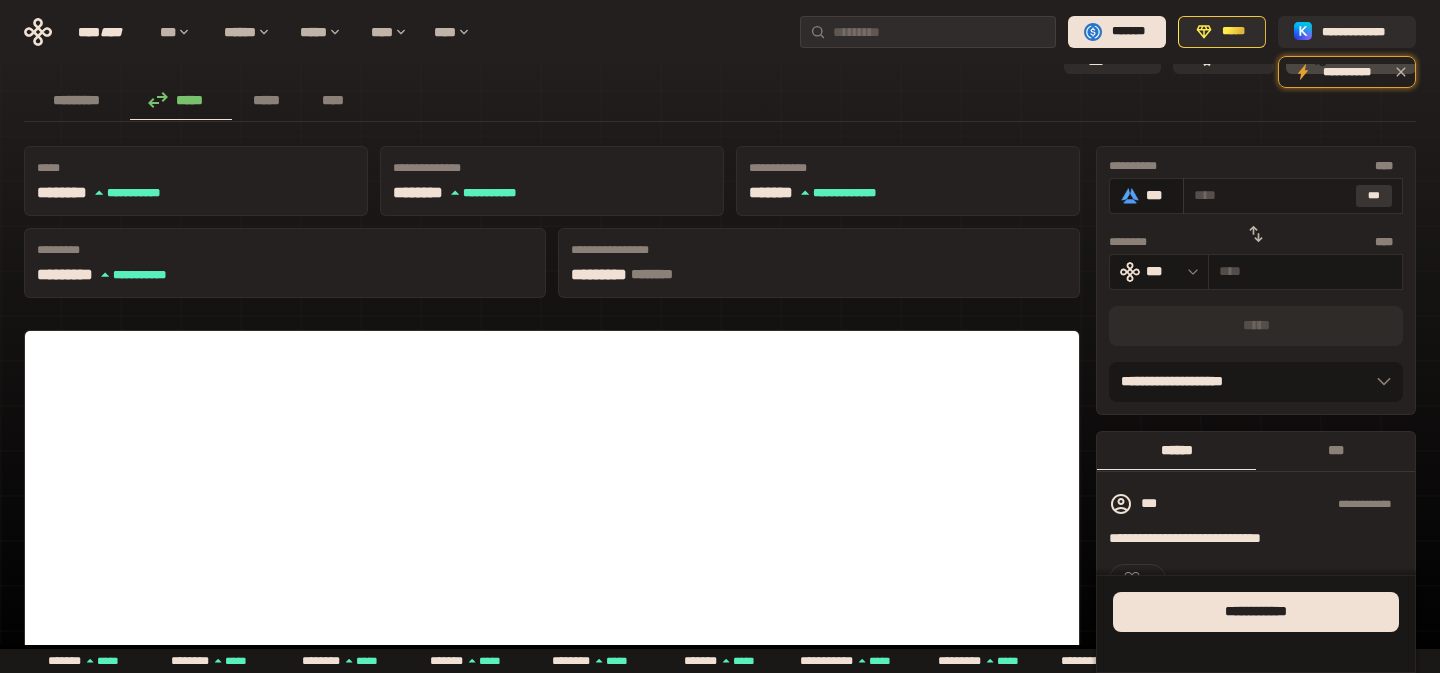 click on "***" at bounding box center (1374, 196) 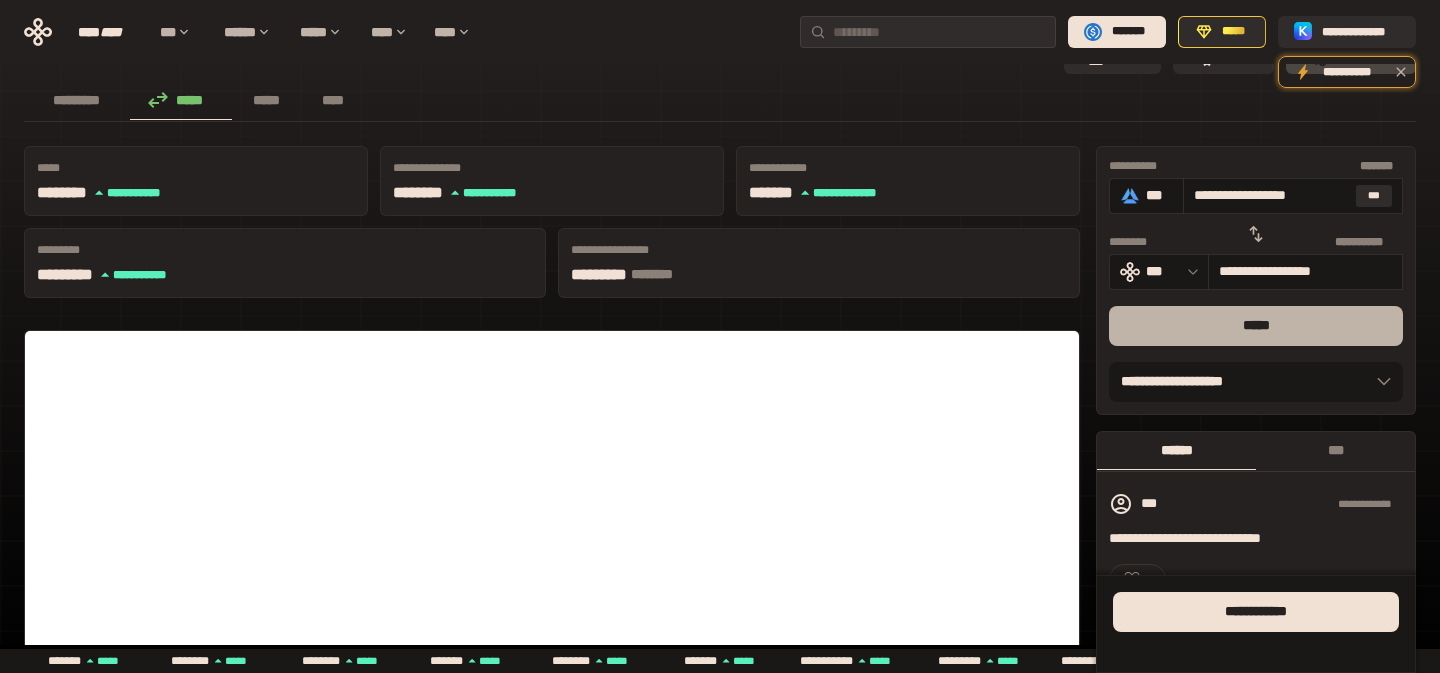 click on "*****" at bounding box center (1256, 326) 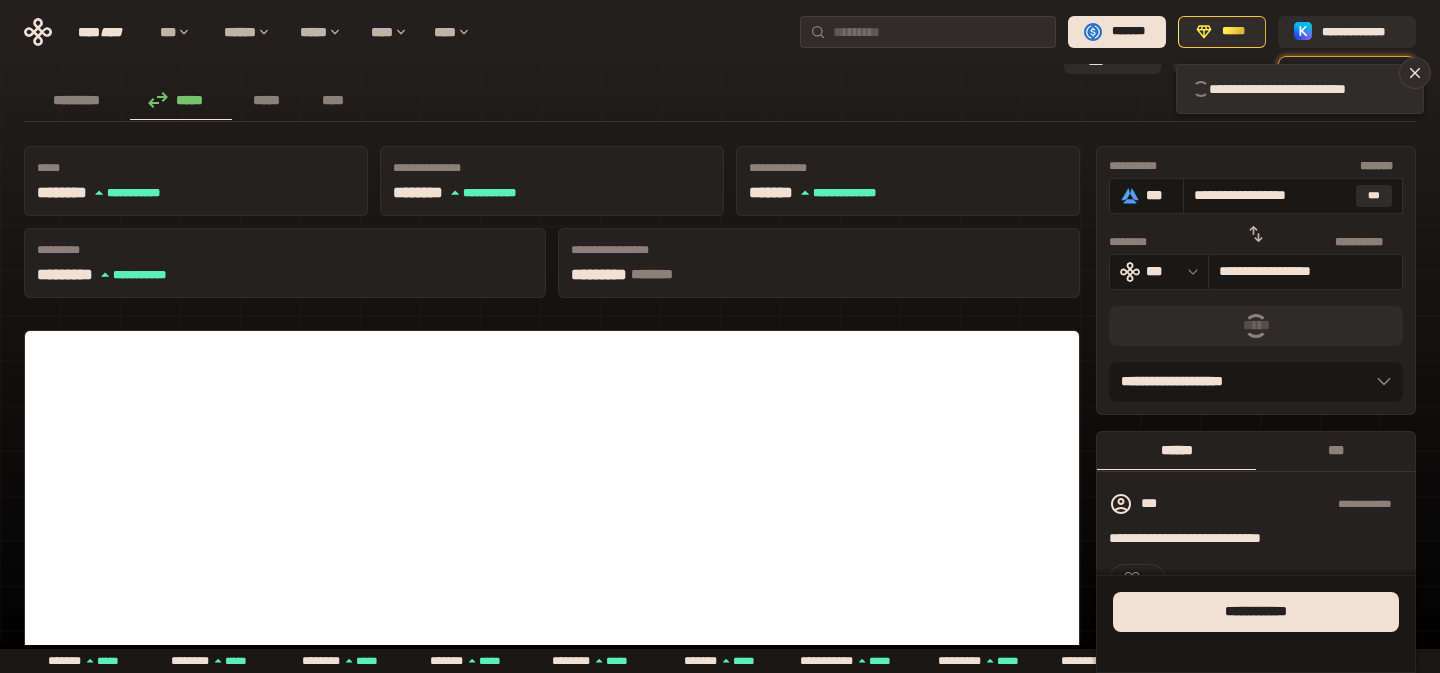 type 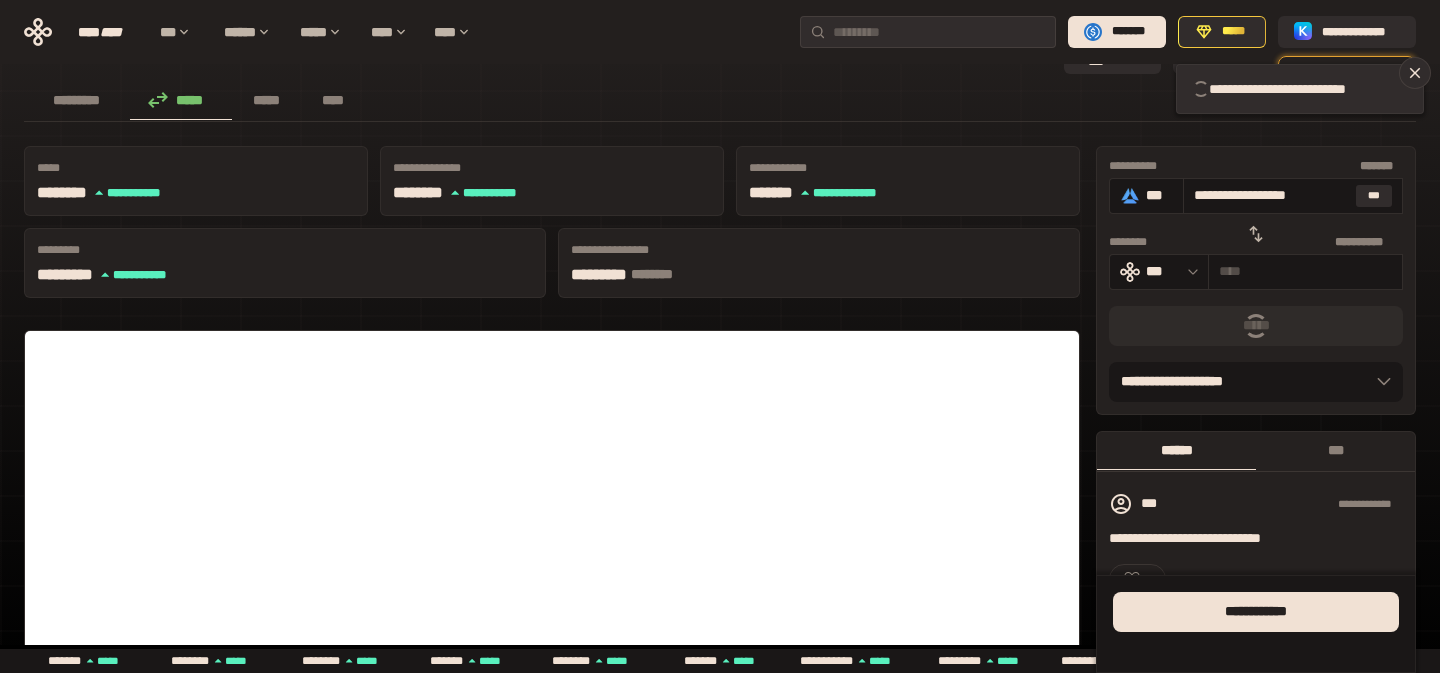 type 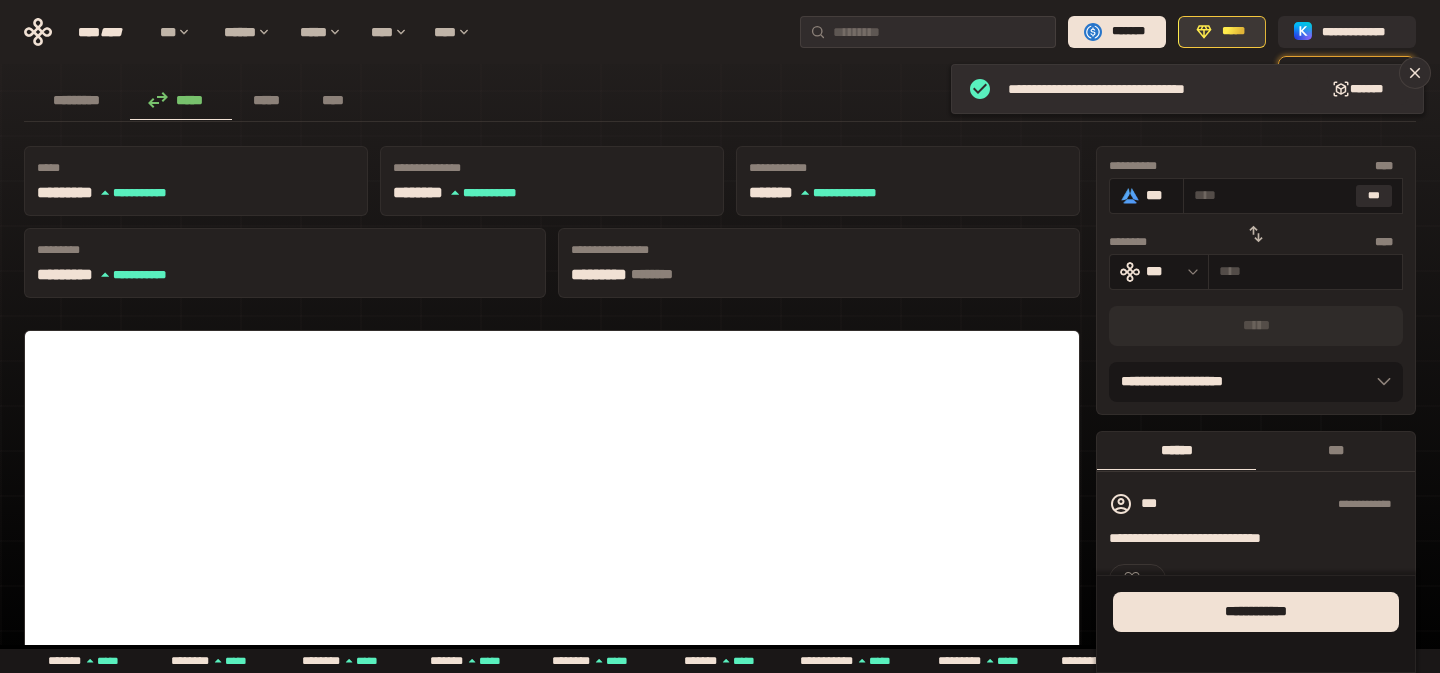 click on "*****" at bounding box center (1233, 32) 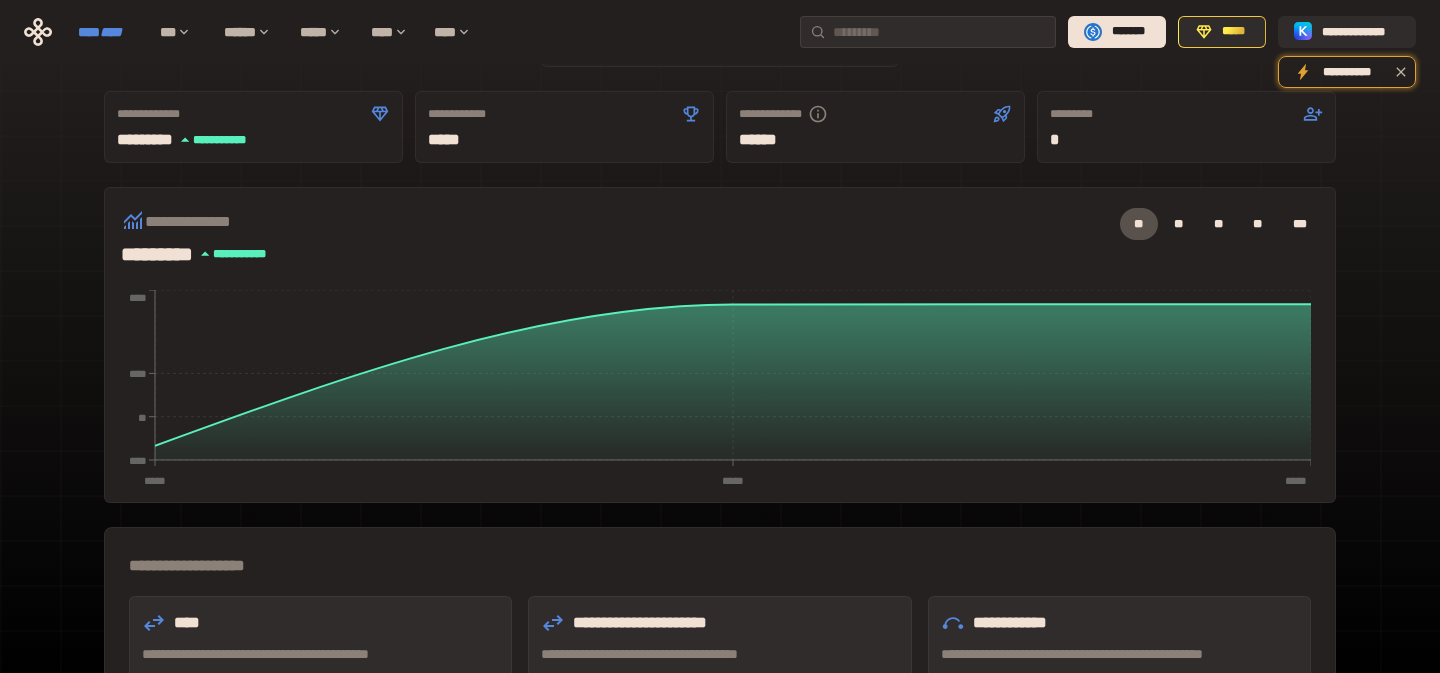 click on "**** ****" at bounding box center (109, 32) 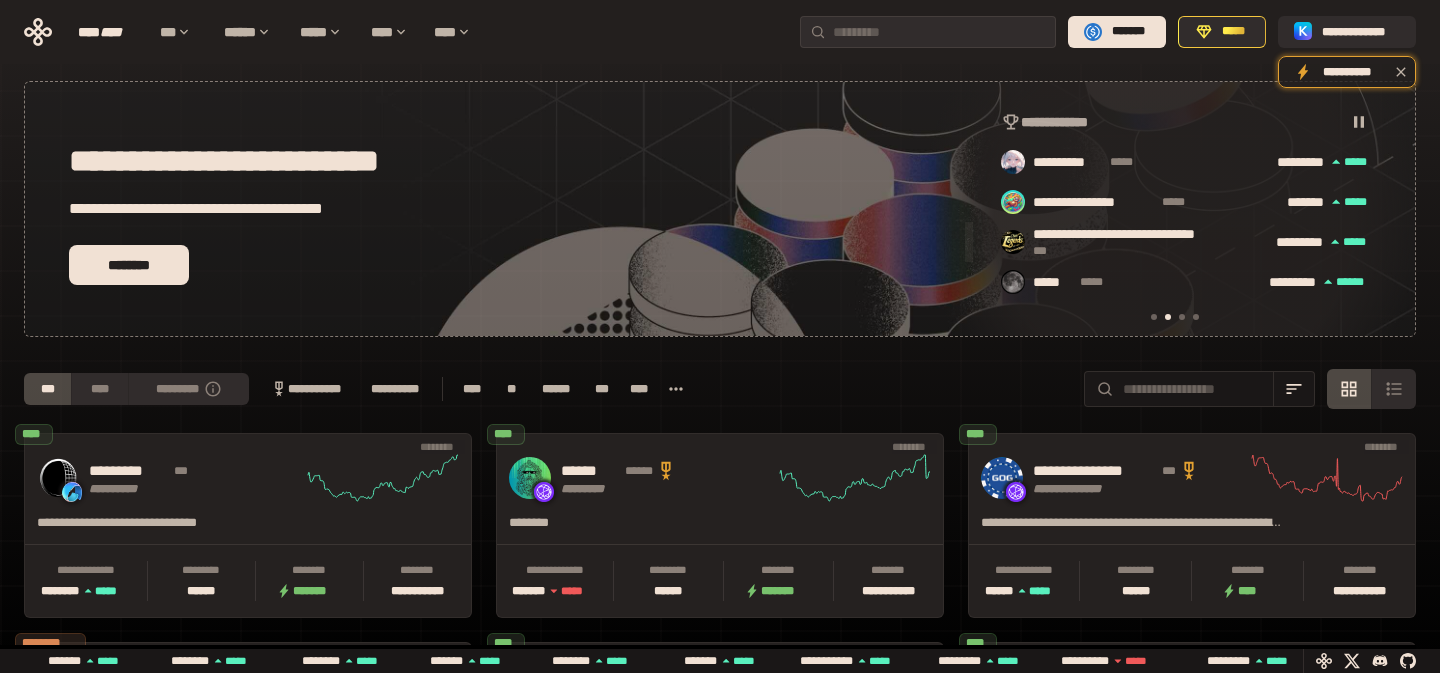 scroll, scrollTop: 0, scrollLeft: 436, axis: horizontal 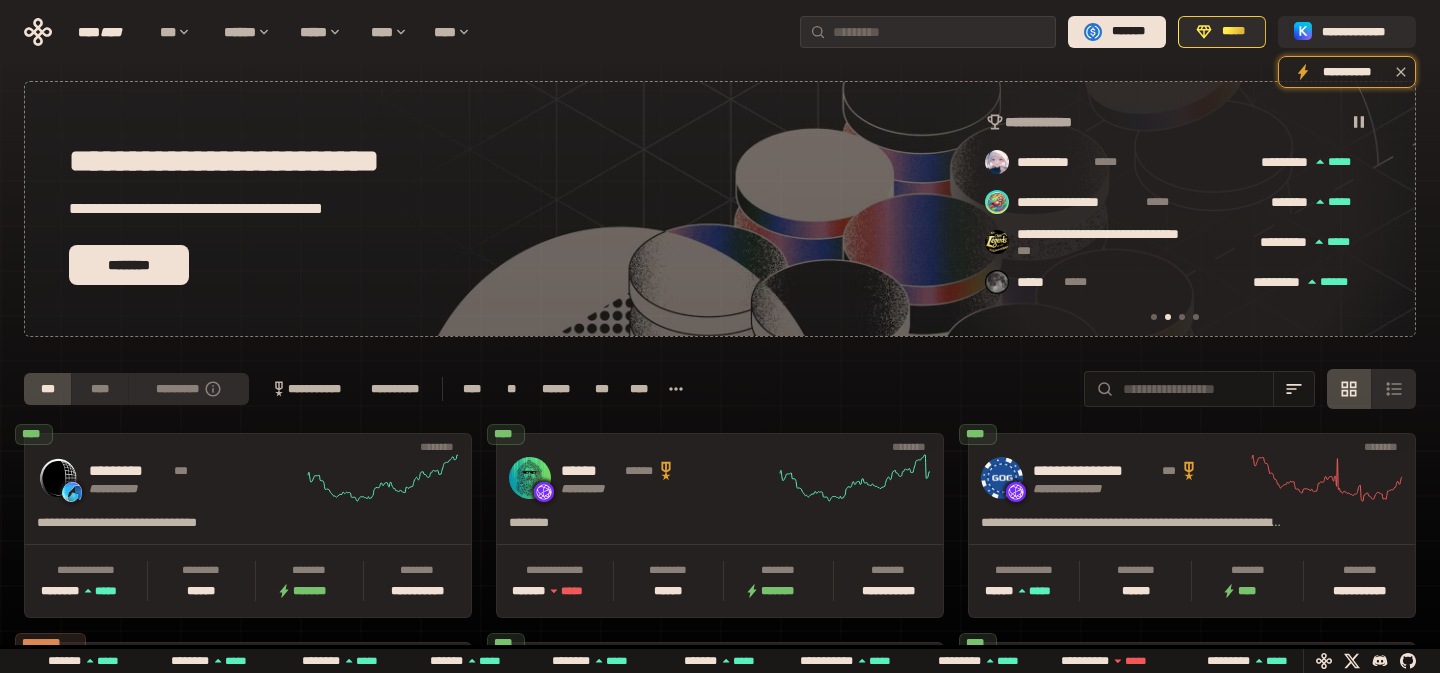 click at bounding box center (1154, 317) 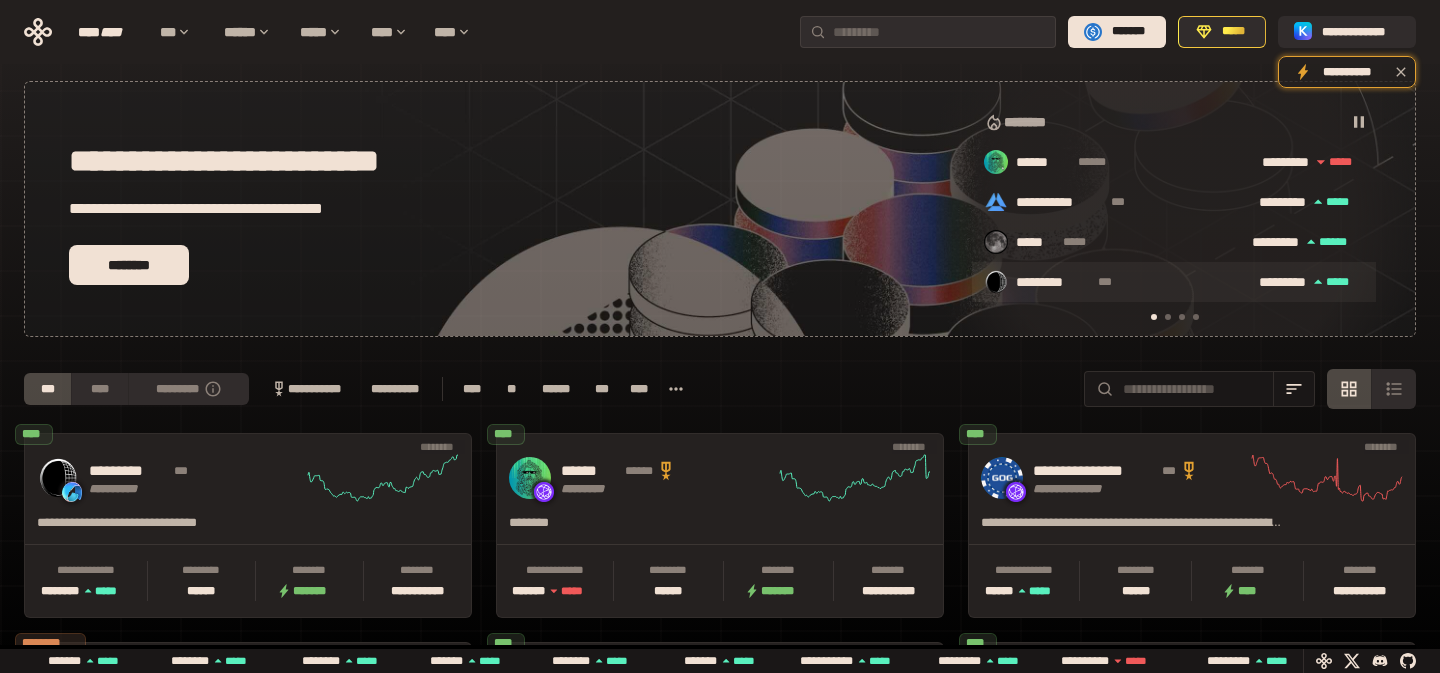 scroll, scrollTop: 0, scrollLeft: 16, axis: horizontal 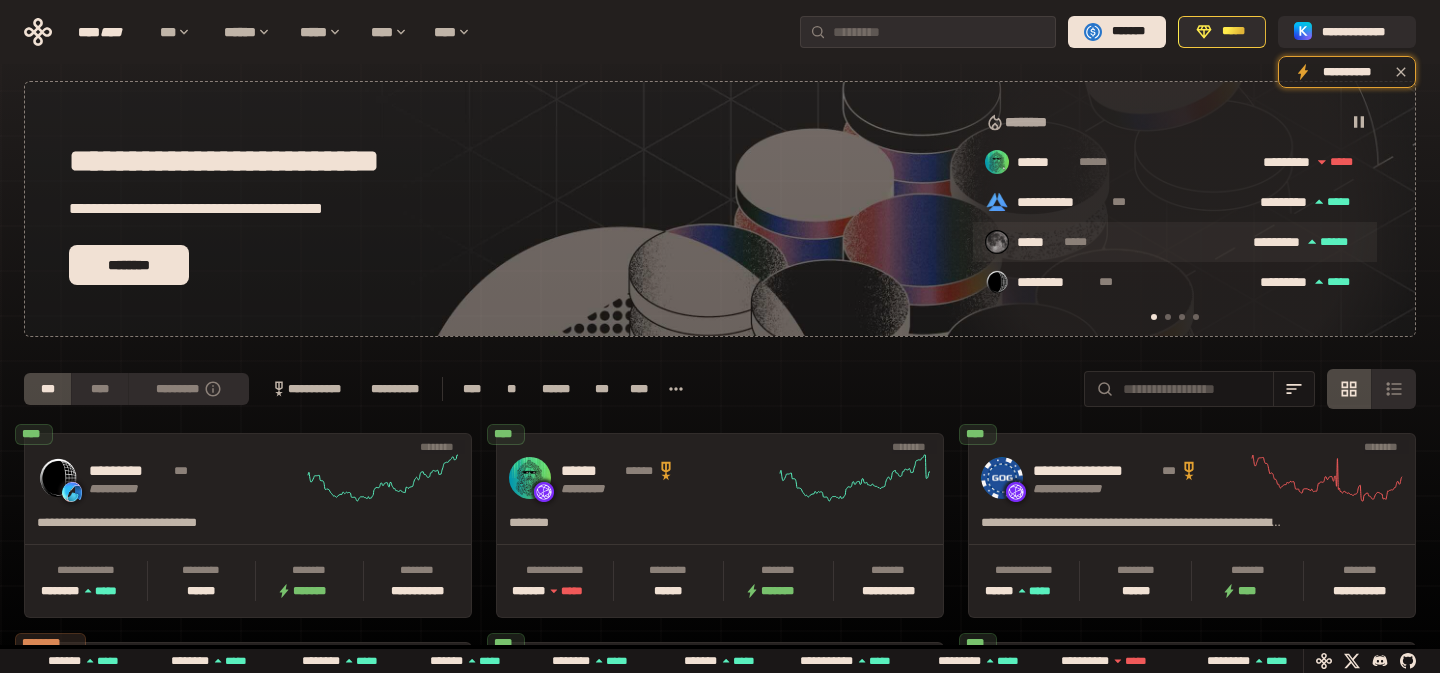 click on "***** *****" at bounding box center (1122, 243) 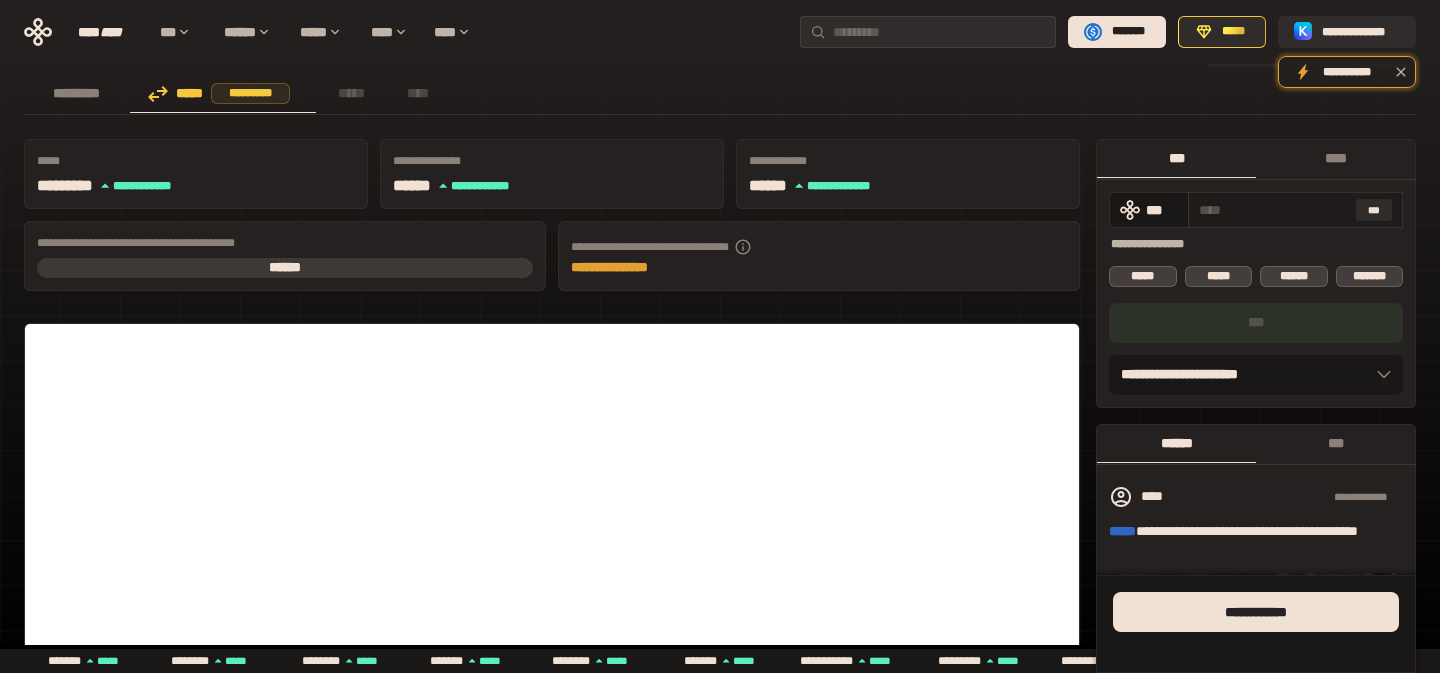 click at bounding box center (1273, 210) 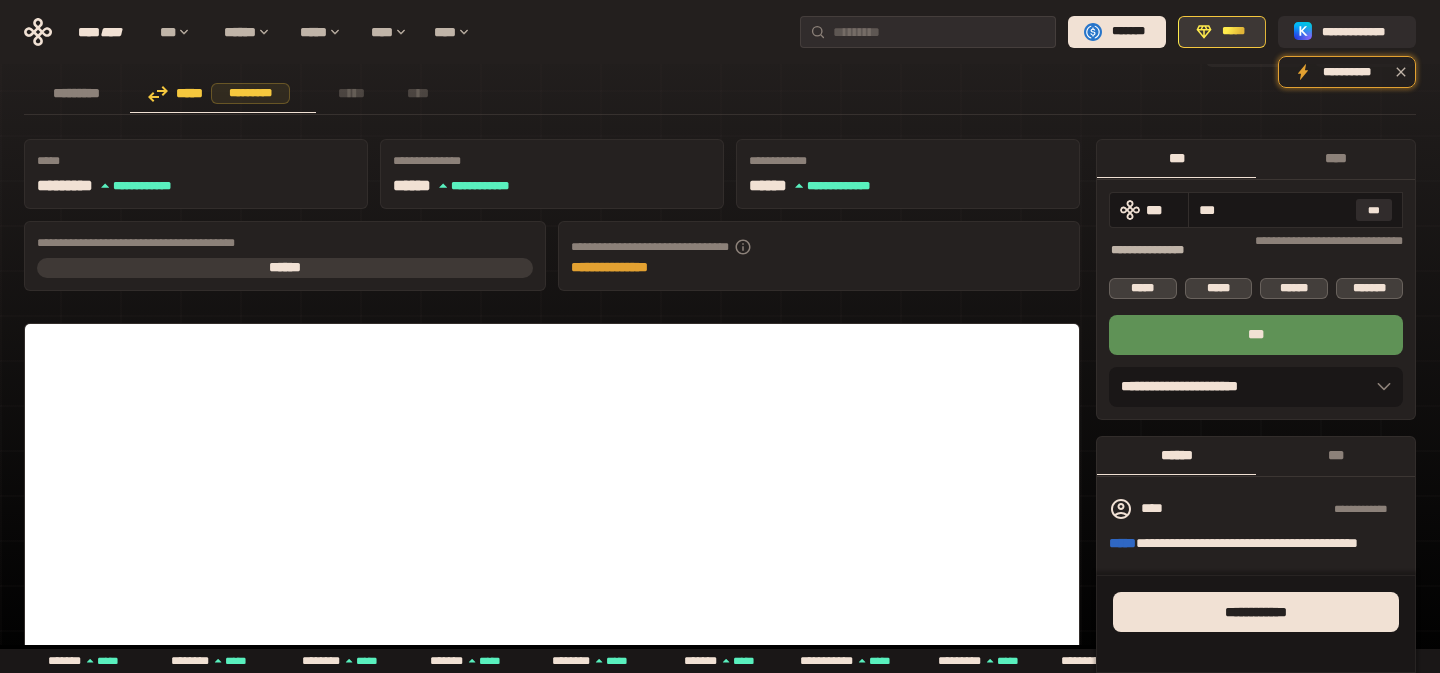 type on "***" 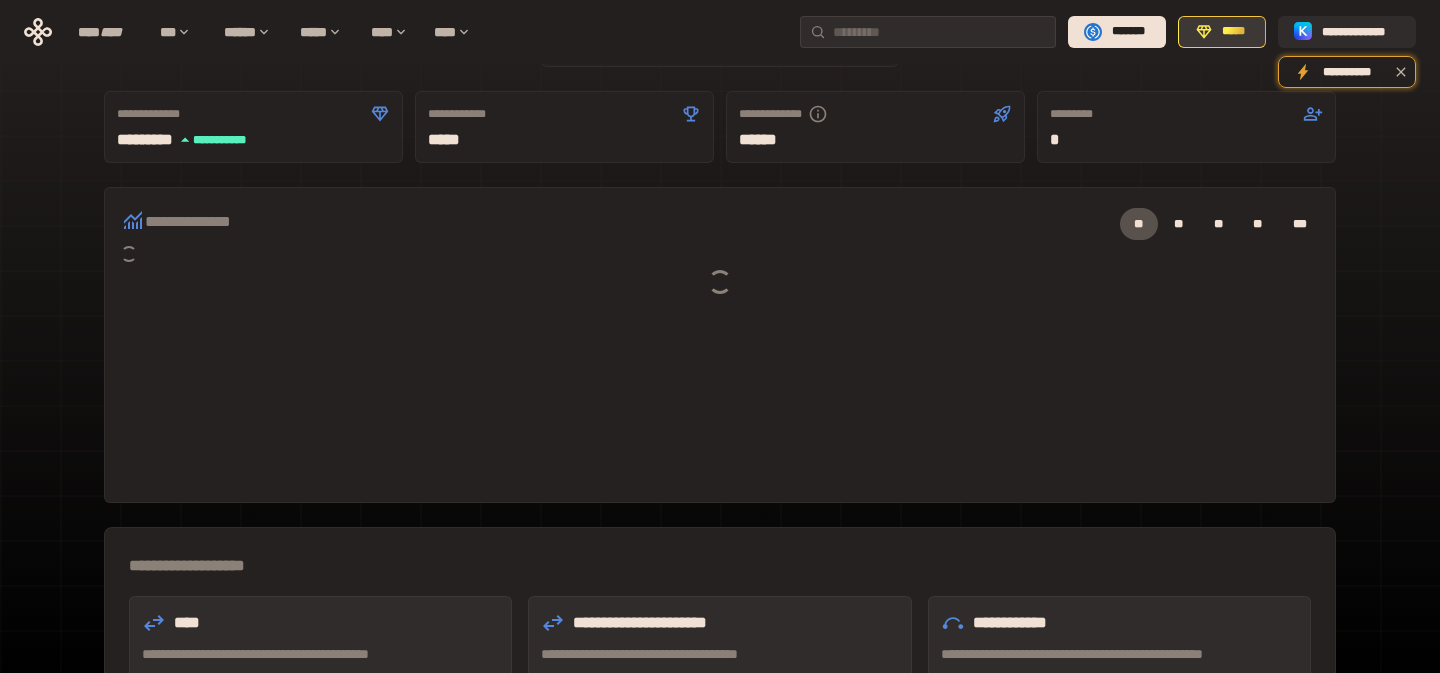 type 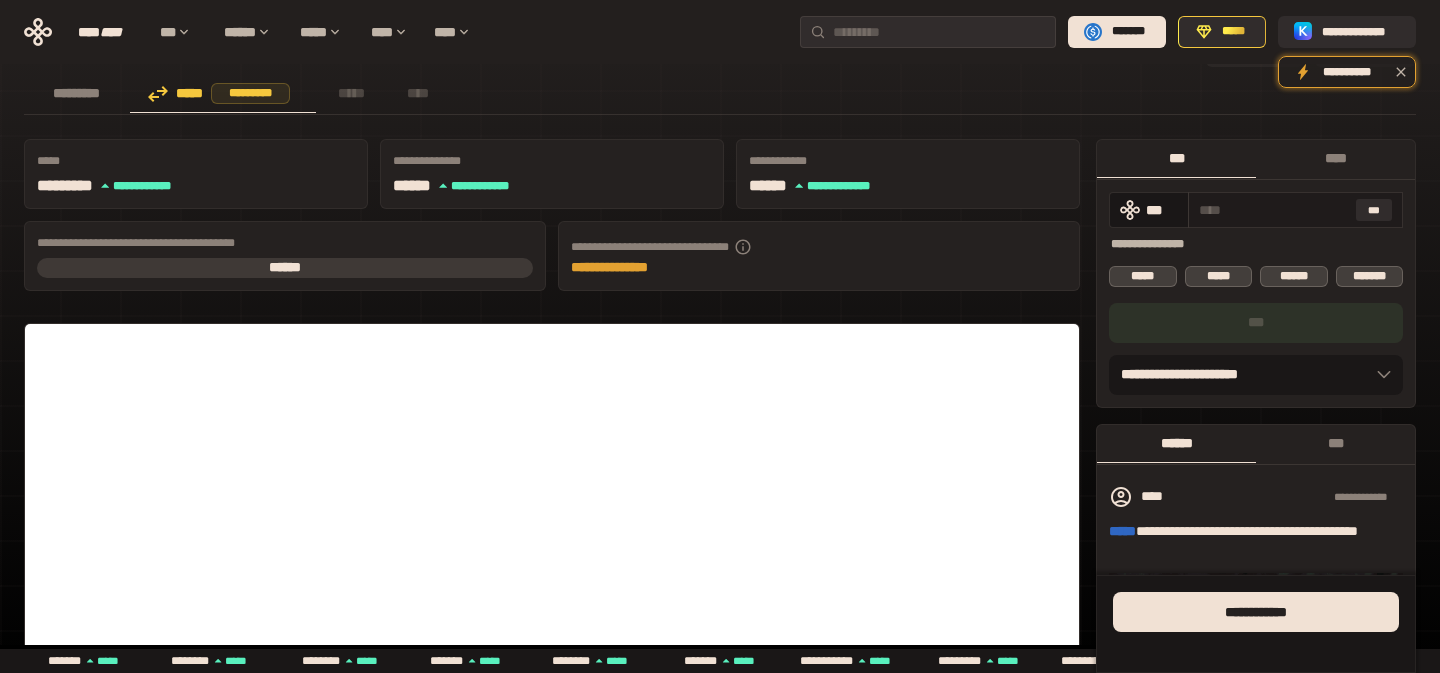 click at bounding box center [1273, 210] 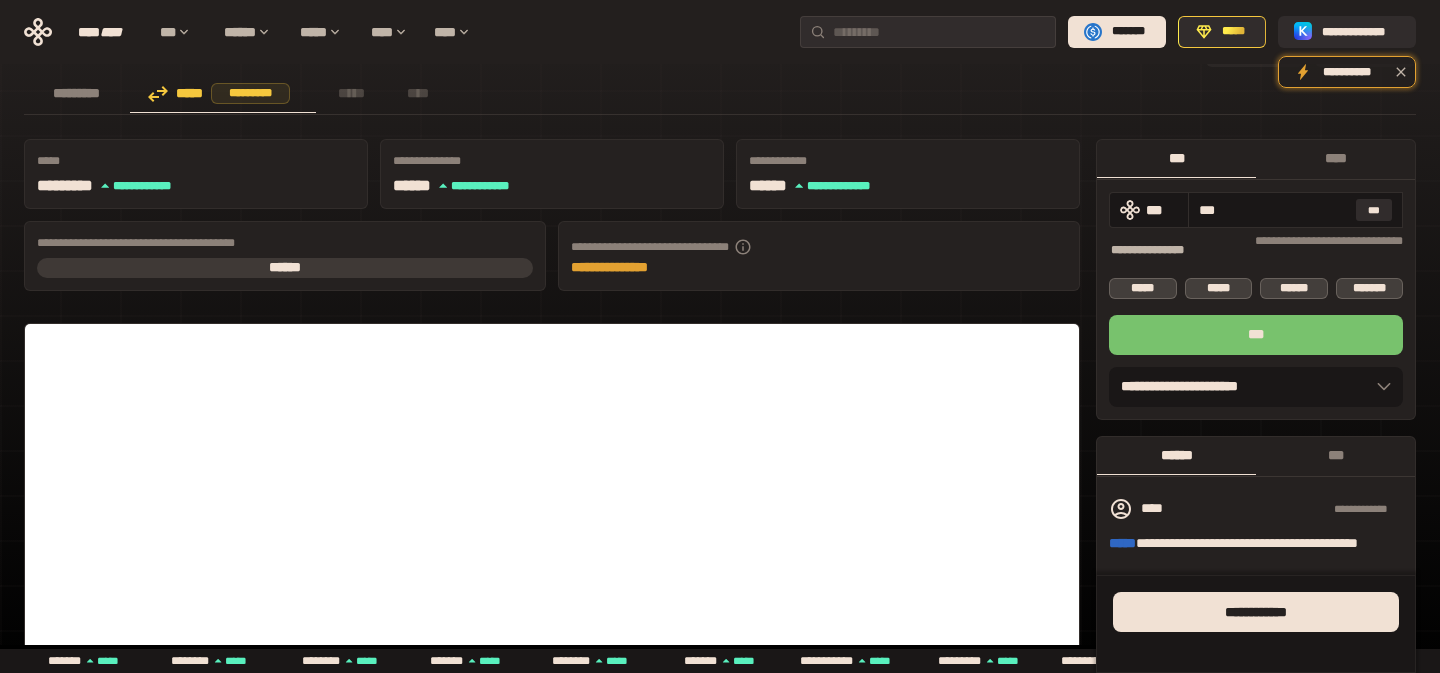 type on "***" 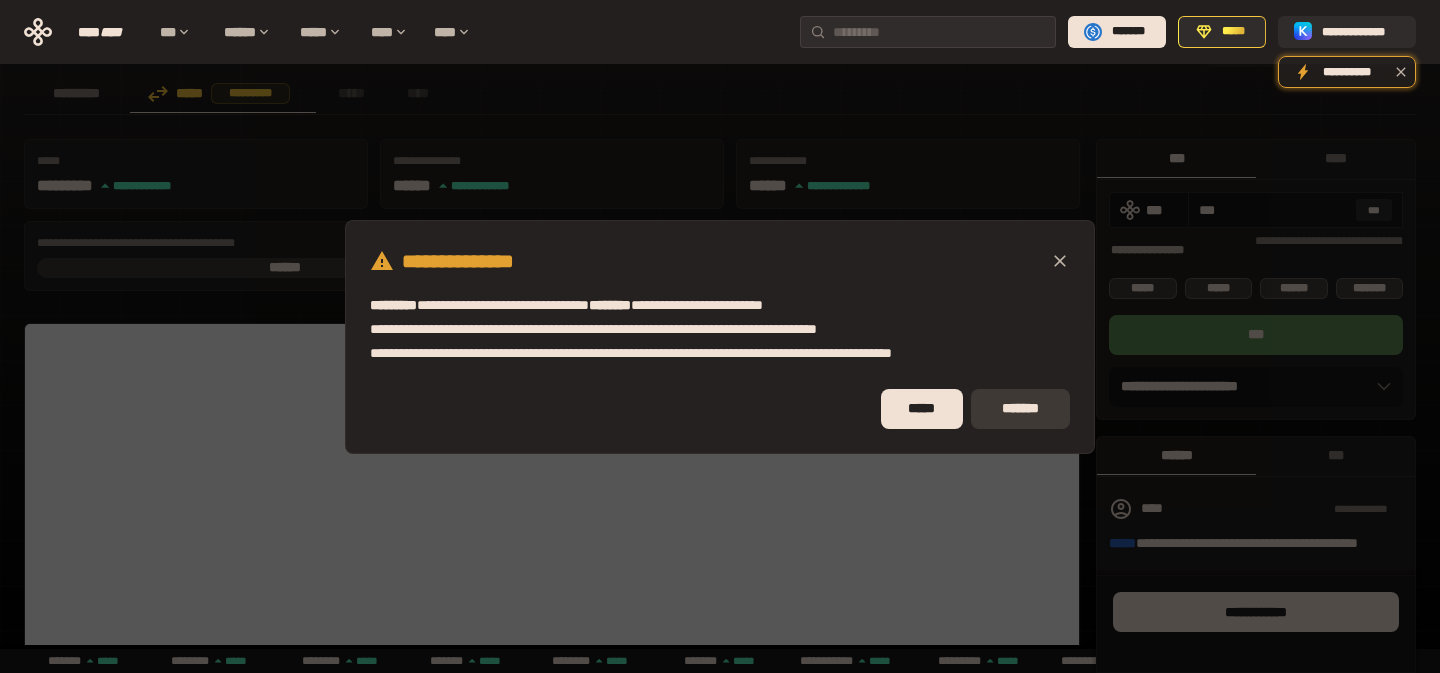 click on "*******" at bounding box center (1020, 409) 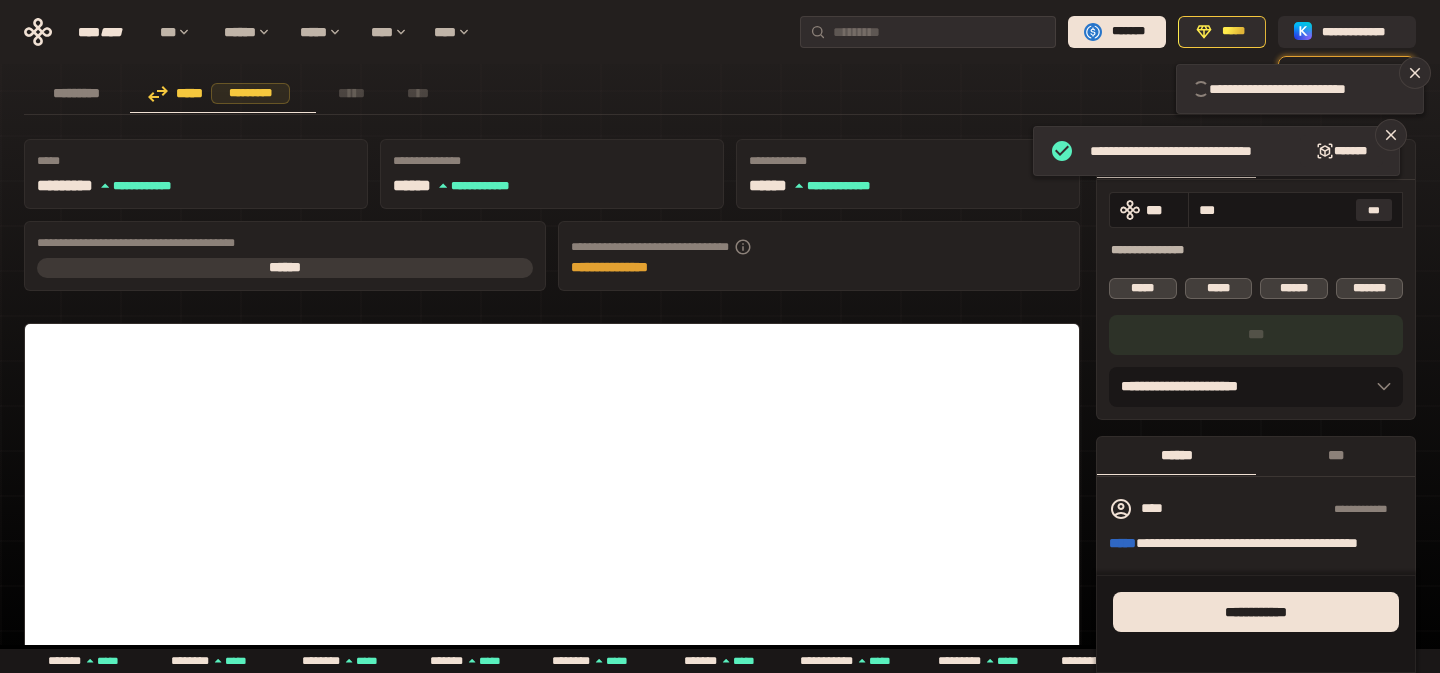 type 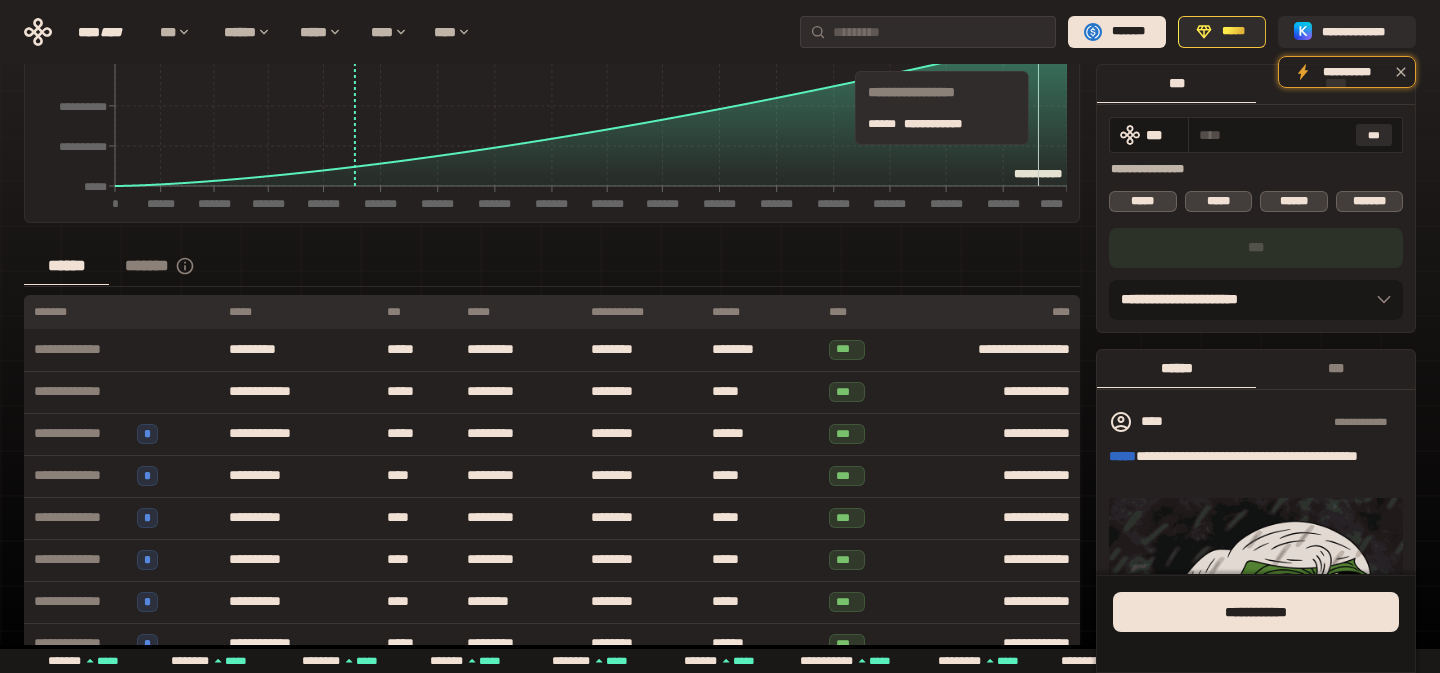 scroll, scrollTop: 835, scrollLeft: 0, axis: vertical 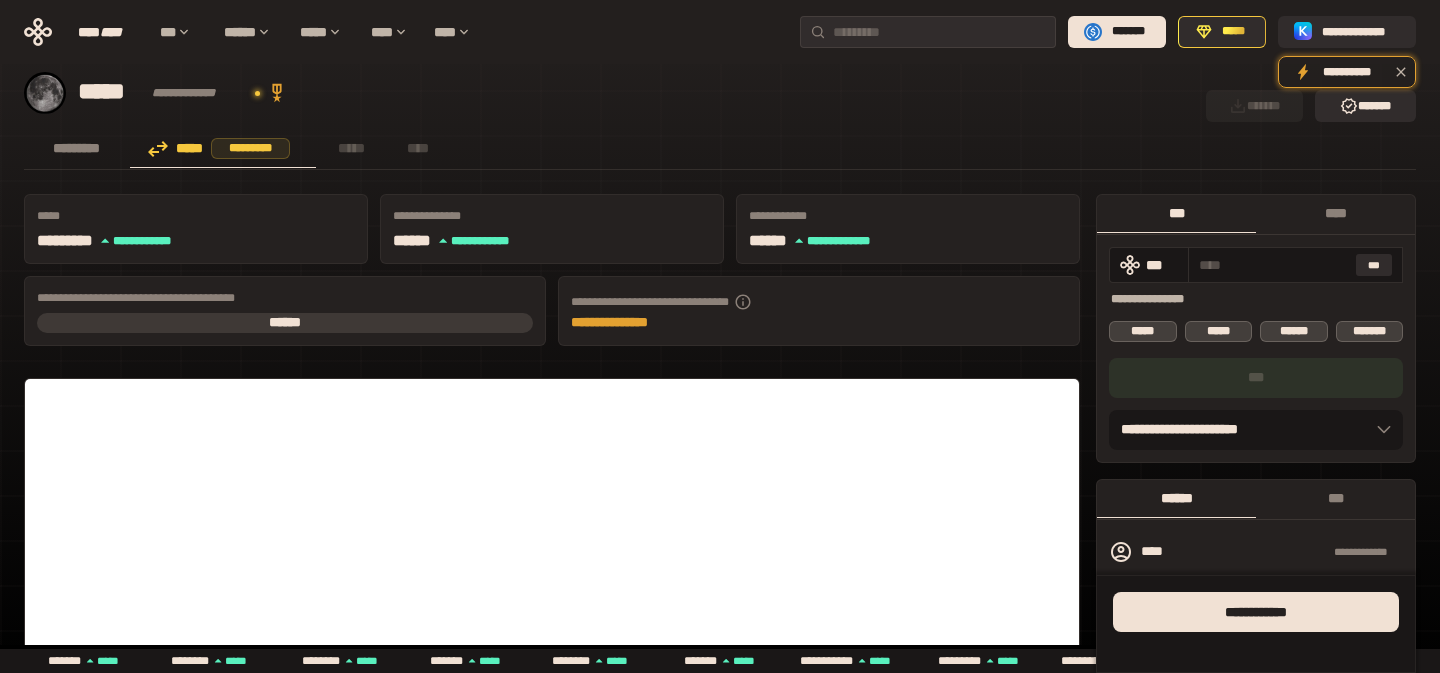 click on "**********" at bounding box center [720, 32] 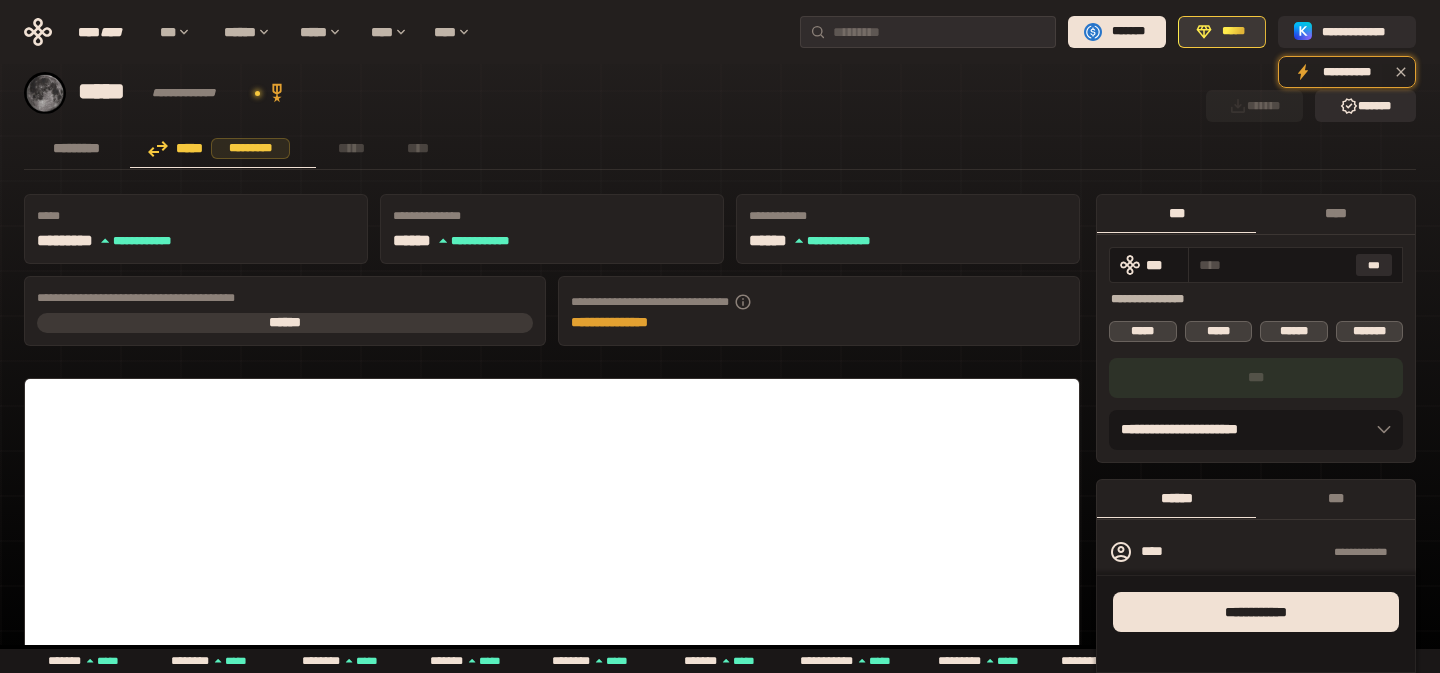 click on "*****" at bounding box center (1222, 32) 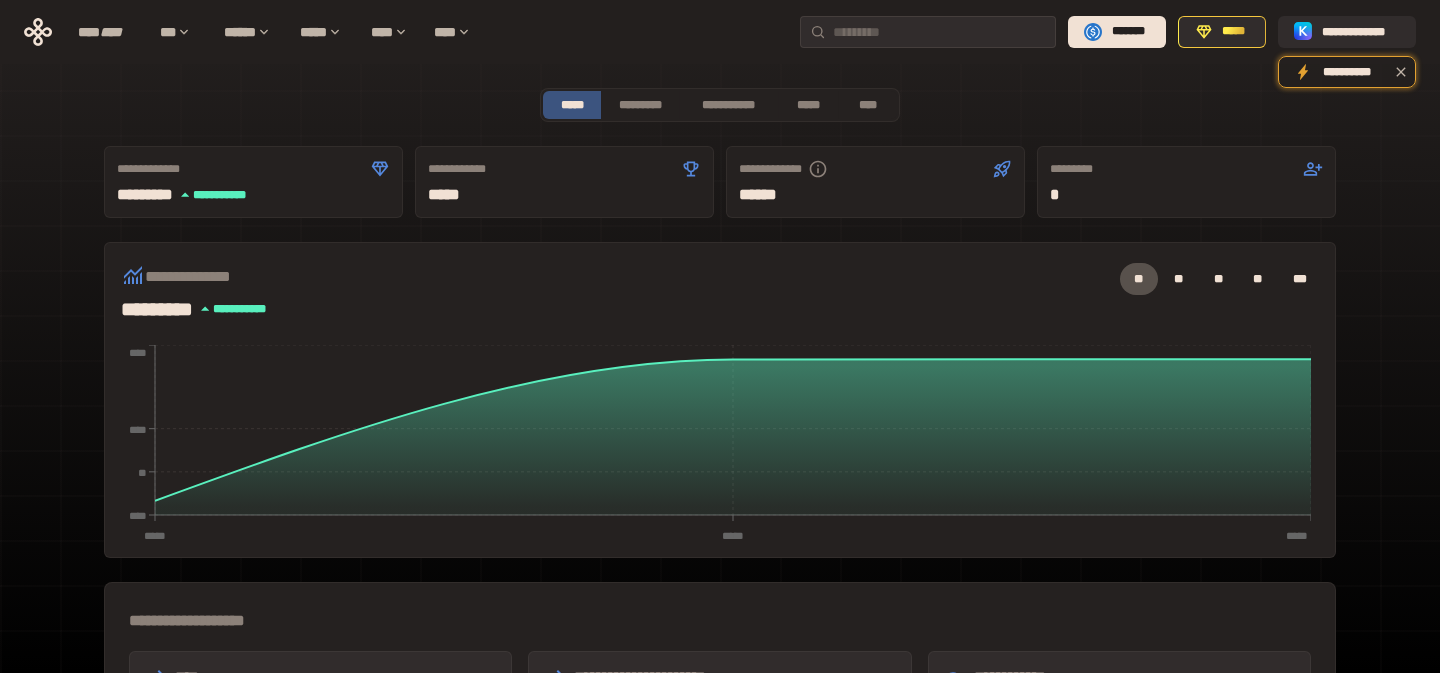 click 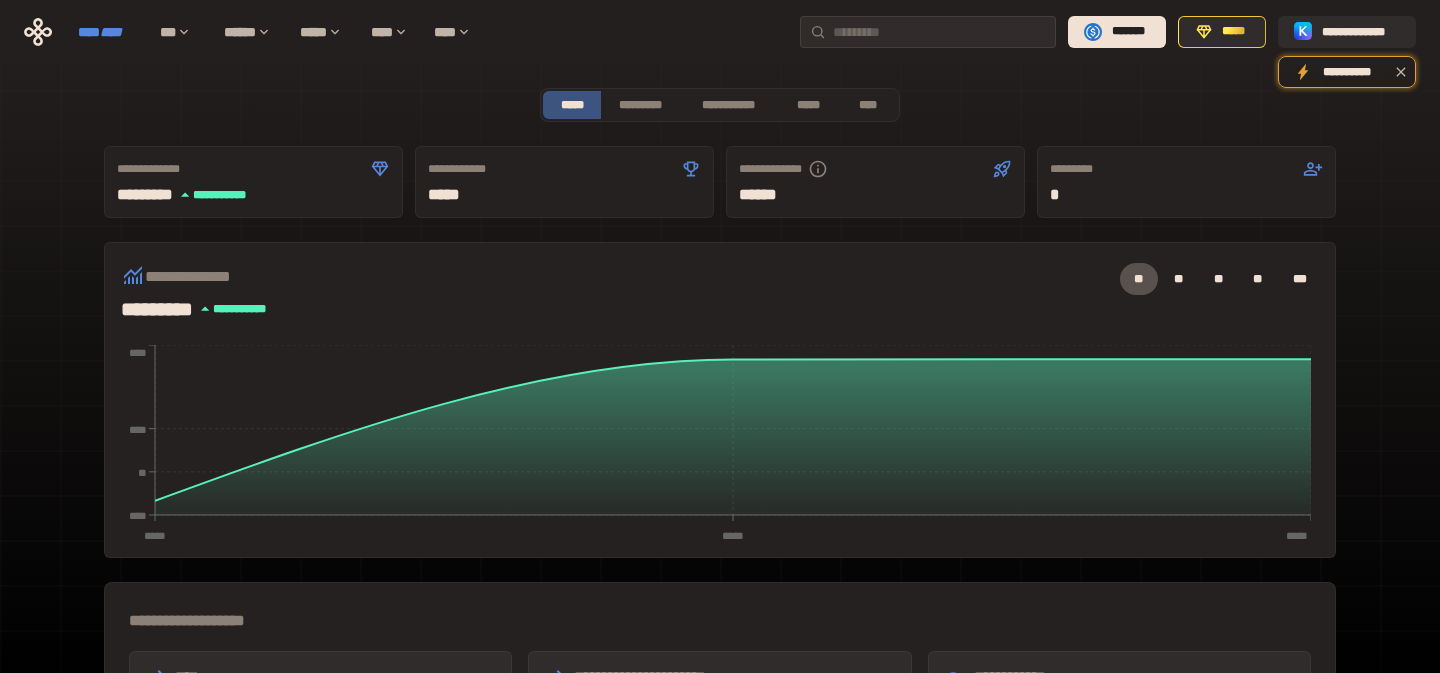 click on "**** ****" at bounding box center (109, 32) 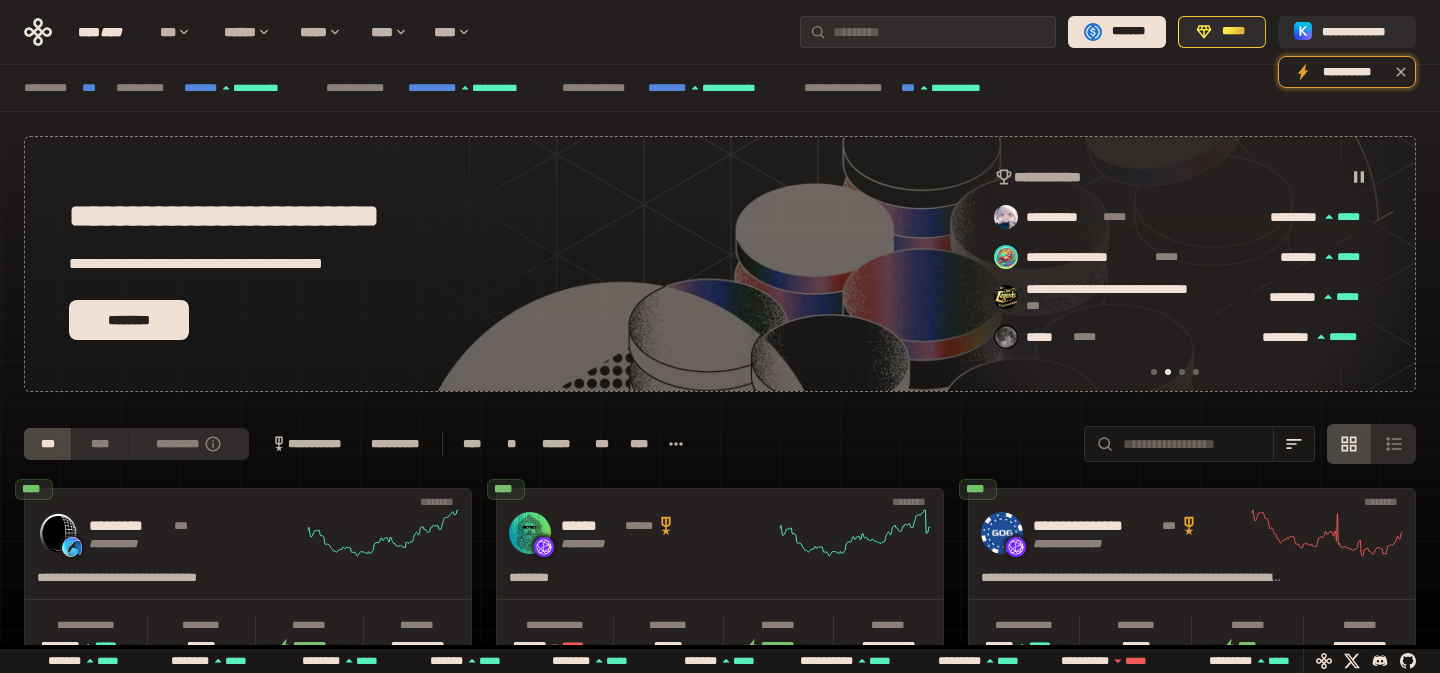 scroll, scrollTop: 0, scrollLeft: 436, axis: horizontal 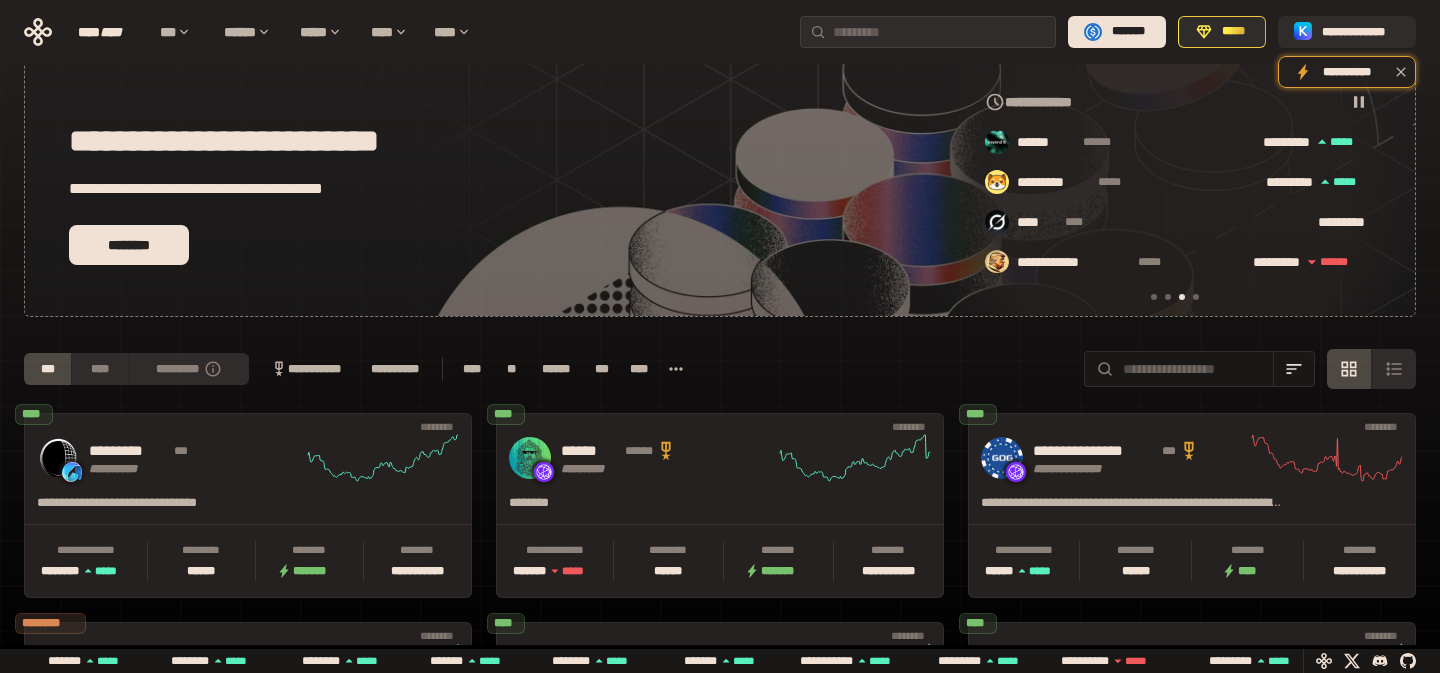 click at bounding box center (1154, 297) 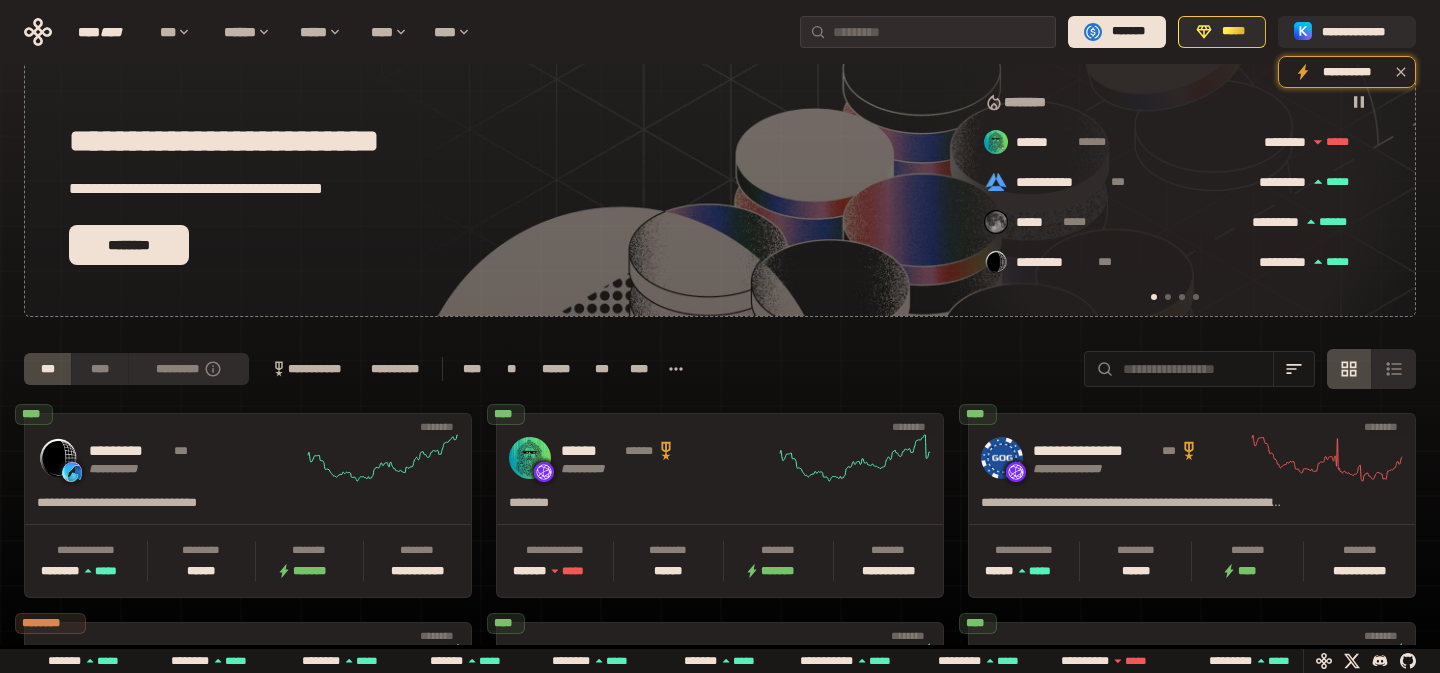 scroll, scrollTop: 0, scrollLeft: 16, axis: horizontal 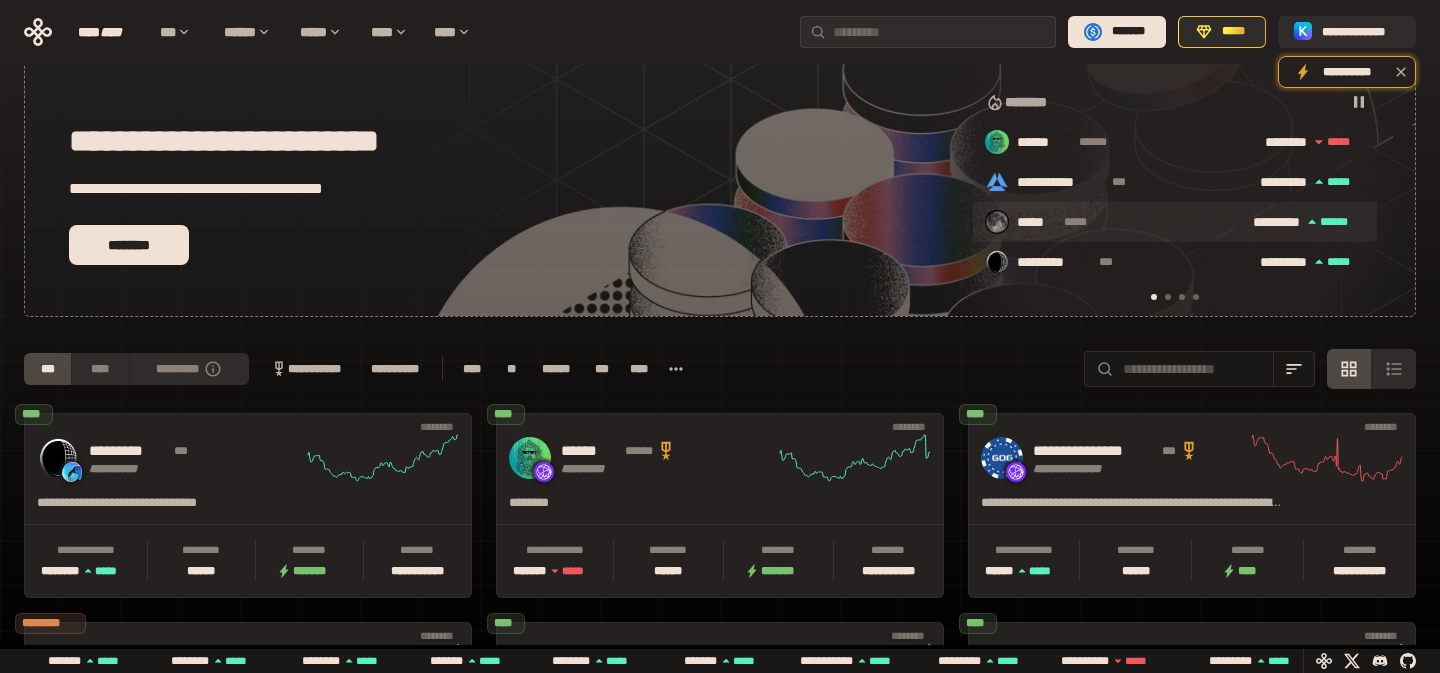 click on "***** *****" at bounding box center [1122, 223] 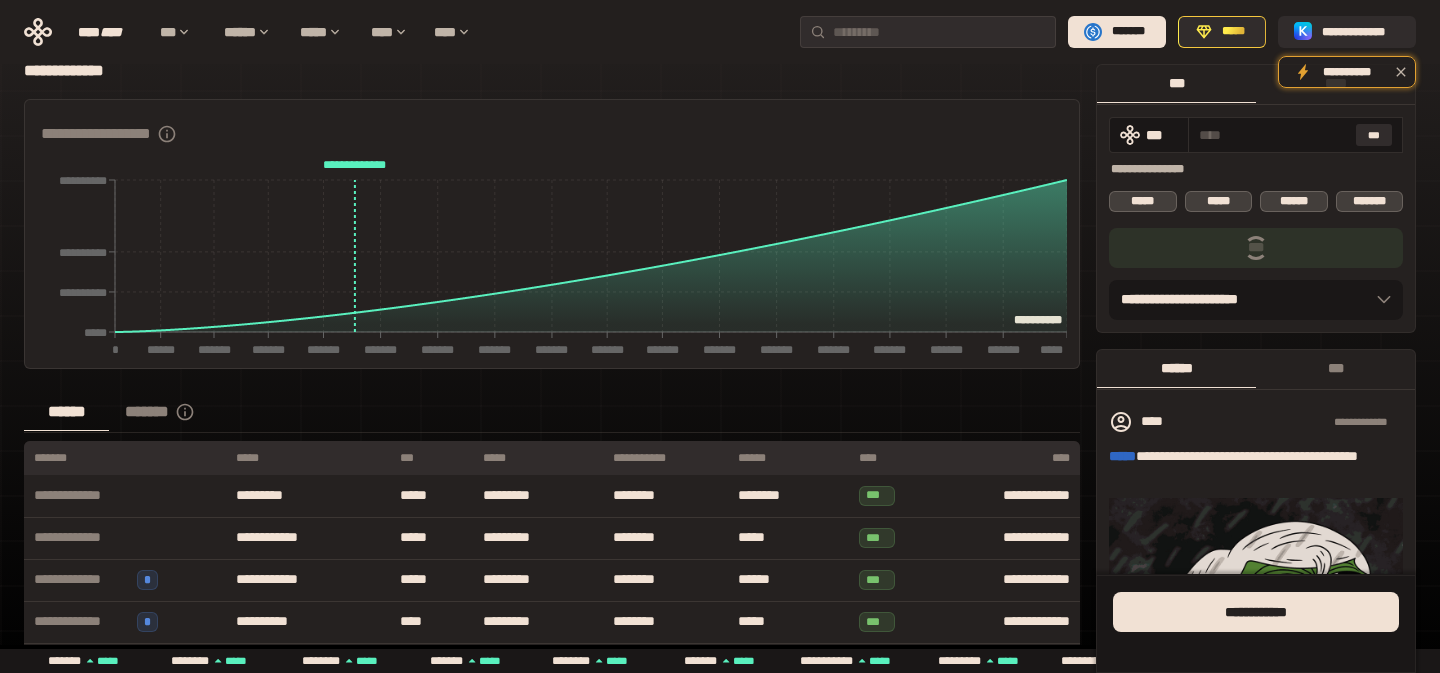 scroll, scrollTop: 683, scrollLeft: 0, axis: vertical 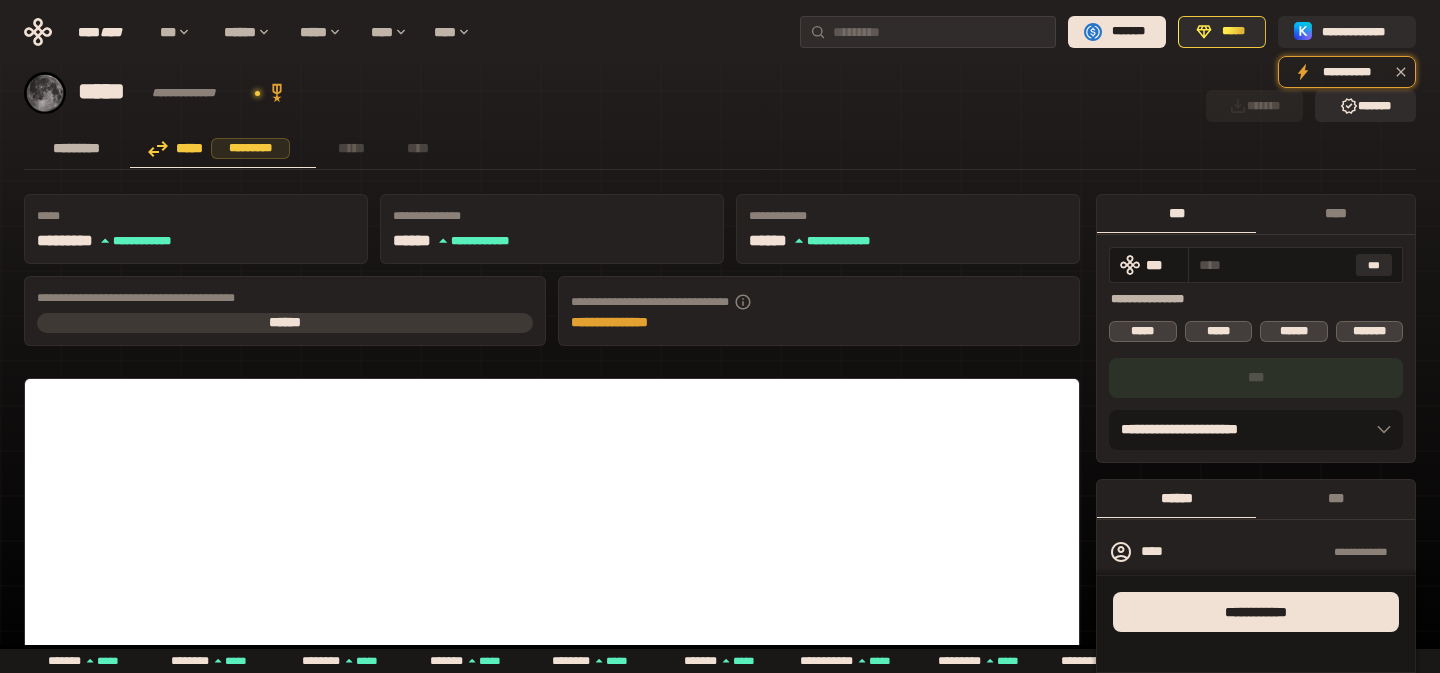 click on "*********" at bounding box center [77, 148] 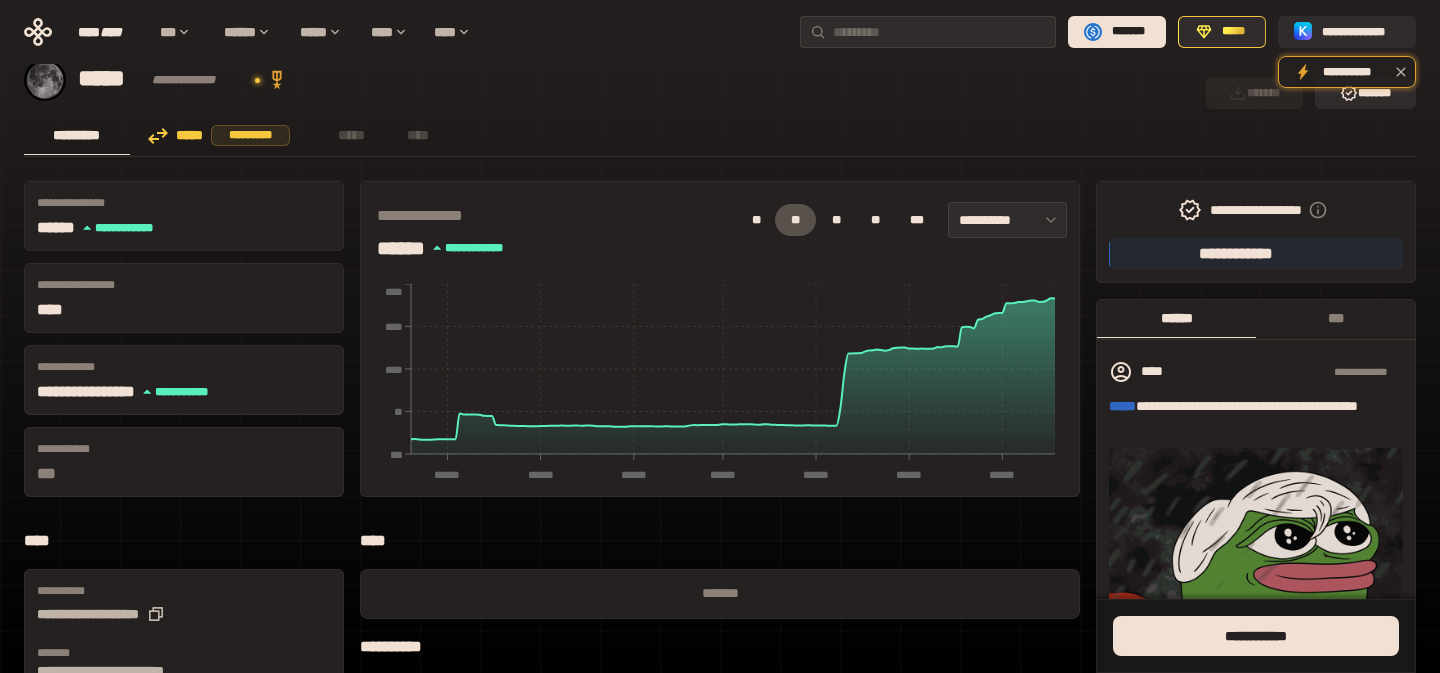 scroll, scrollTop: 0, scrollLeft: 0, axis: both 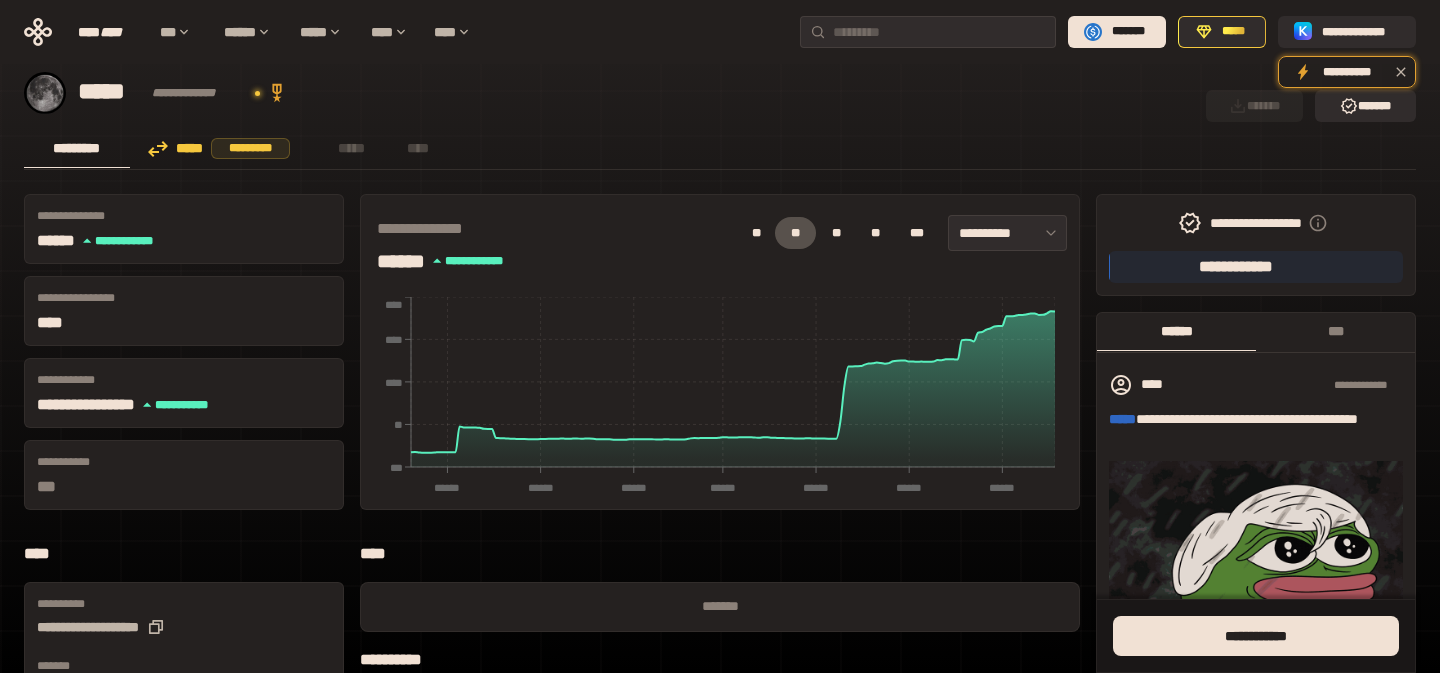 click on "*****      *********" at bounding box center [223, 148] 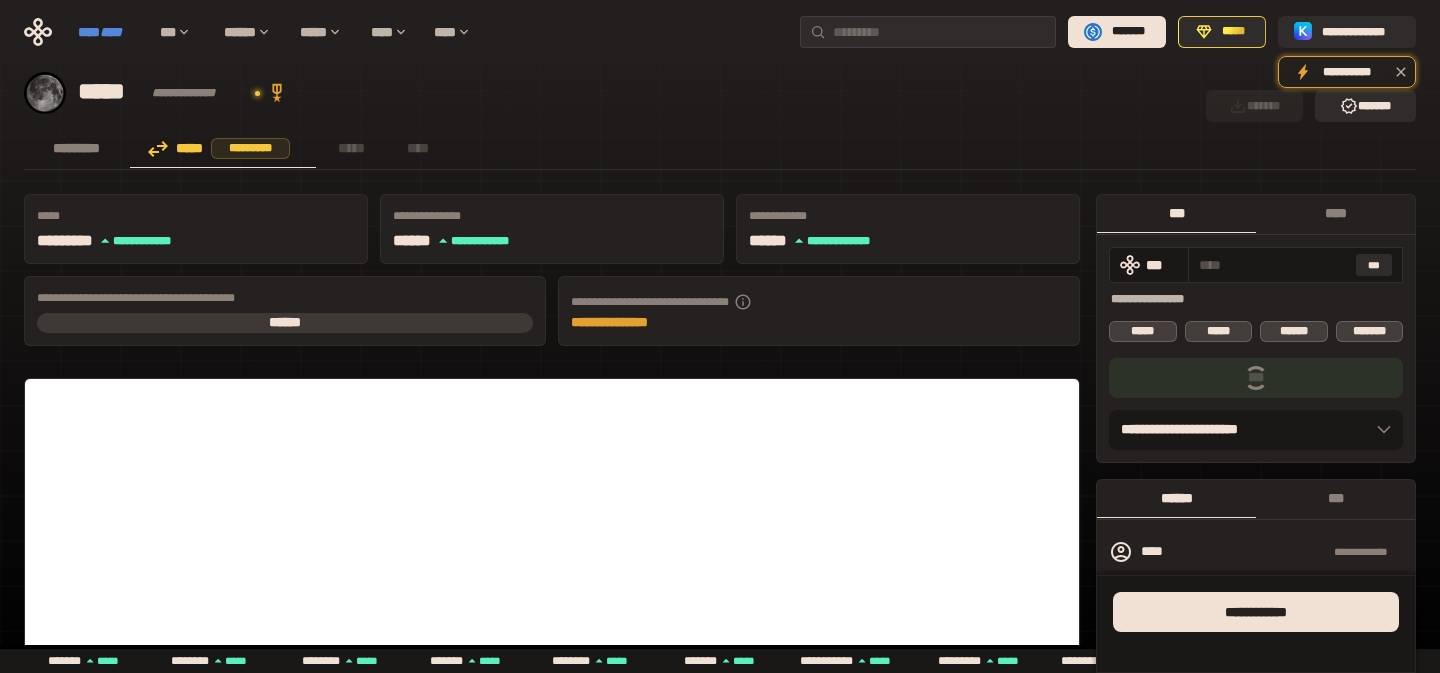 click on "****" at bounding box center [111, 32] 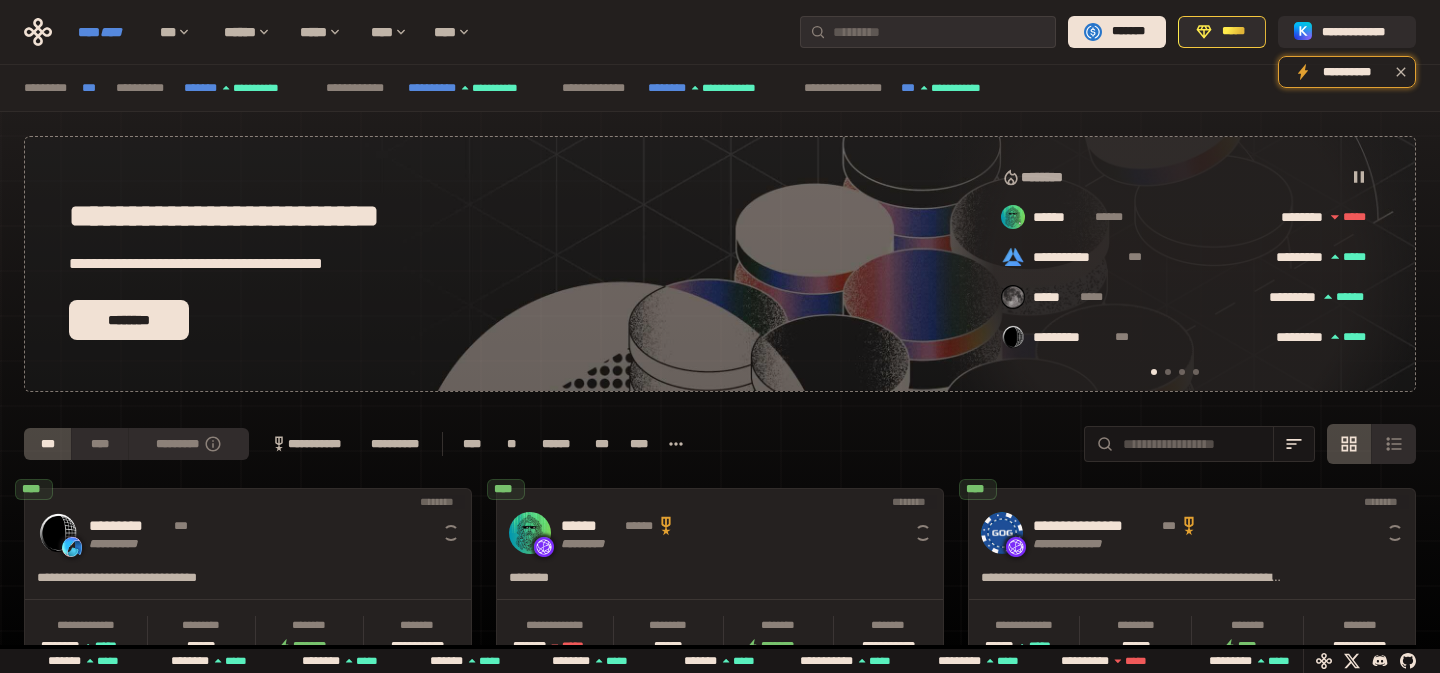scroll, scrollTop: 0, scrollLeft: 16, axis: horizontal 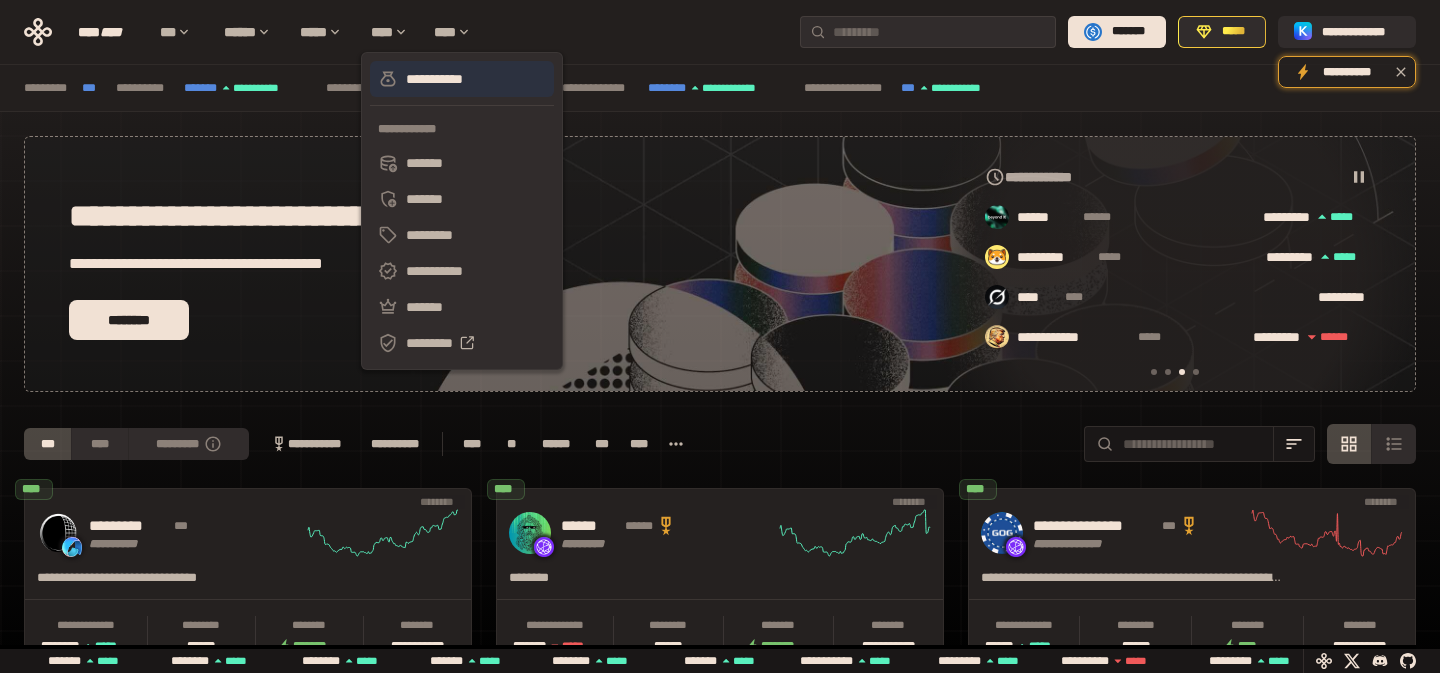 click on "**********" at bounding box center (462, 79) 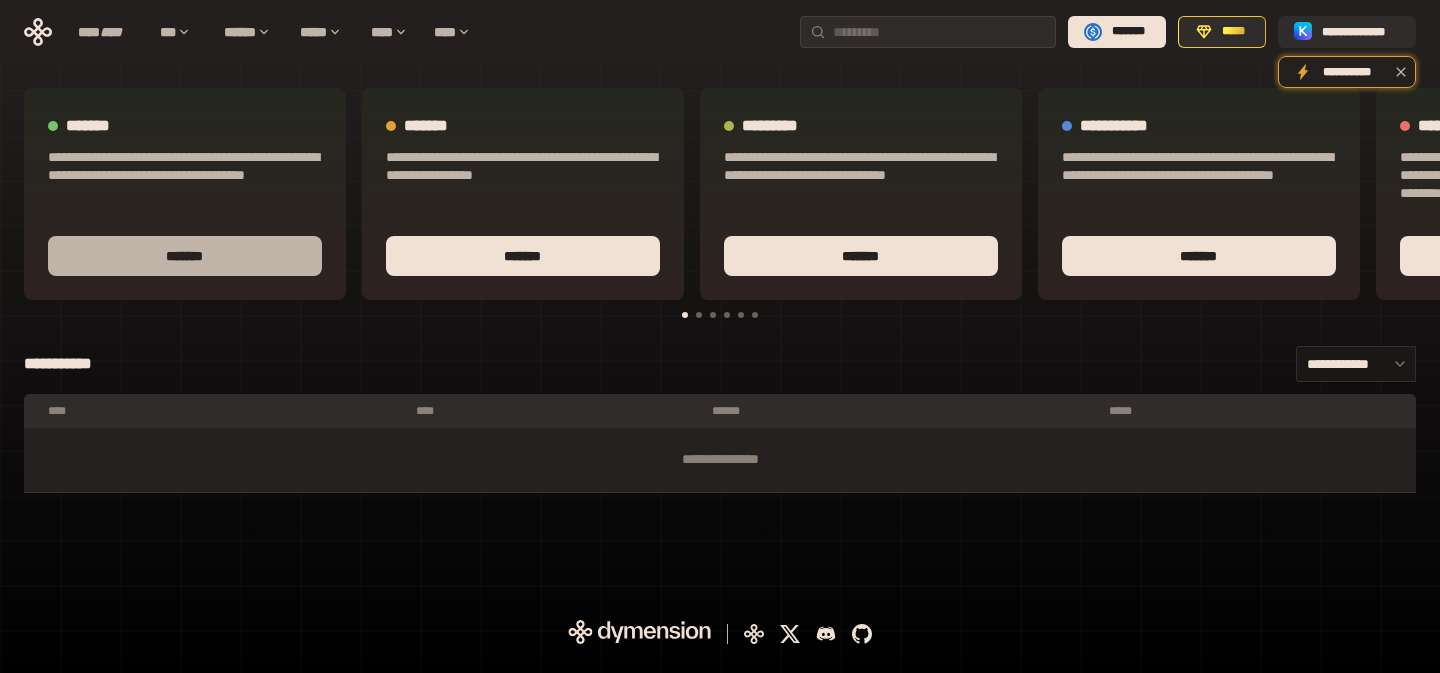 click on "*******" at bounding box center [185, 256] 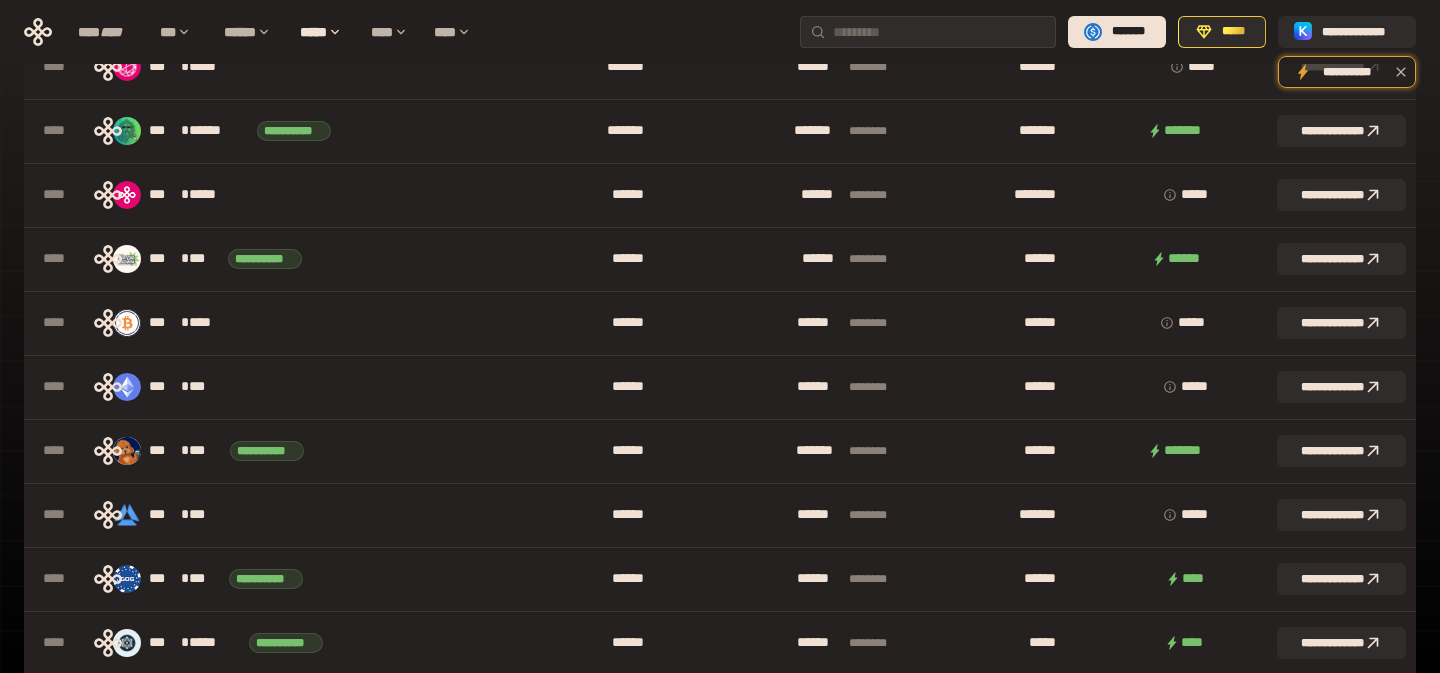 scroll, scrollTop: 705, scrollLeft: 0, axis: vertical 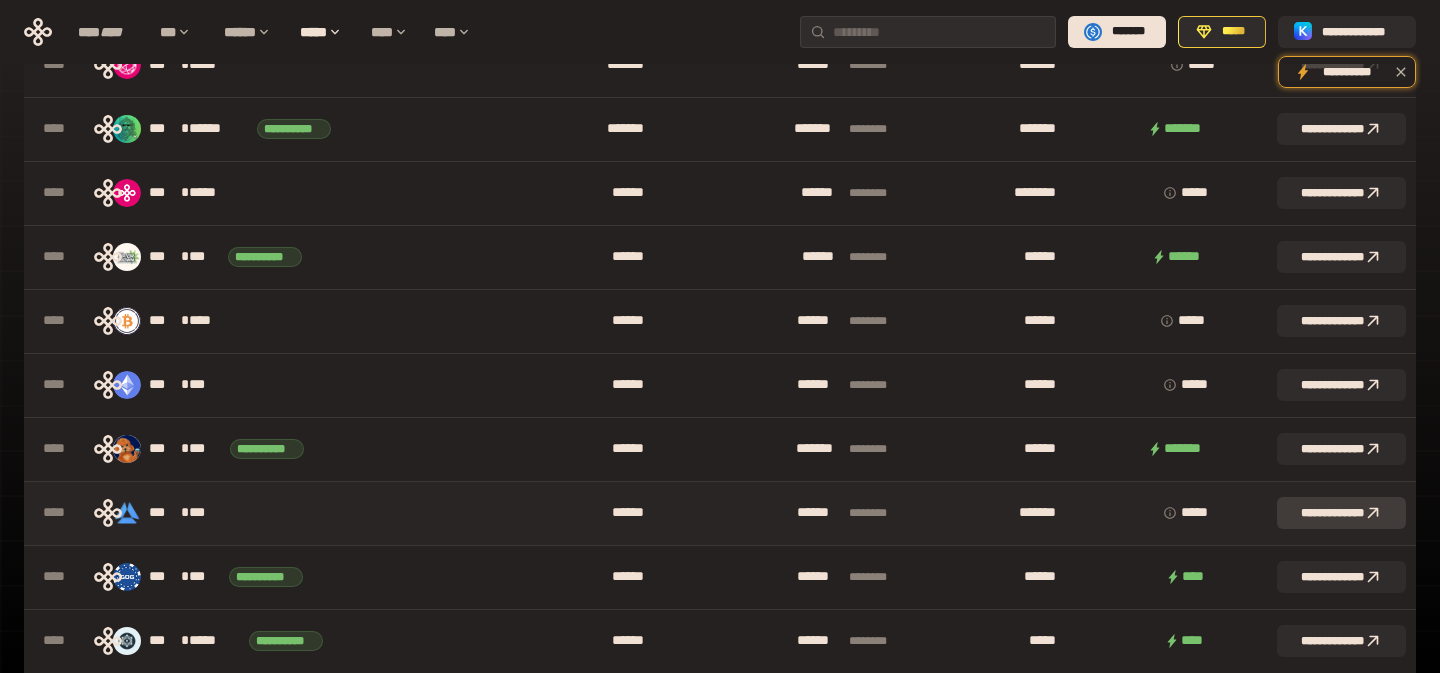 click on "**********" at bounding box center [1341, 513] 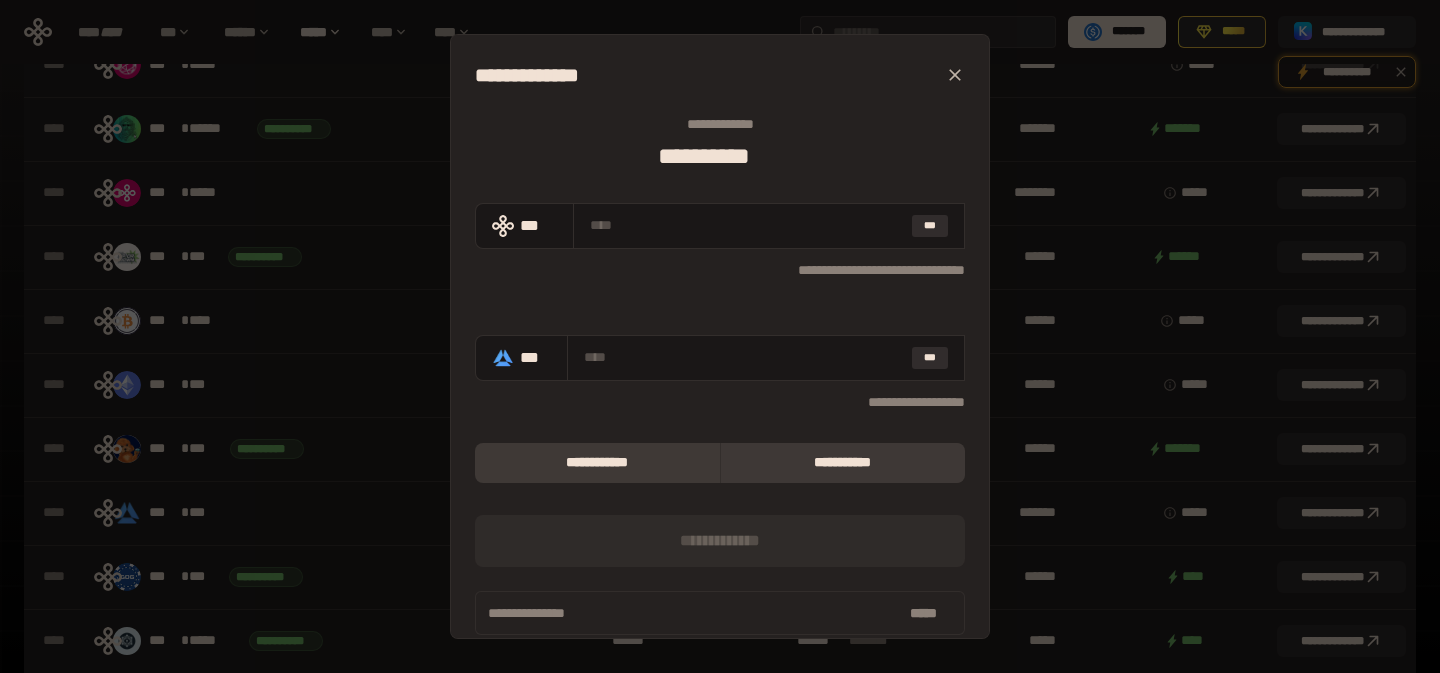 click on "**********" at bounding box center (597, 463) 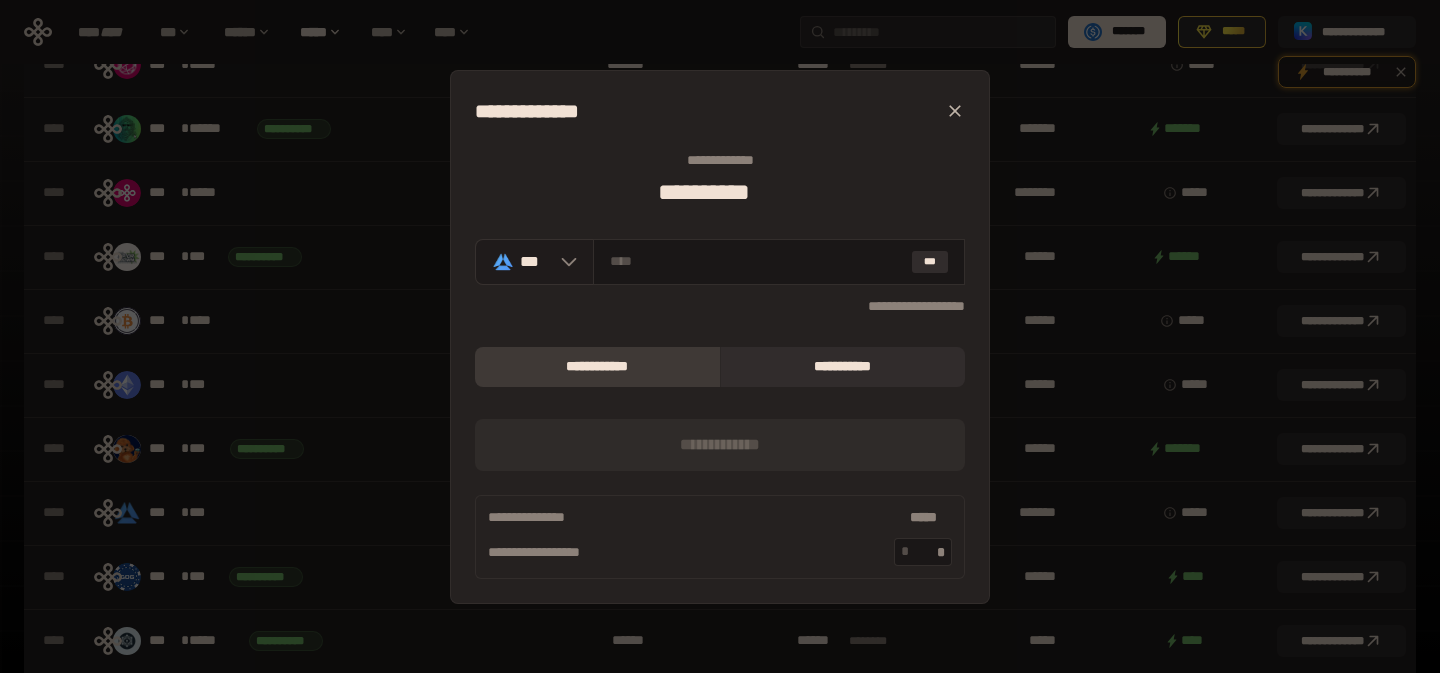 click on "***" at bounding box center (535, 262) 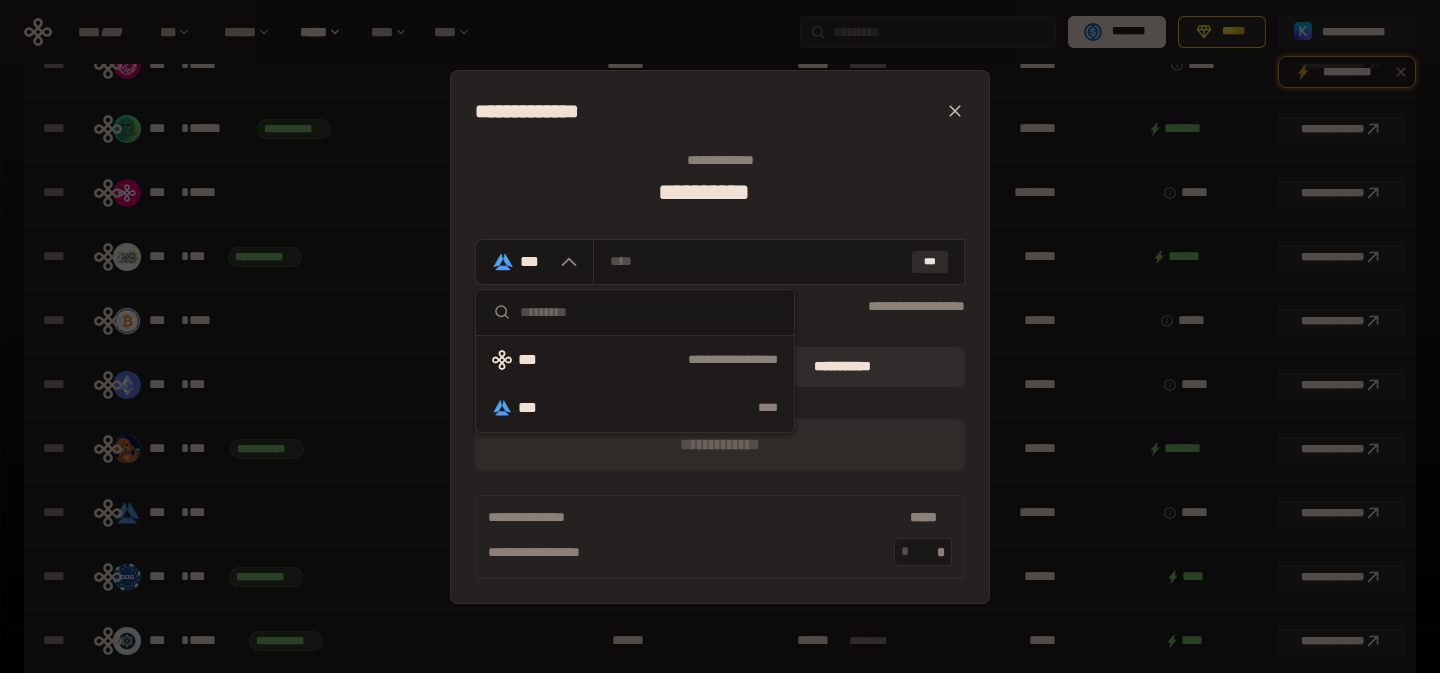 click on "**********" at bounding box center (635, 360) 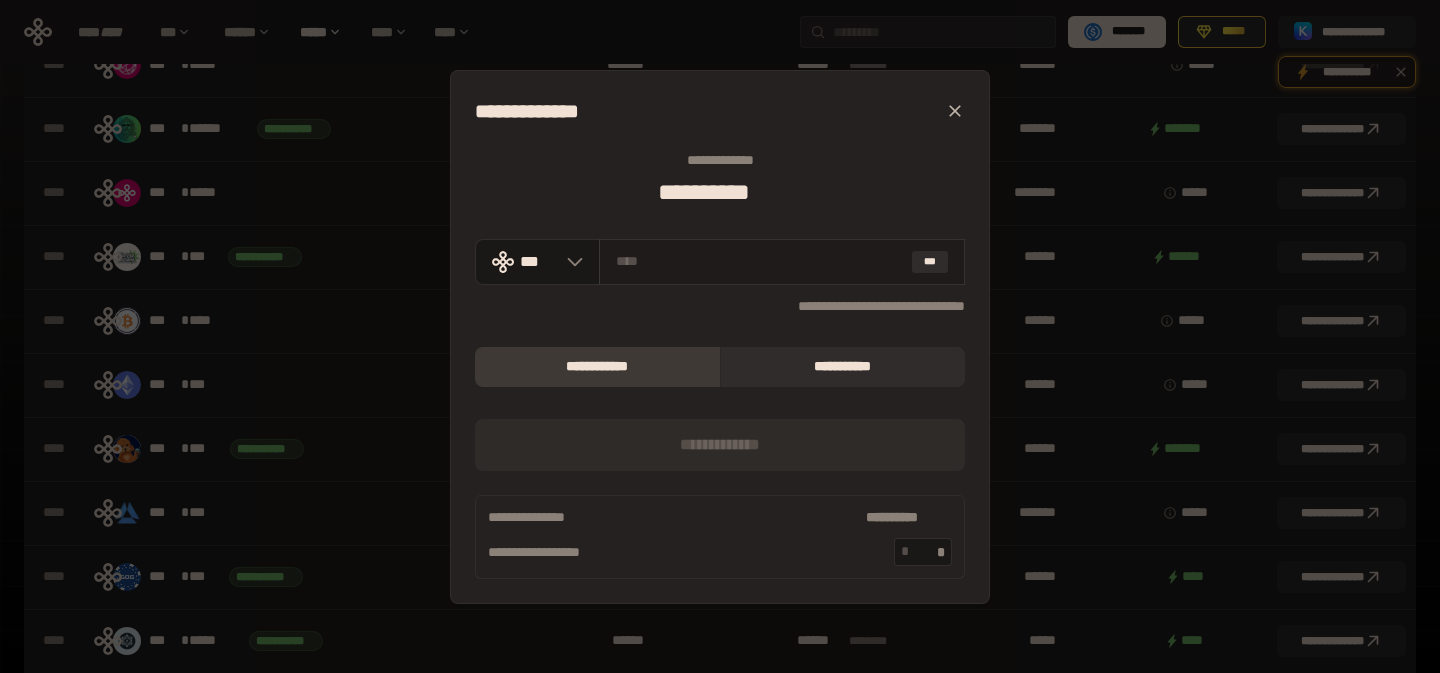 click at bounding box center [760, 261] 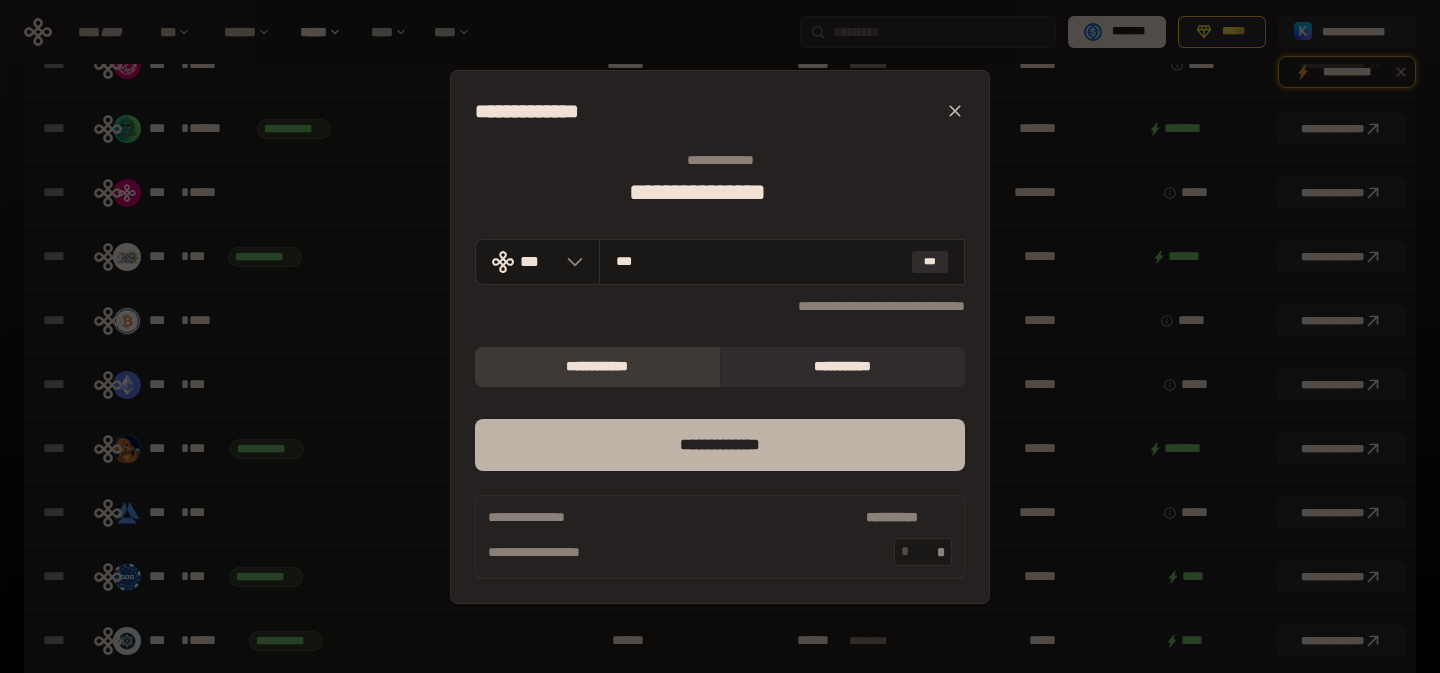 type on "***" 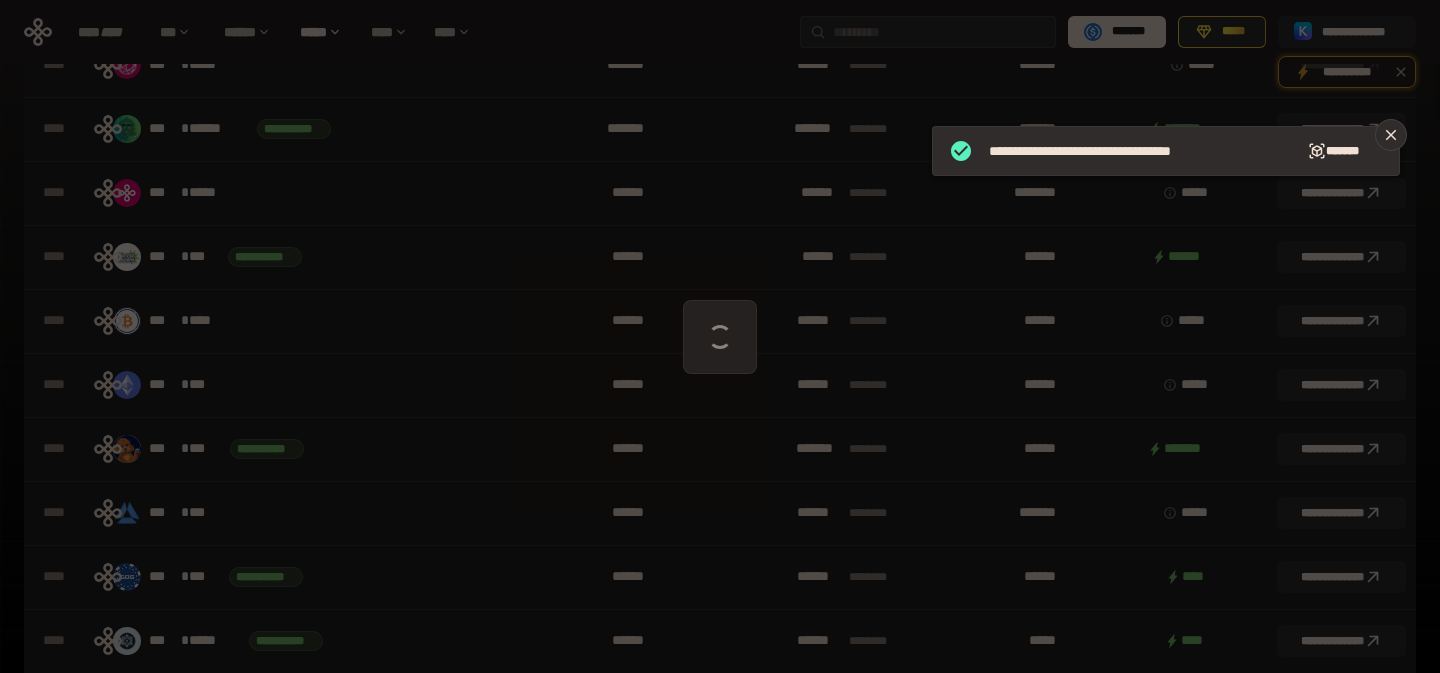 scroll, scrollTop: 704, scrollLeft: 0, axis: vertical 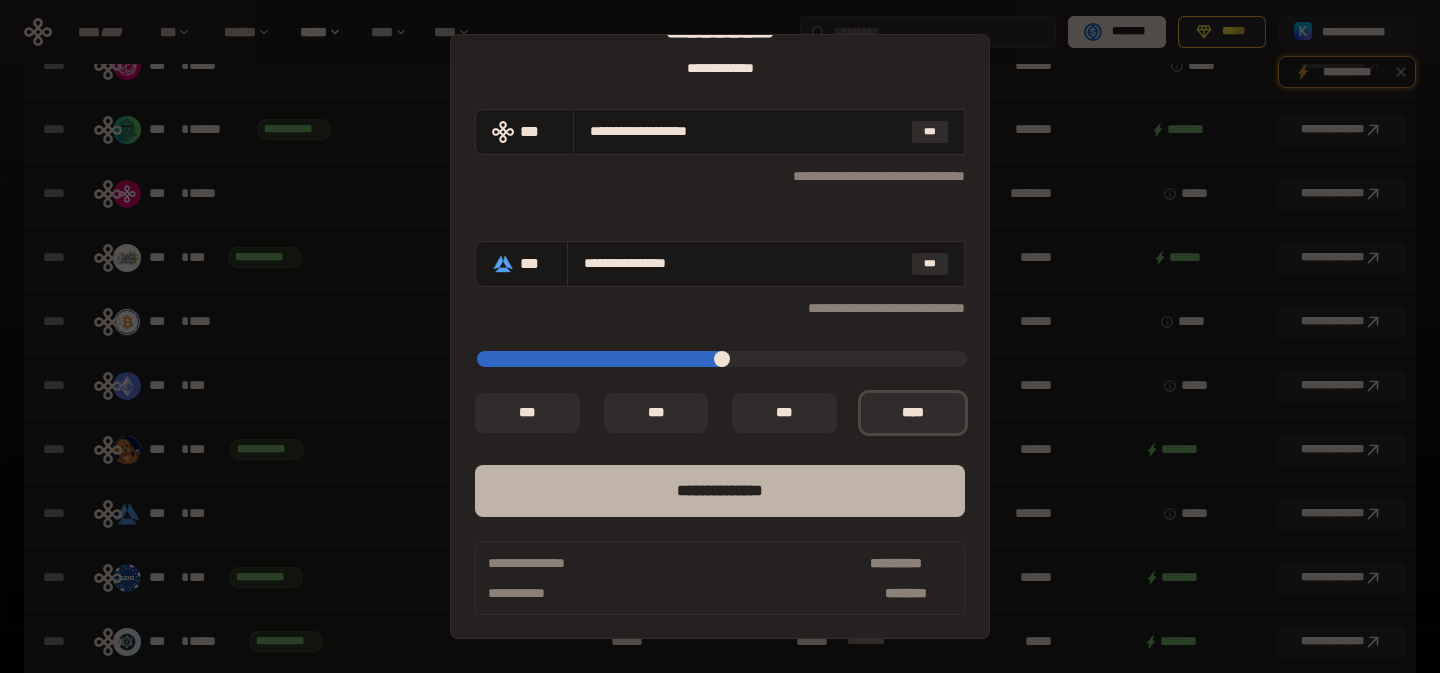 click on "**** *********" at bounding box center (720, 491) 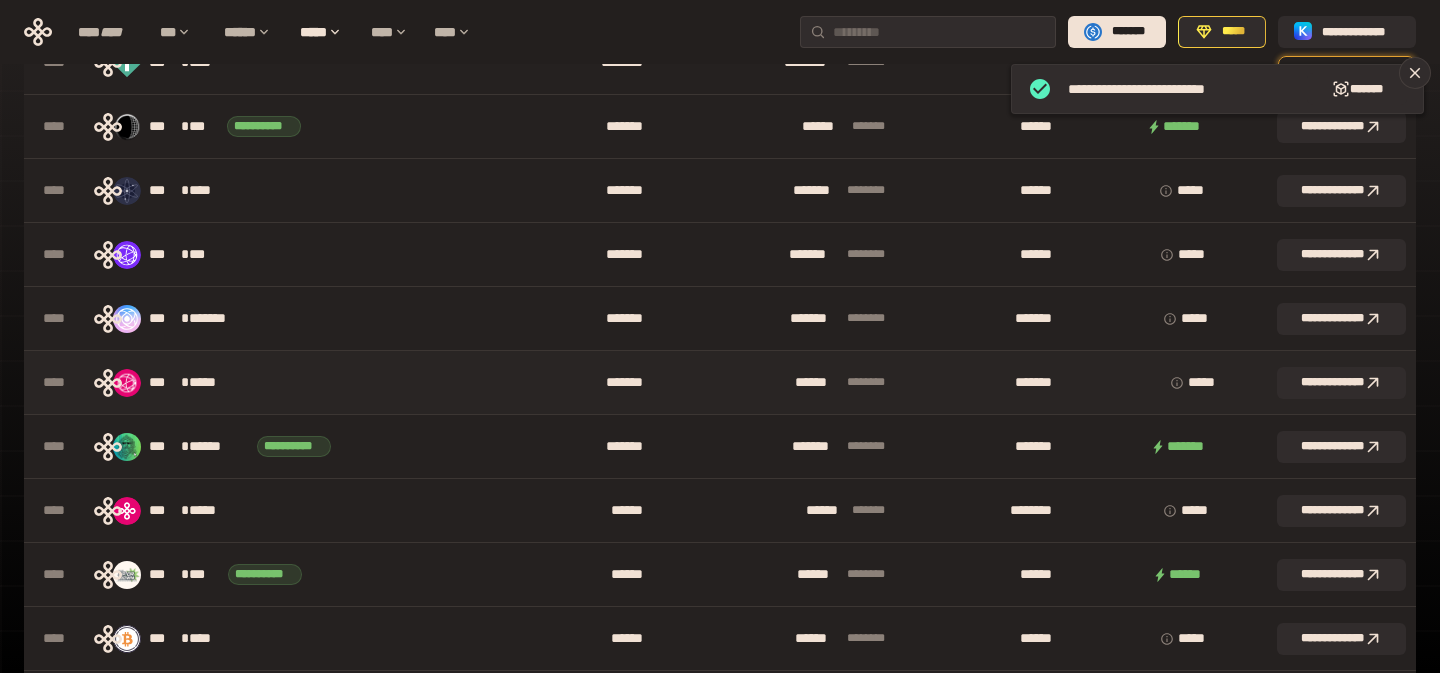 scroll, scrollTop: 381, scrollLeft: 0, axis: vertical 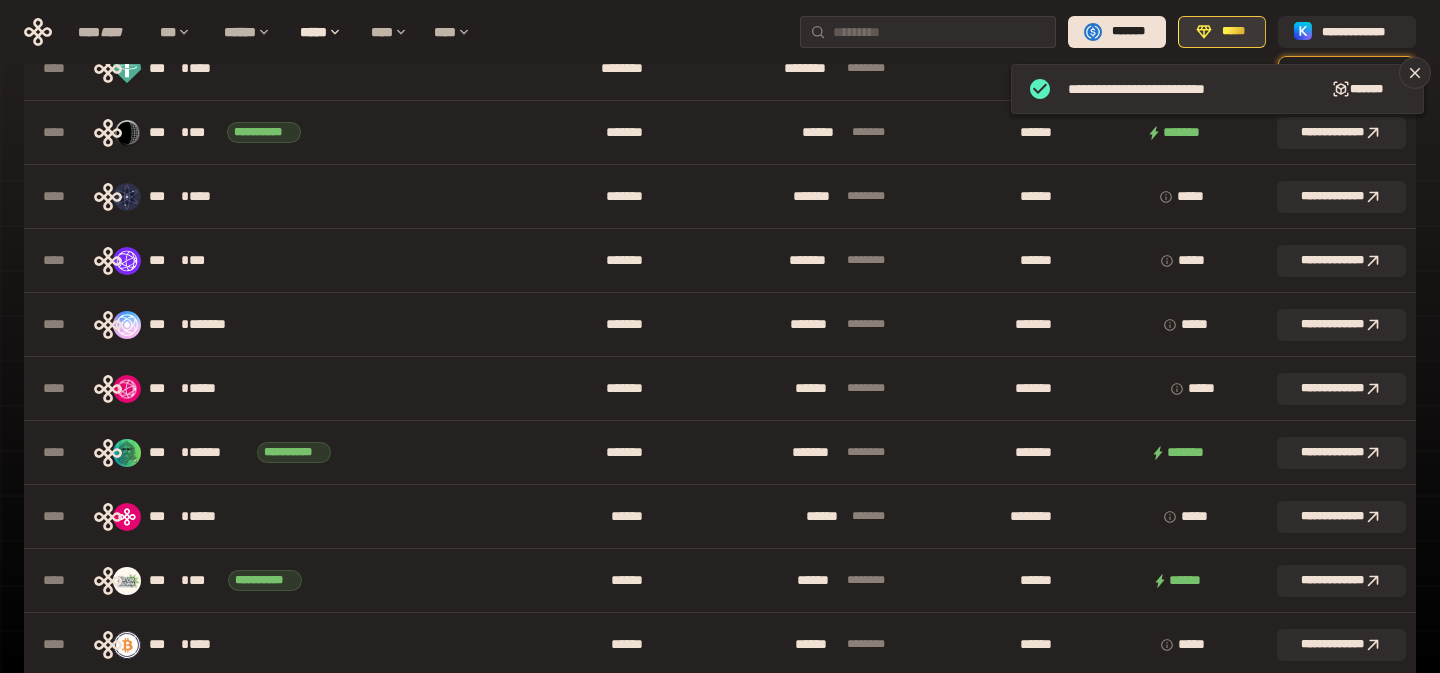 click 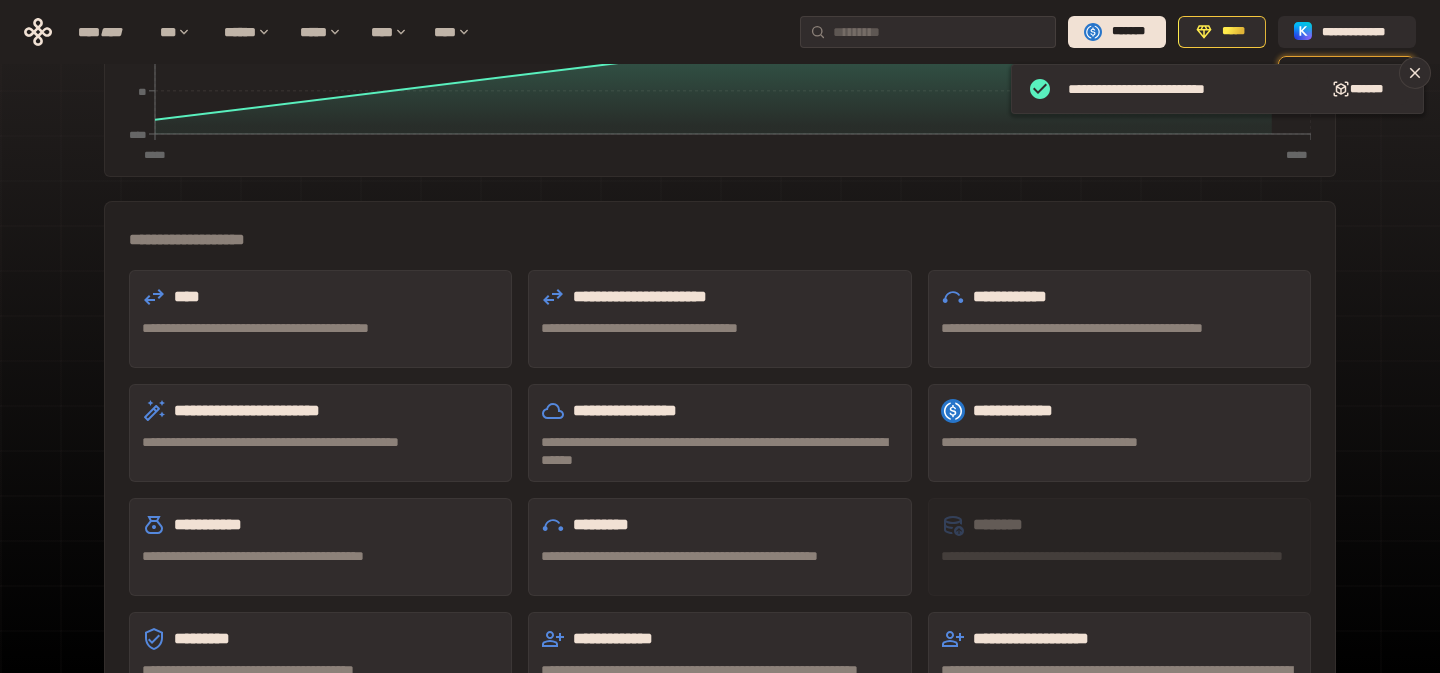 scroll, scrollTop: 0, scrollLeft: 0, axis: both 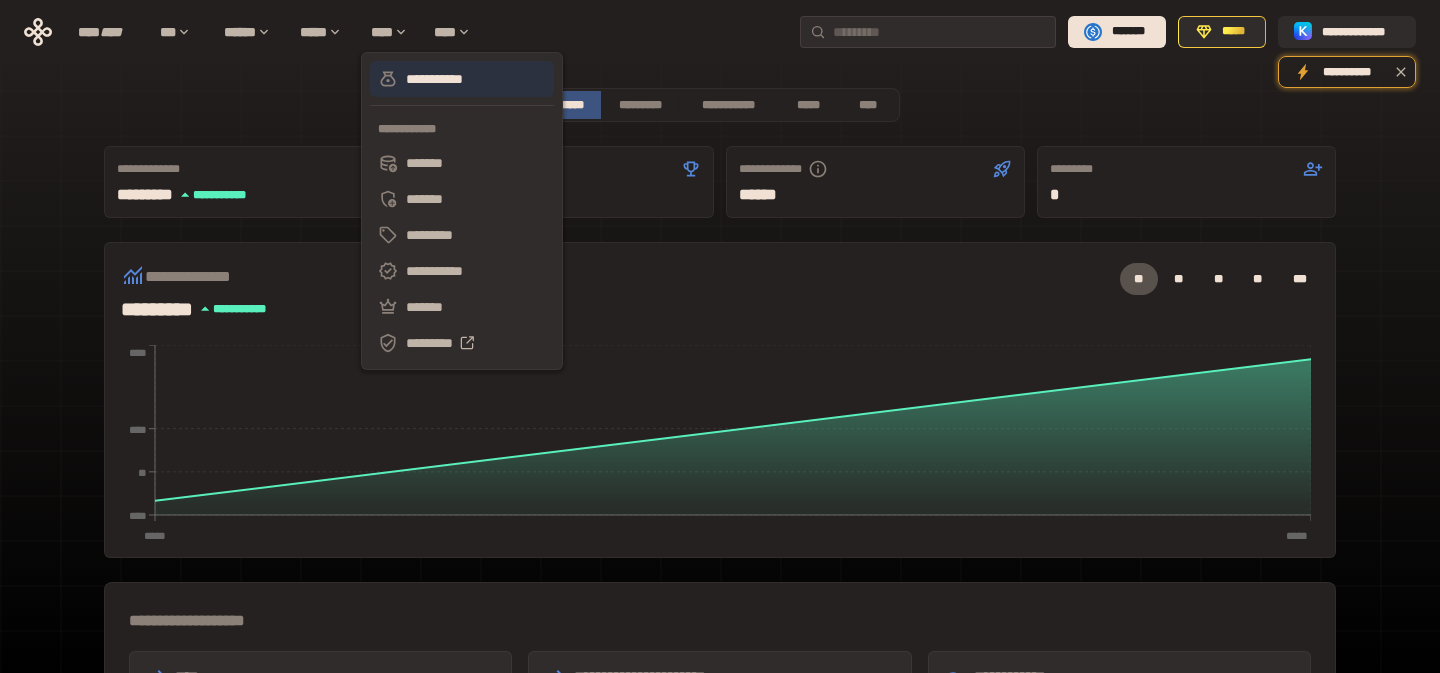 click on "**********" at bounding box center (462, 79) 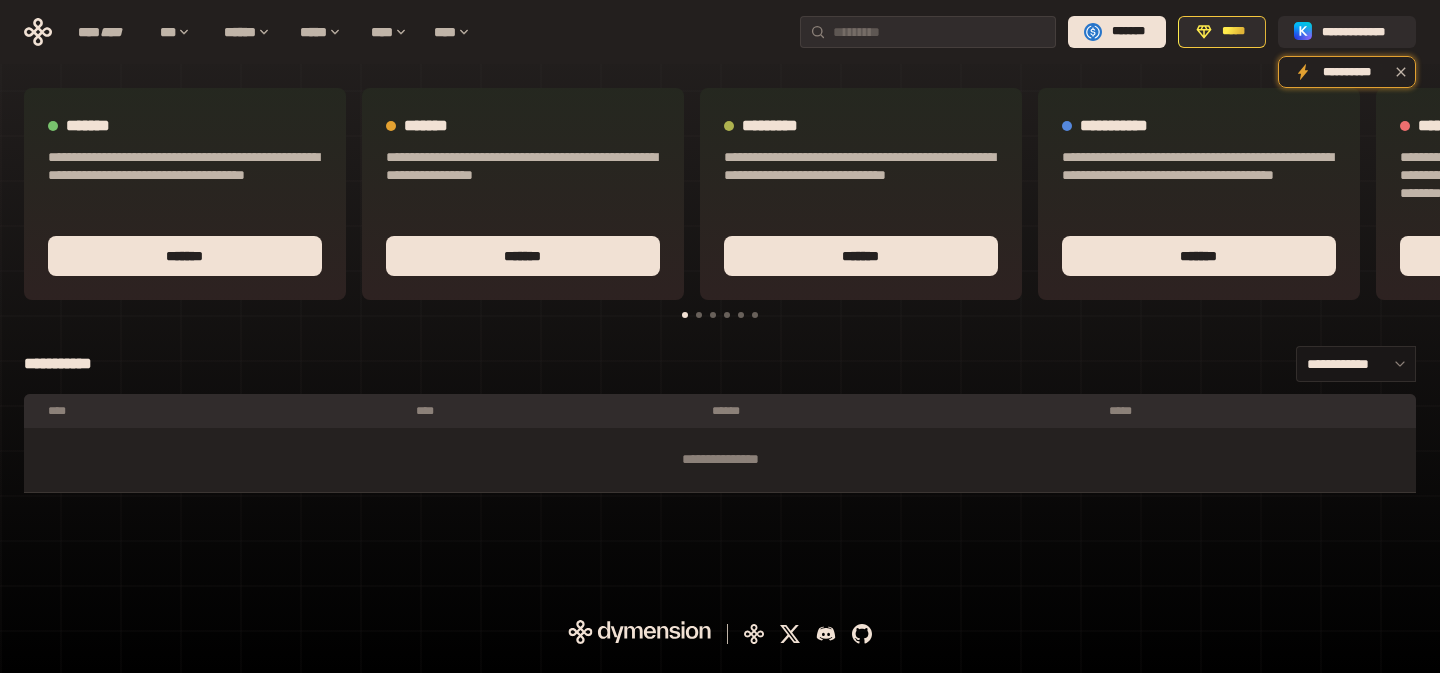 click on "**********" at bounding box center (720, 364) 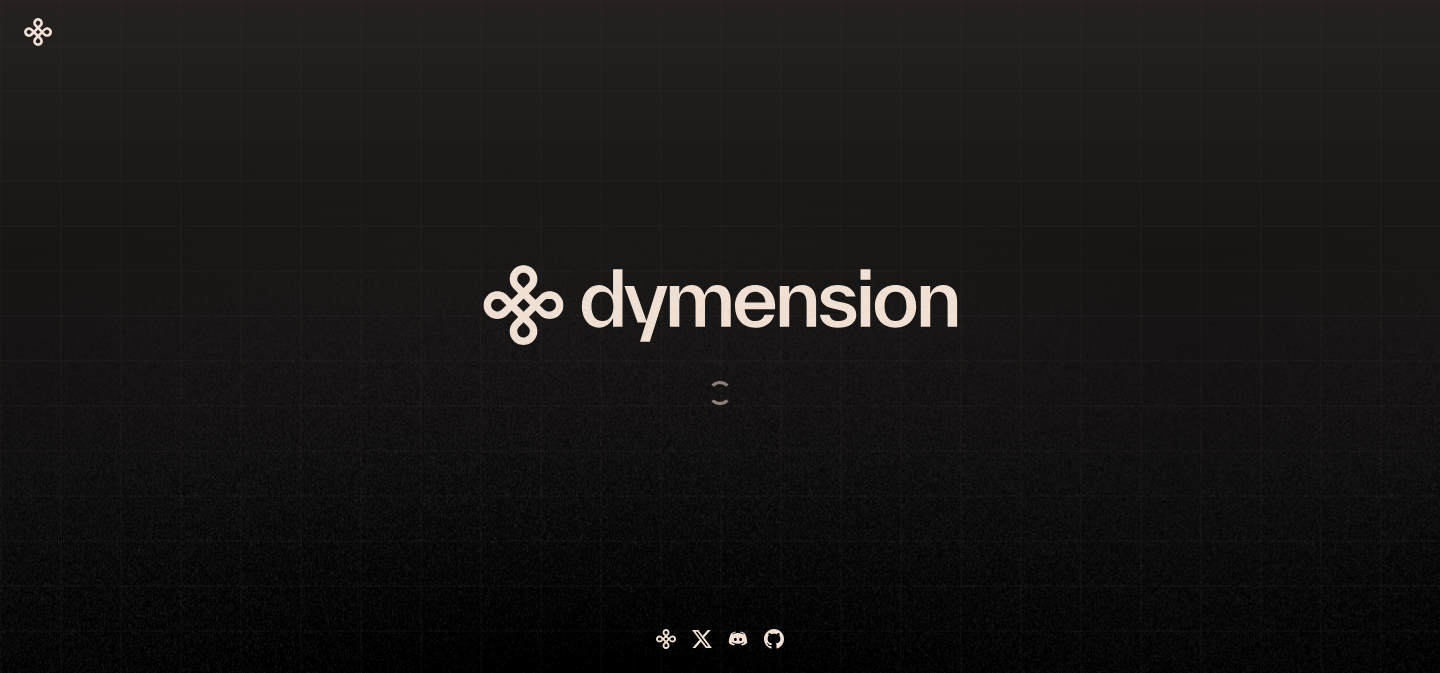 scroll, scrollTop: 0, scrollLeft: 0, axis: both 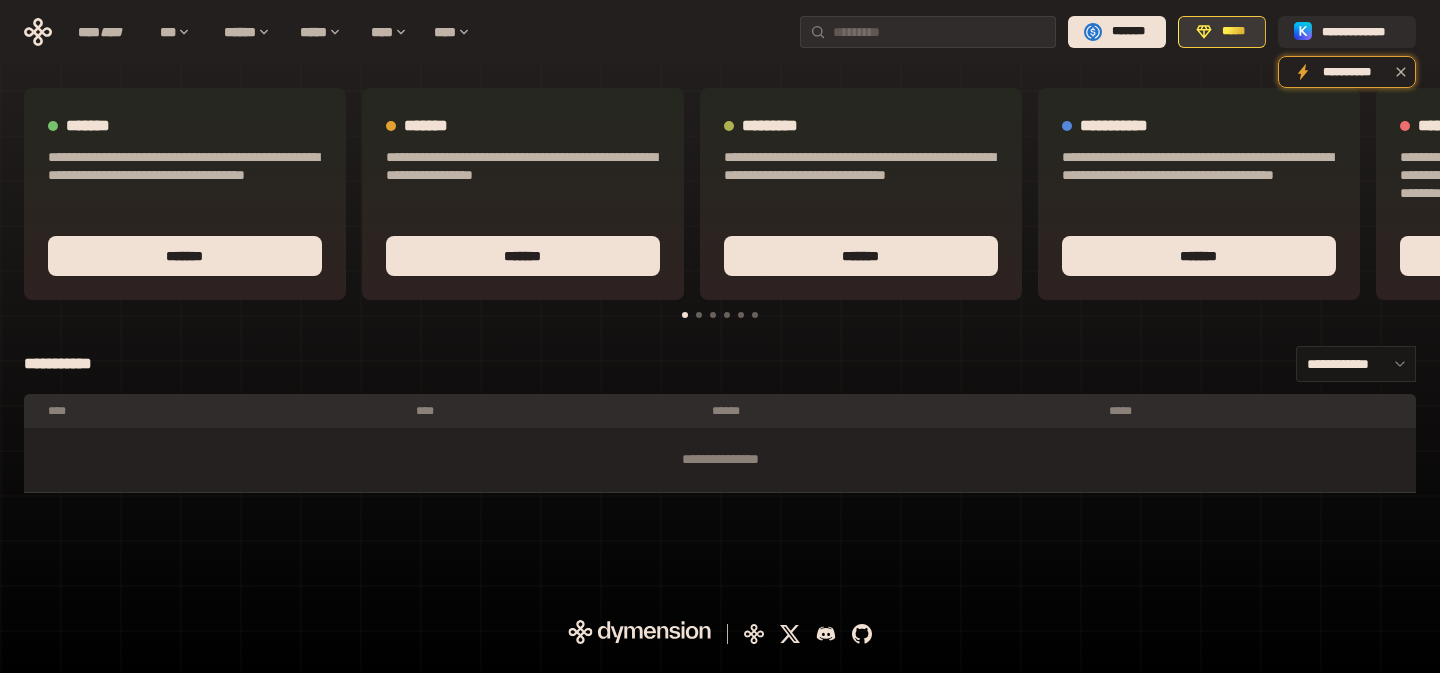 click on "*****" at bounding box center (1233, 32) 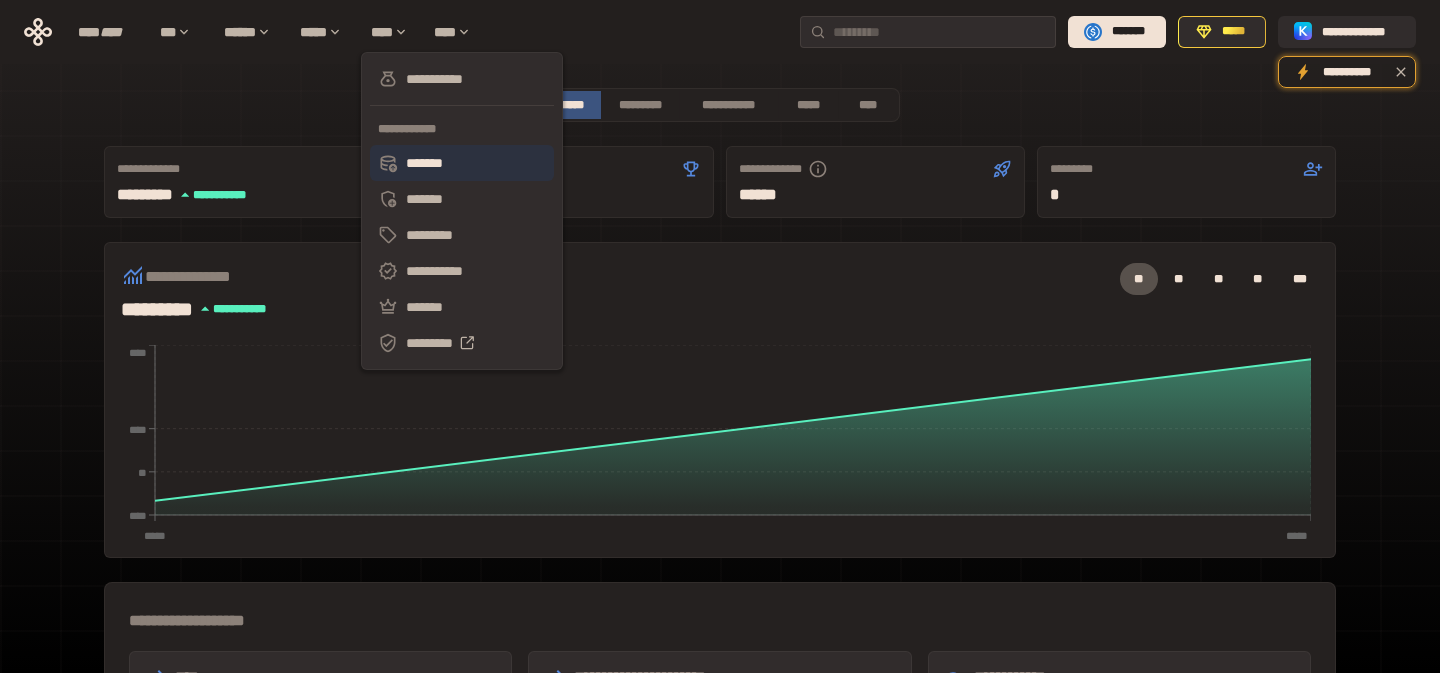 click on "*******" at bounding box center (462, 163) 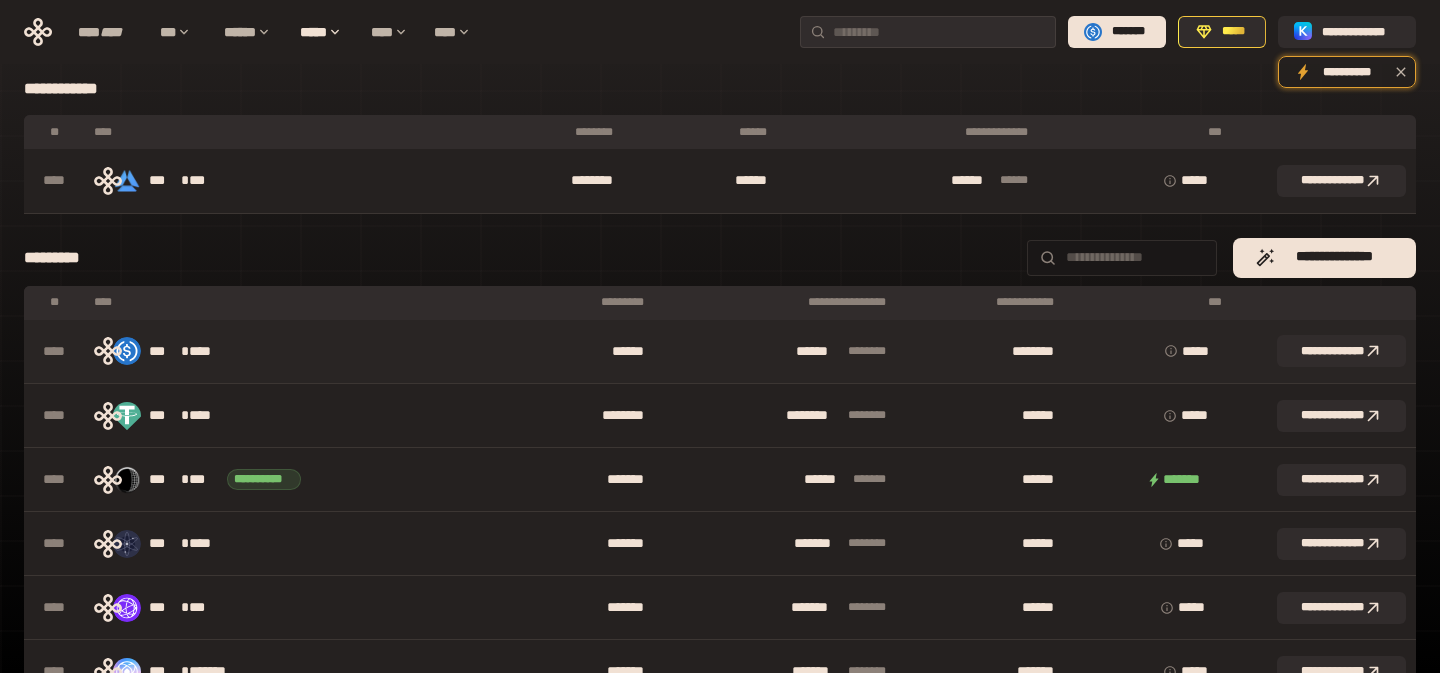 scroll, scrollTop: 0, scrollLeft: 0, axis: both 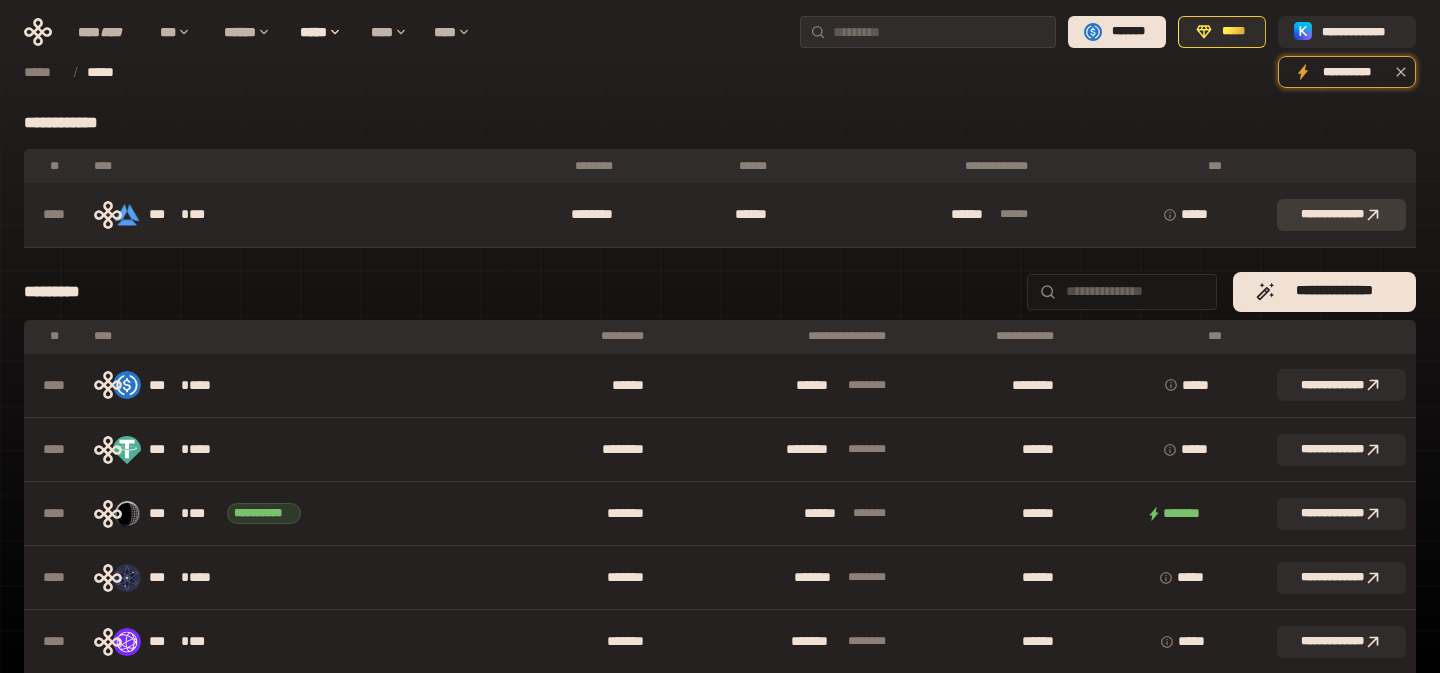 click on "**********" at bounding box center [1341, 215] 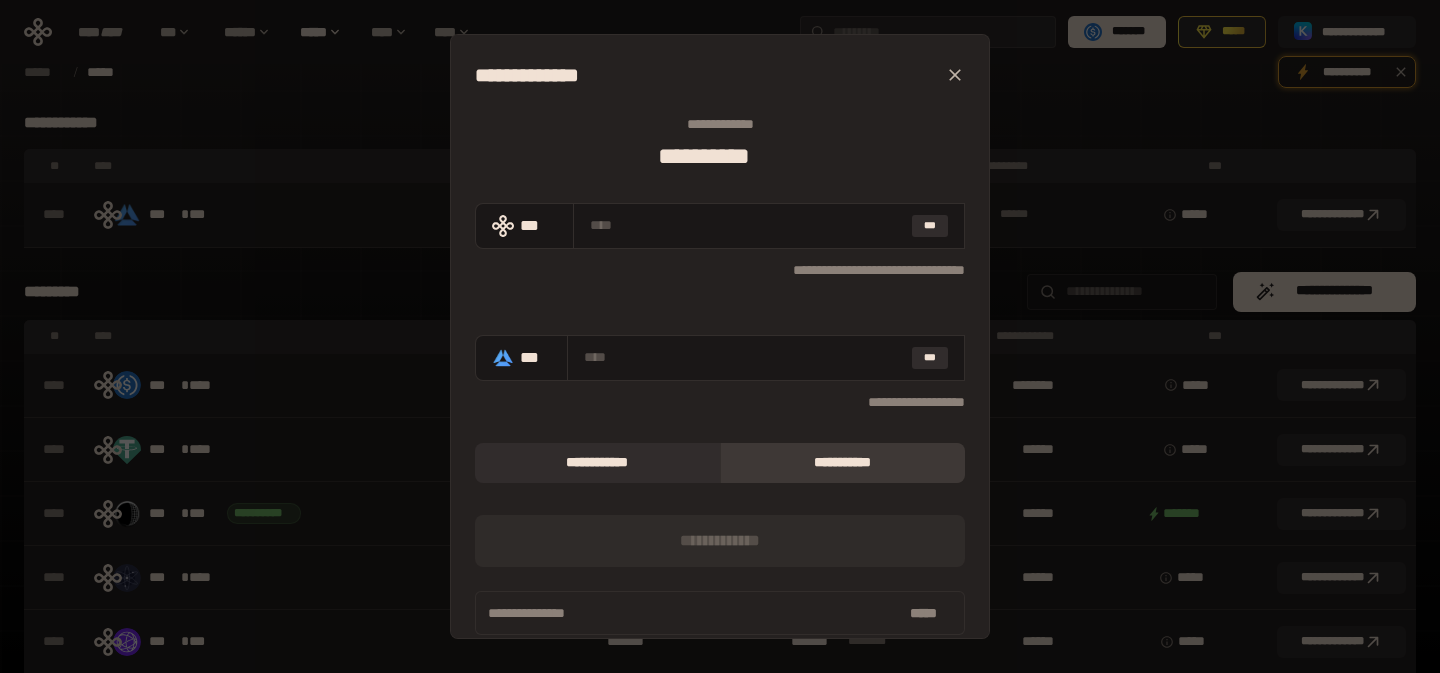 scroll, scrollTop: 20, scrollLeft: 0, axis: vertical 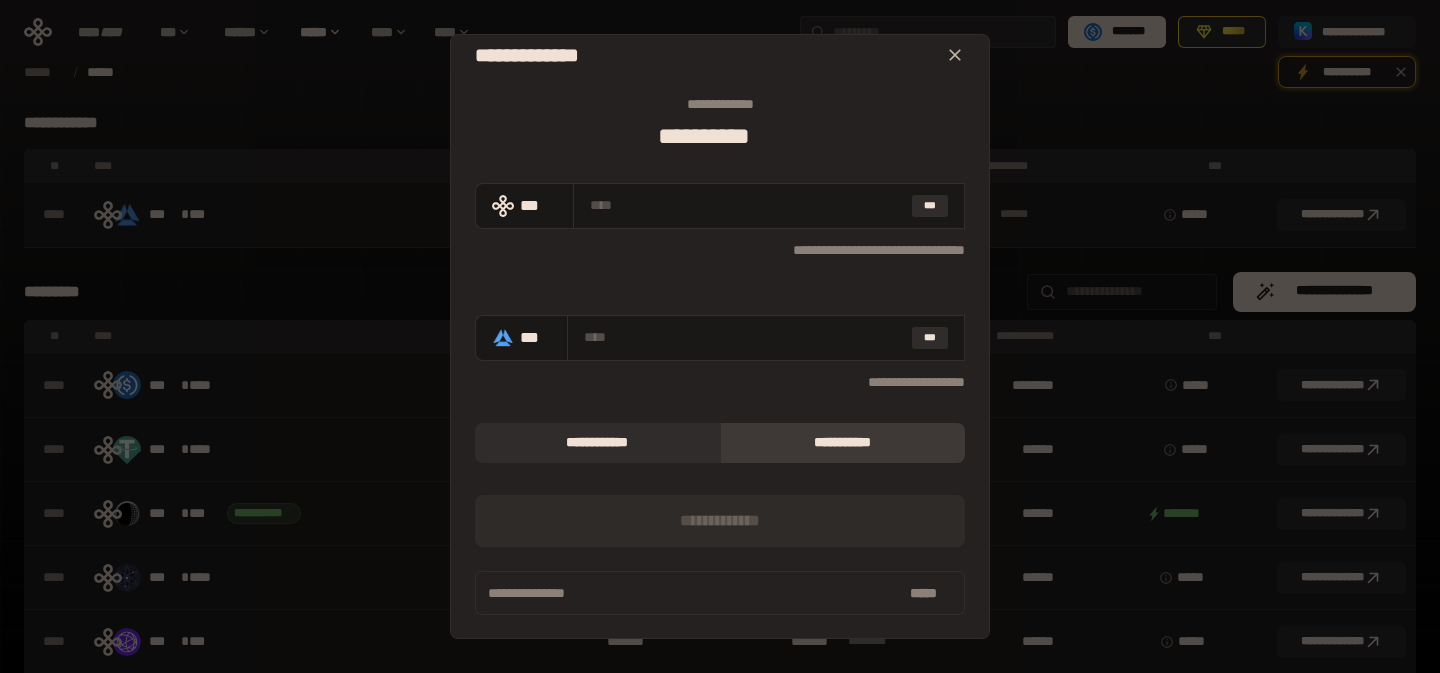 click 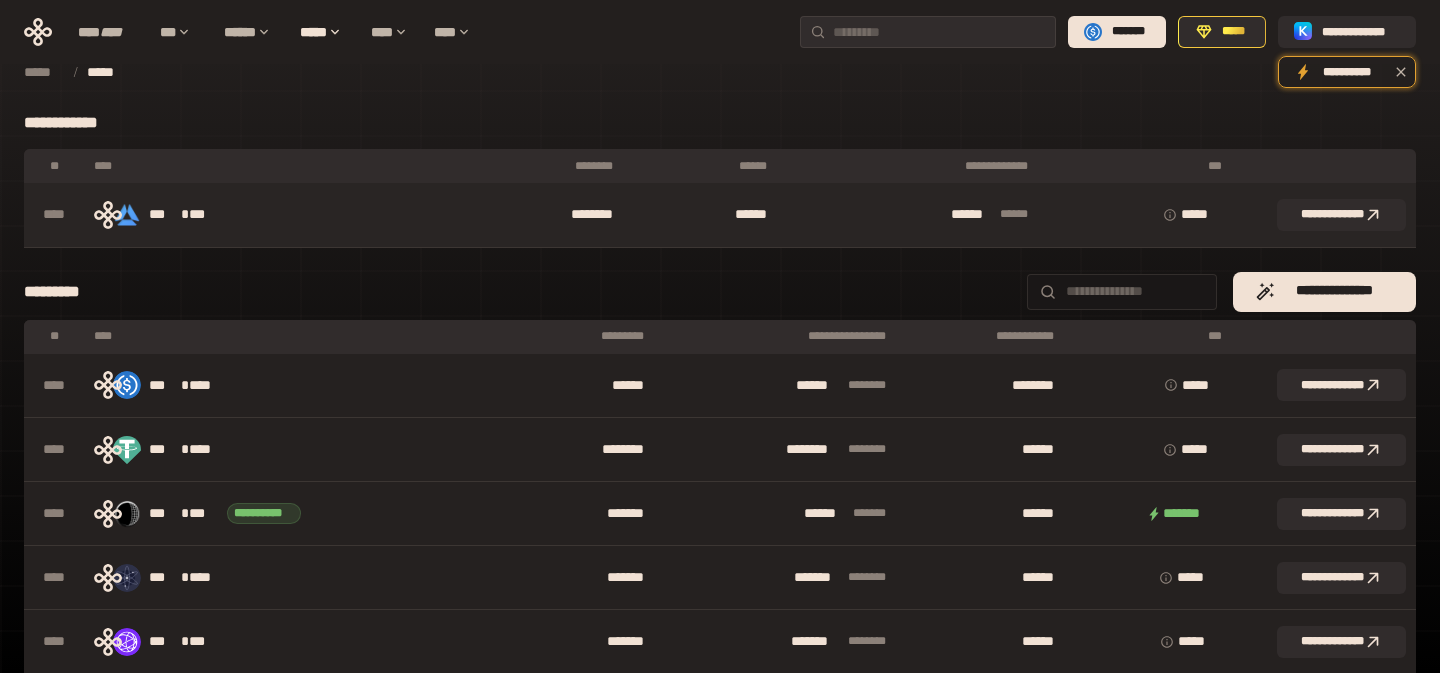 click on "*** * ***" at bounding box center [256, 215] 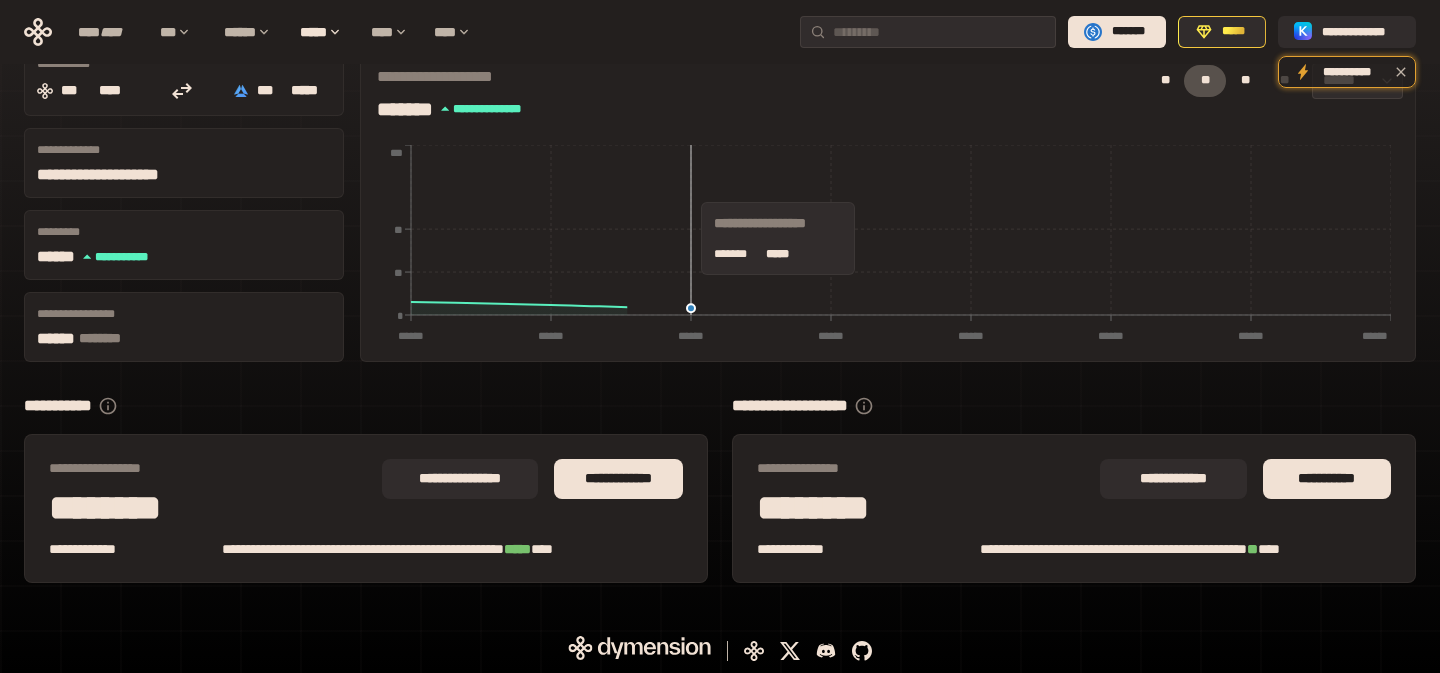 scroll, scrollTop: 147, scrollLeft: 0, axis: vertical 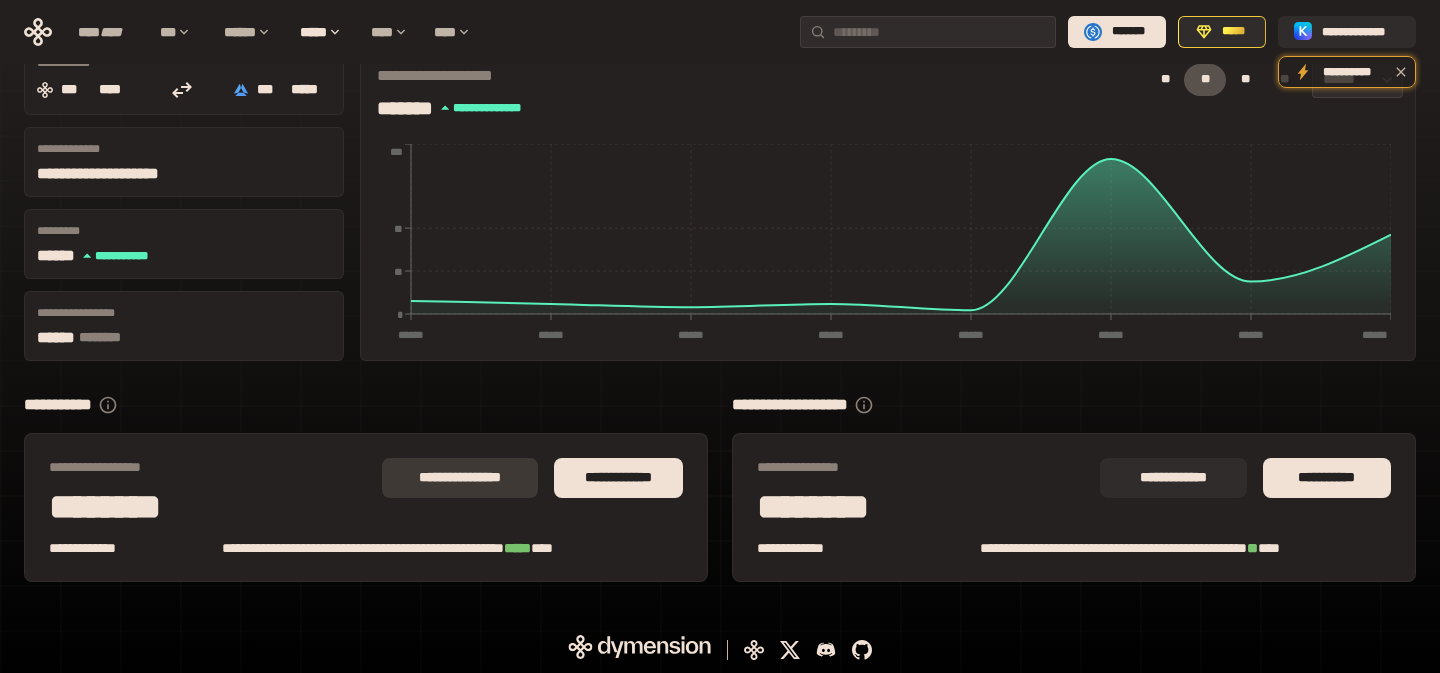 click on "**********" at bounding box center [460, 478] 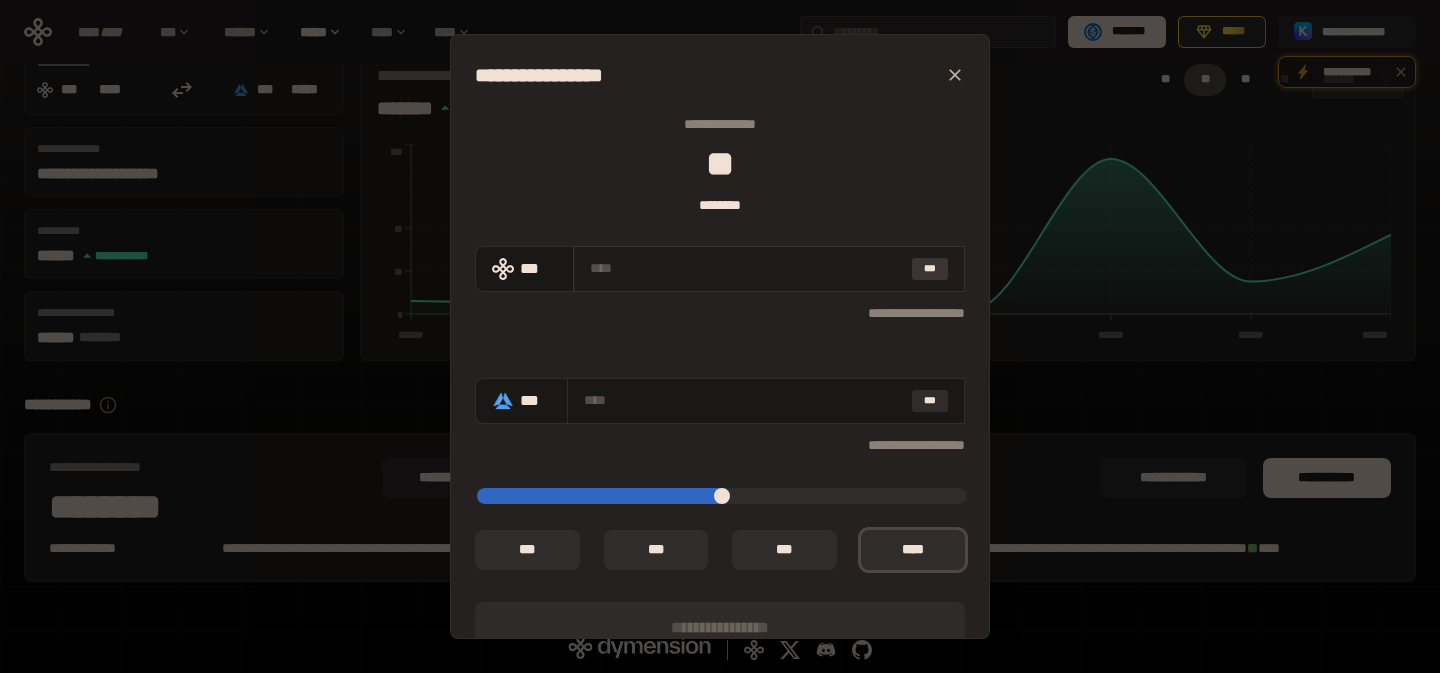 click on "***" at bounding box center (930, 269) 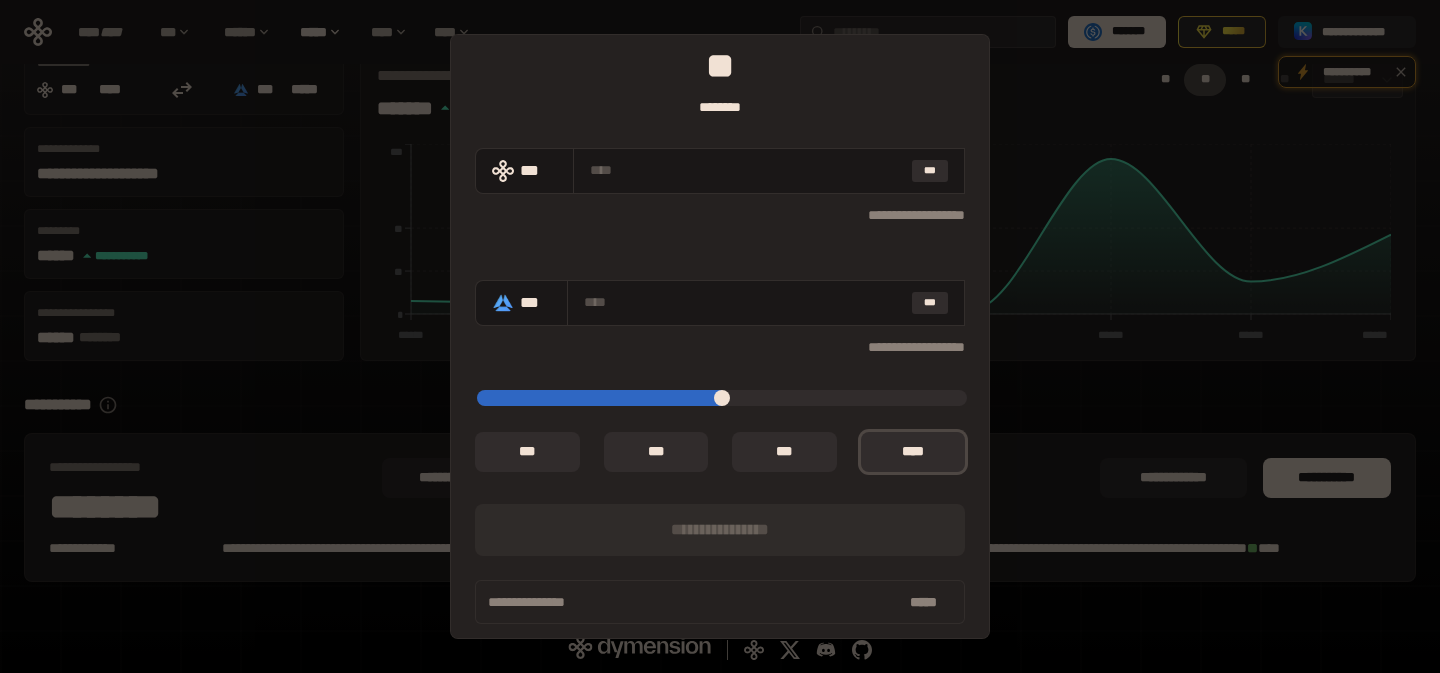 scroll, scrollTop: 107, scrollLeft: 0, axis: vertical 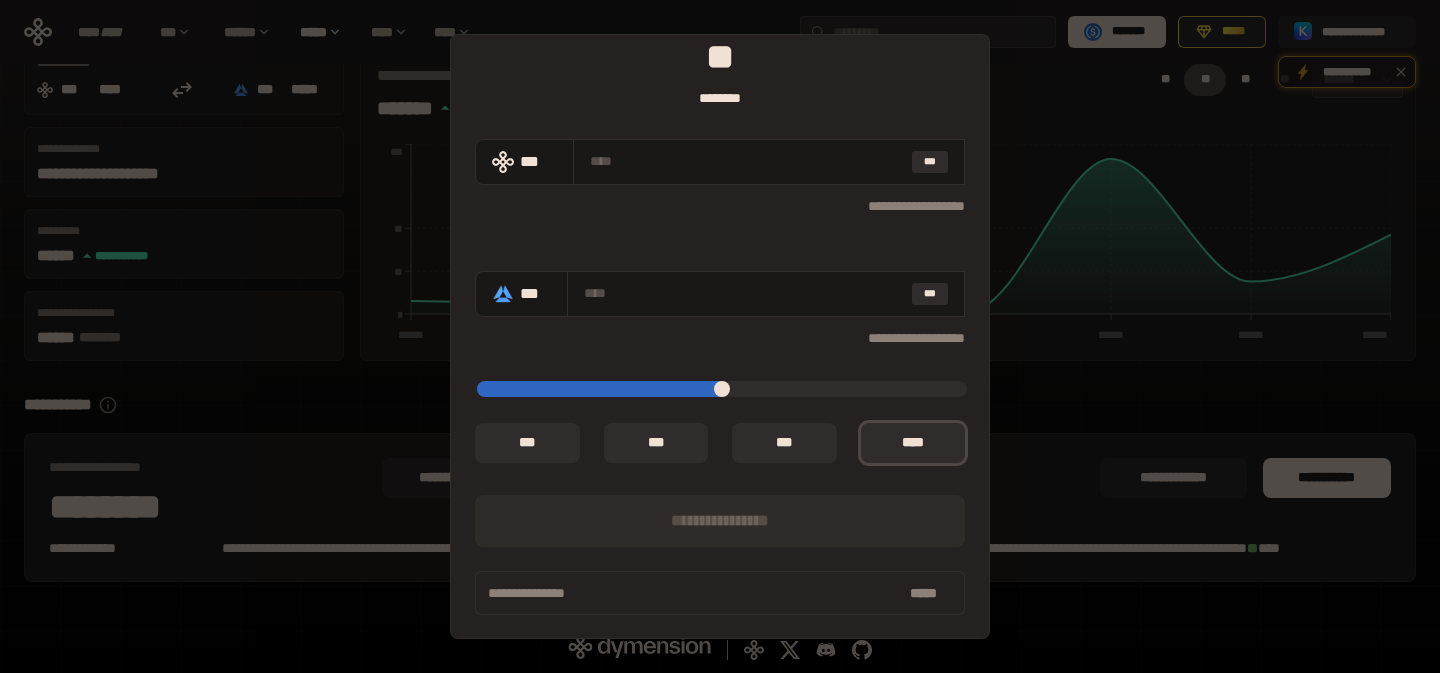 click on "**********" at bounding box center [720, 336] 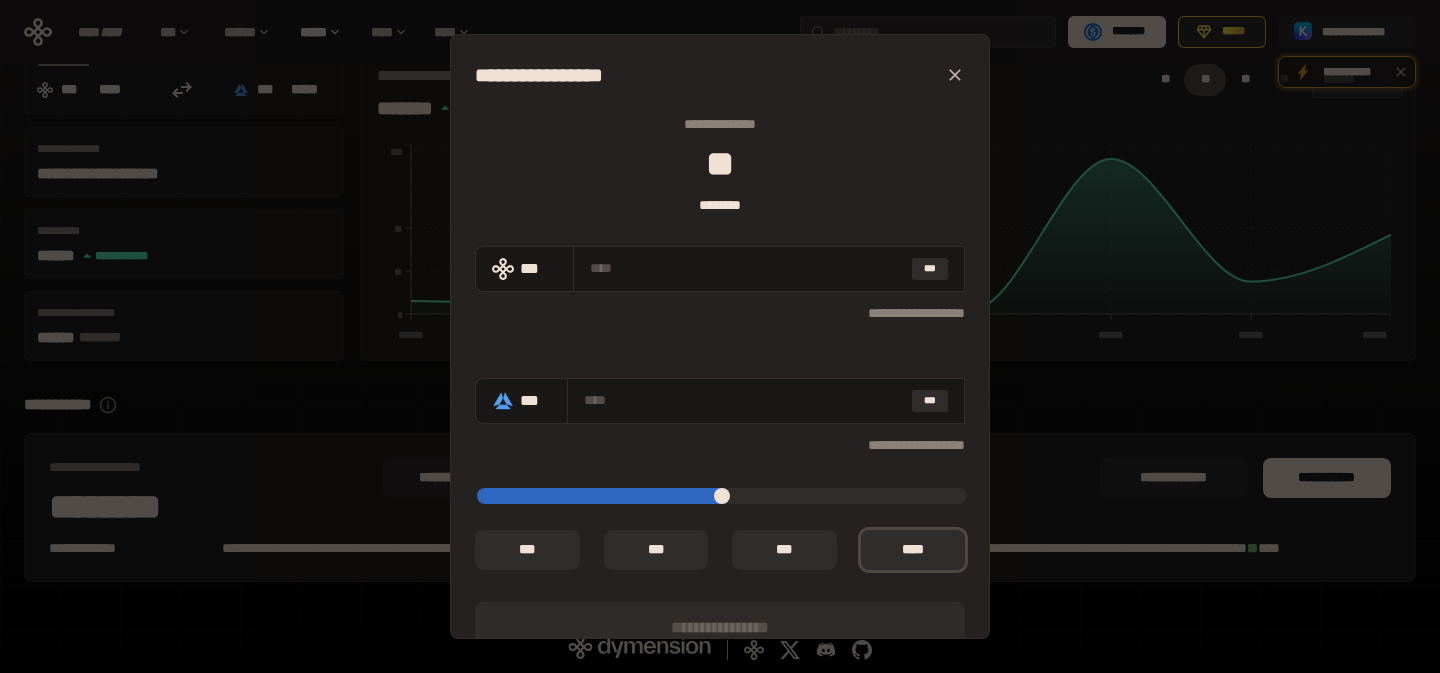 click 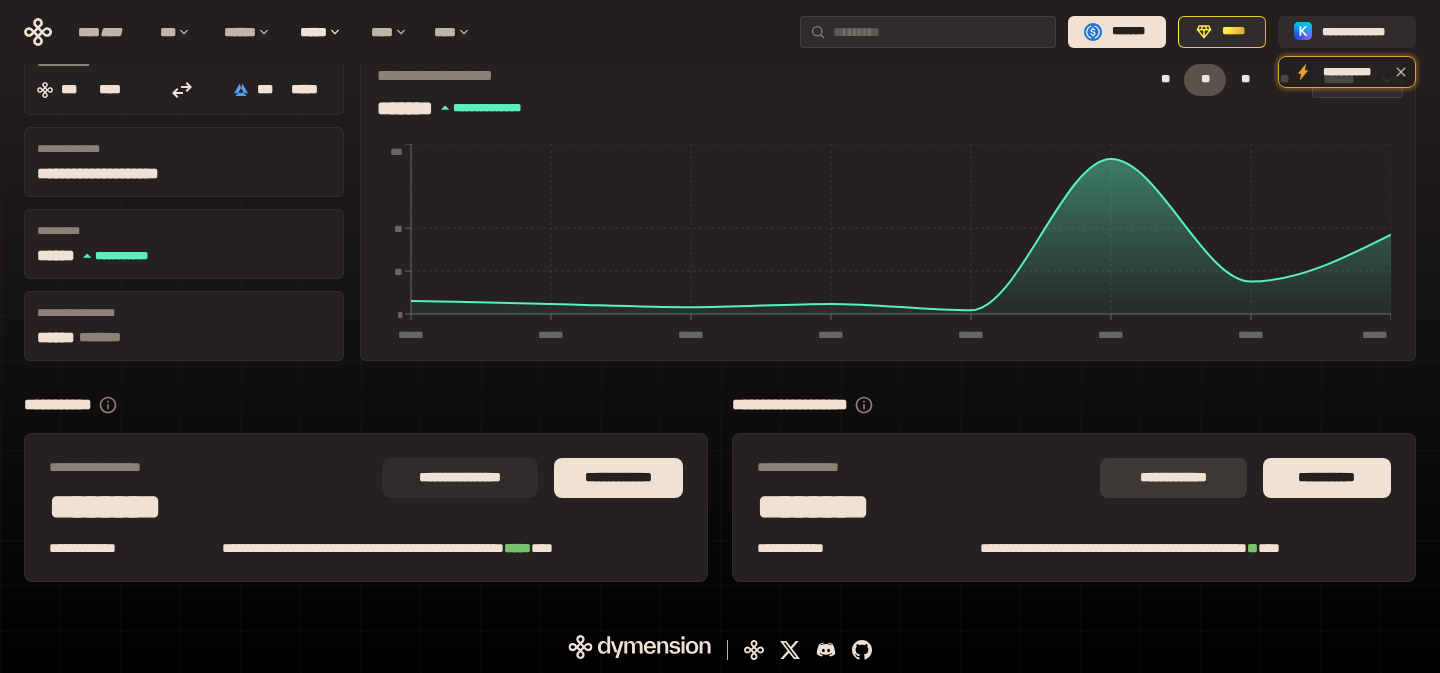 click on "**********" at bounding box center [1173, 478] 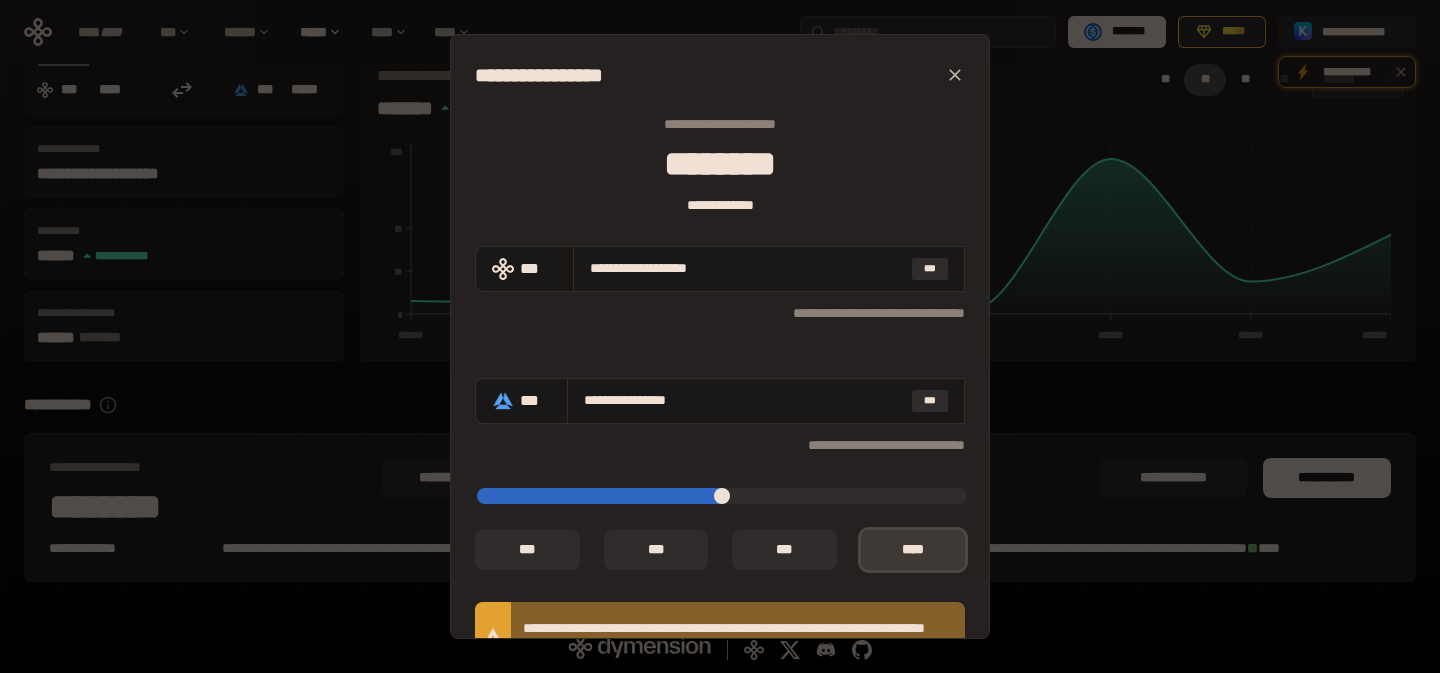 click on "*** *" at bounding box center [913, 550] 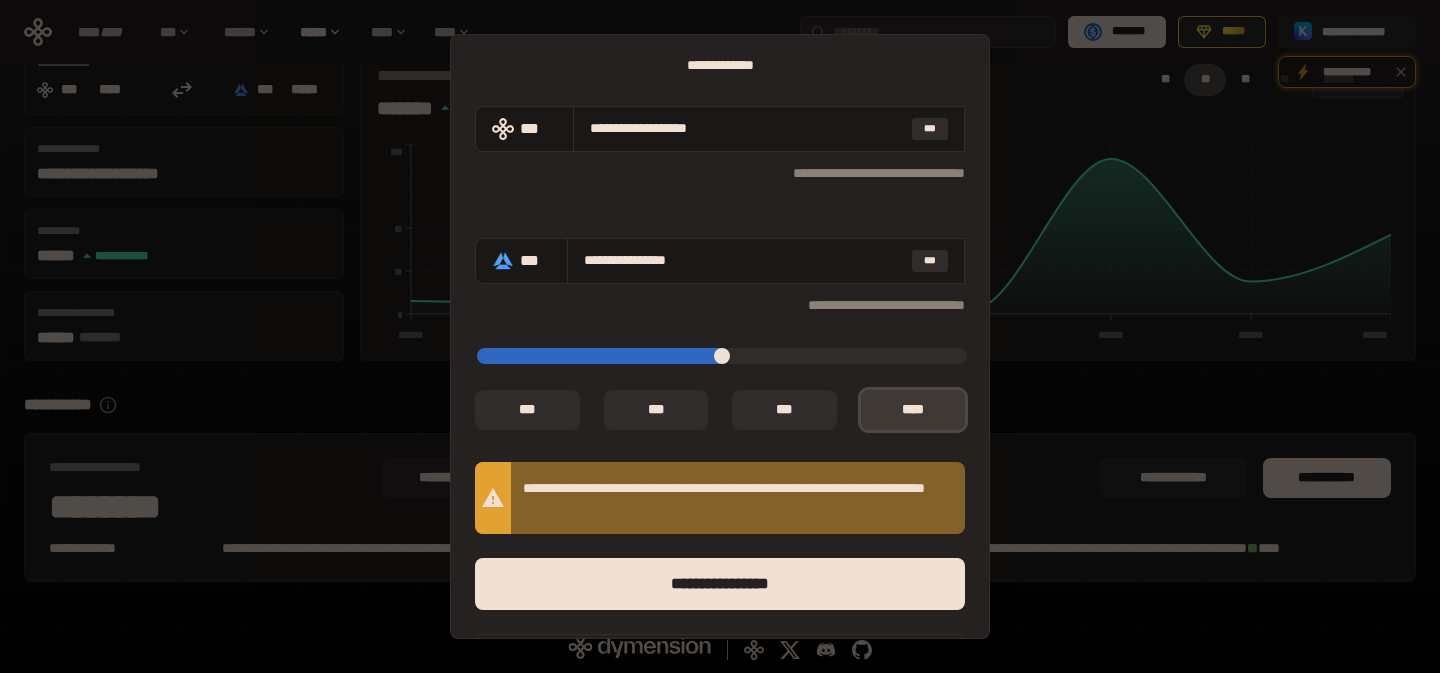 scroll, scrollTop: 152, scrollLeft: 0, axis: vertical 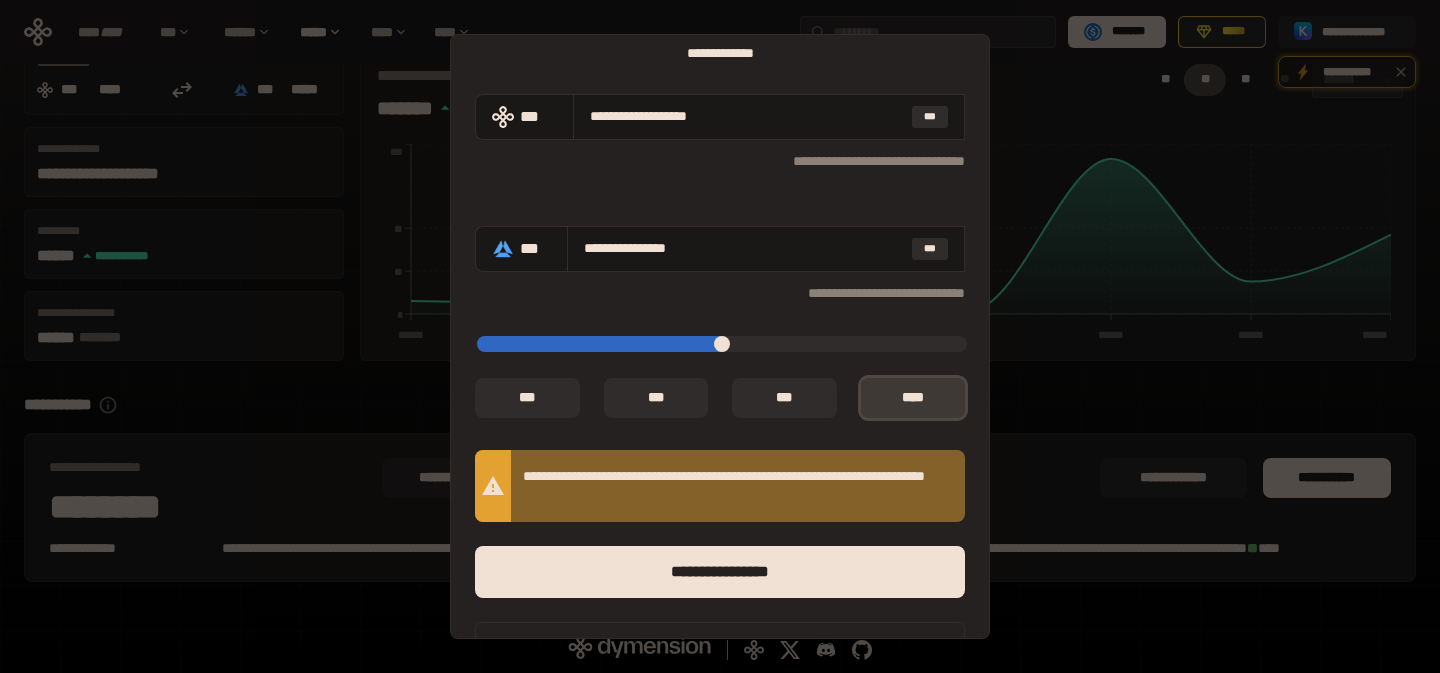 click on "*** *" at bounding box center [913, 398] 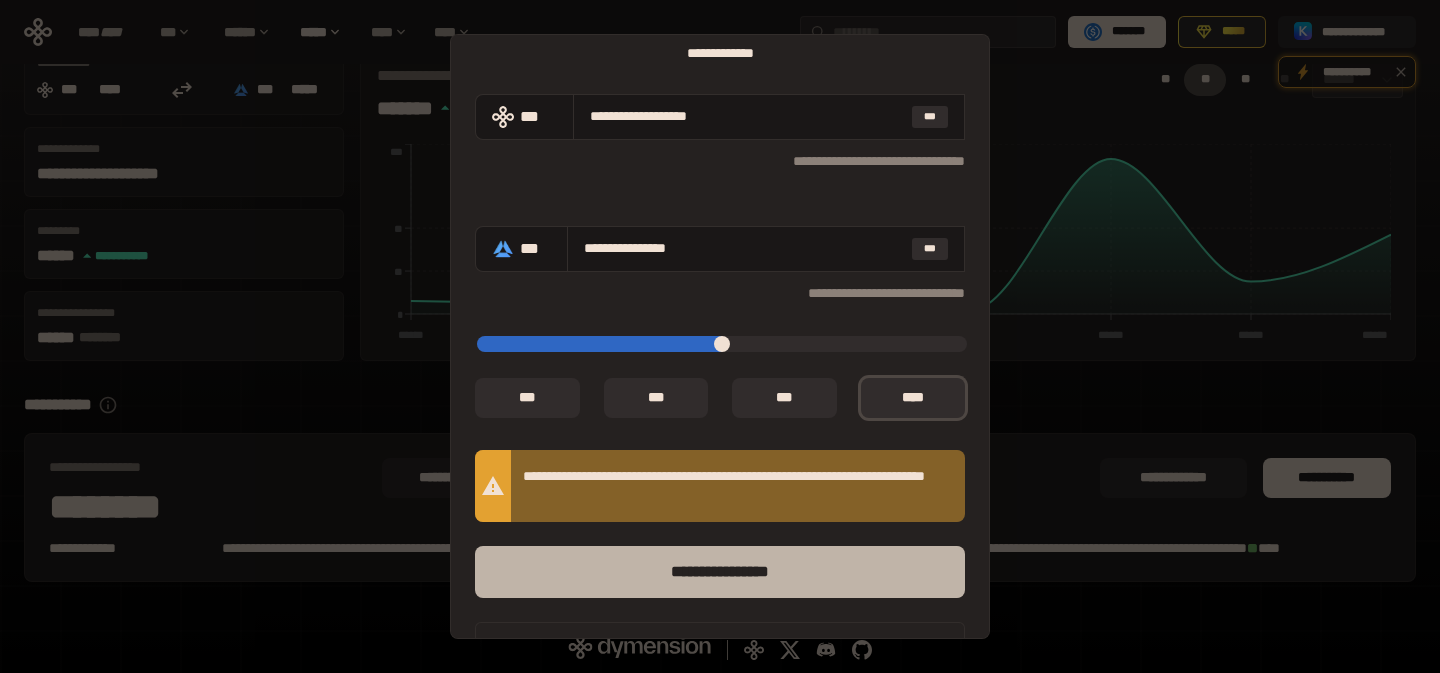 click on "****** *********" at bounding box center (720, 572) 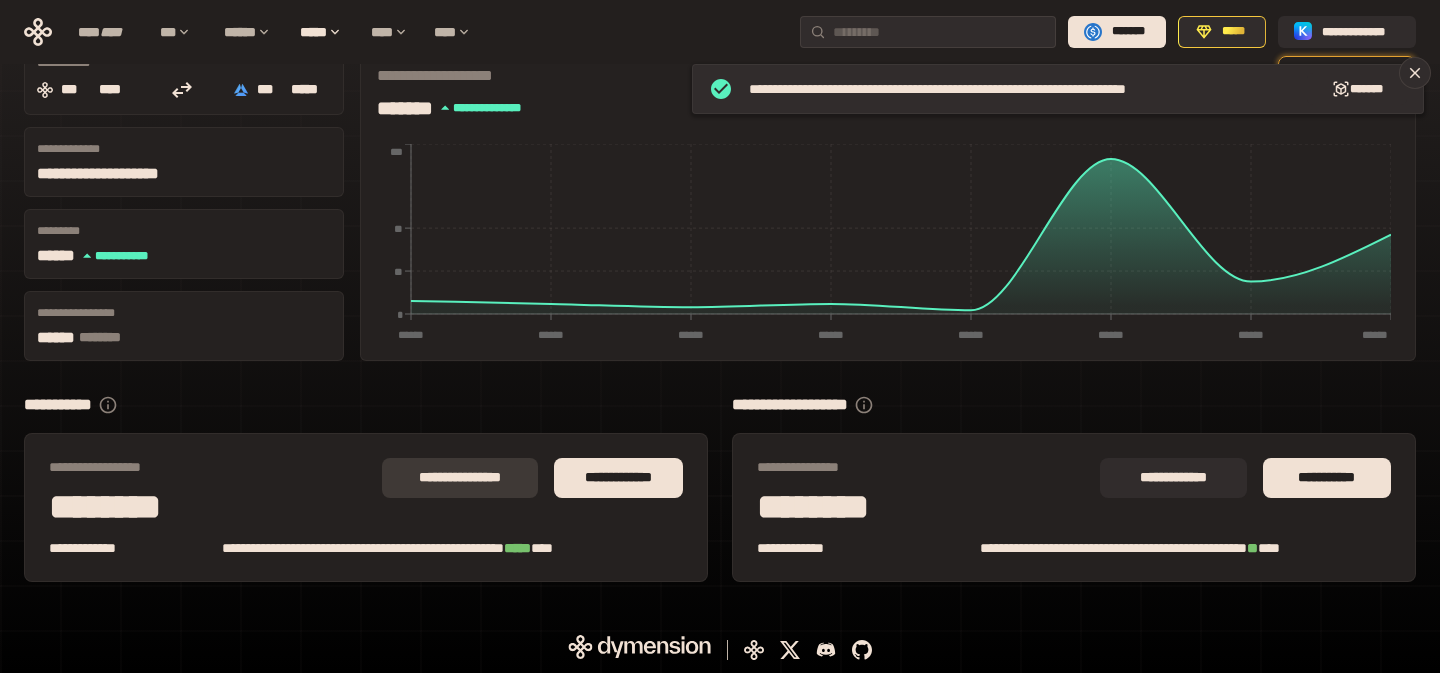 click on "**********" at bounding box center [460, 478] 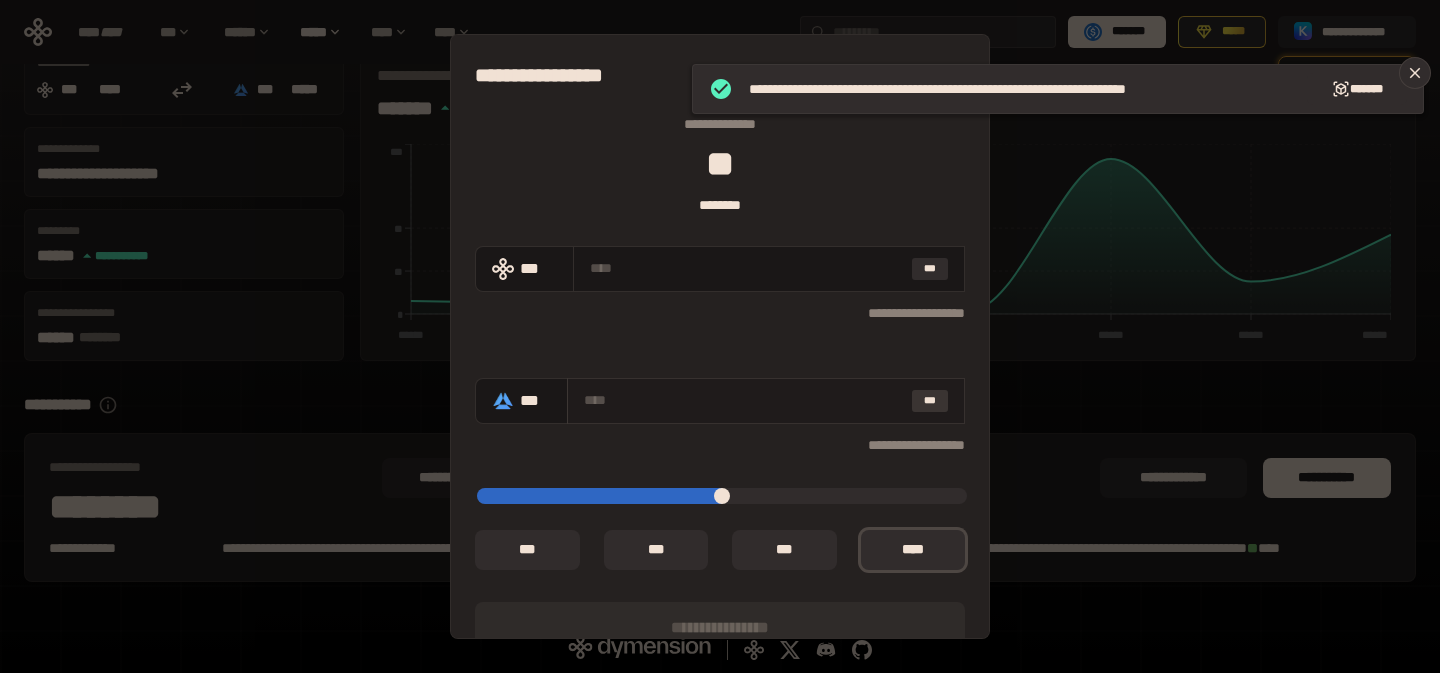 click on "***" at bounding box center (930, 401) 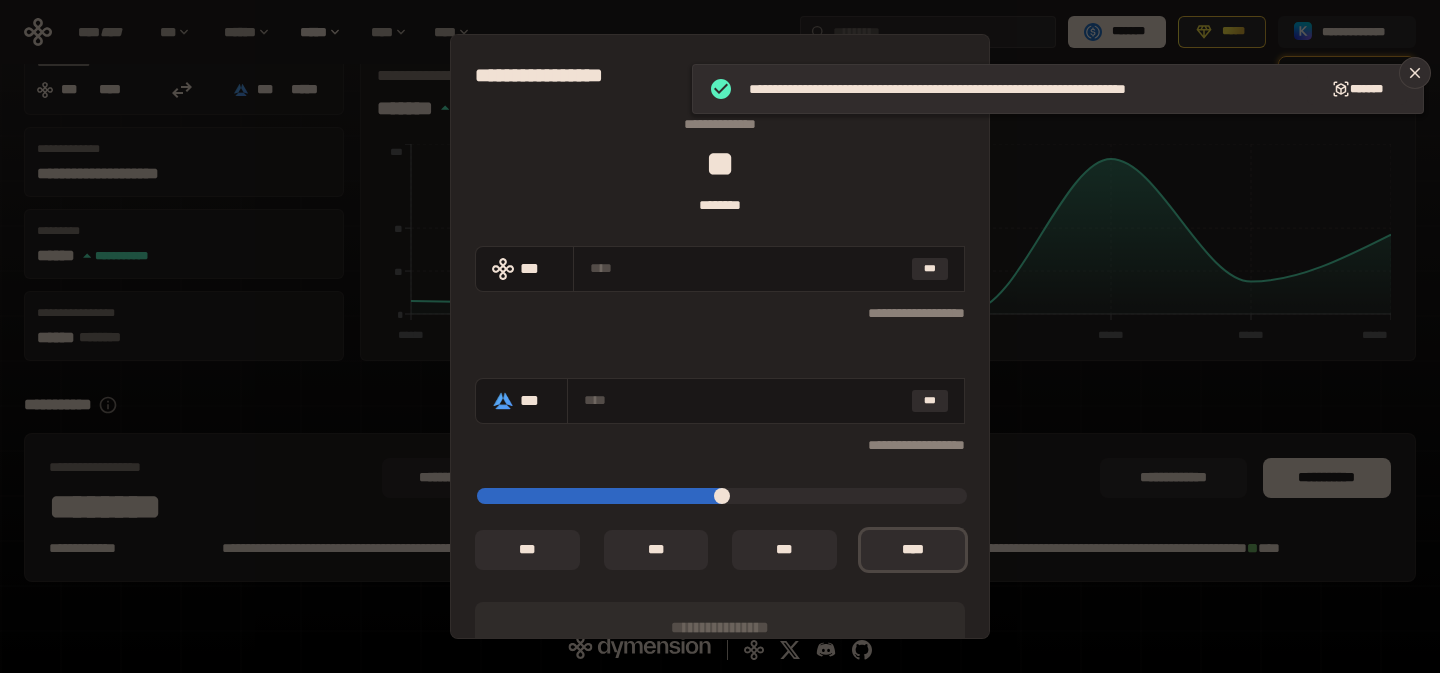 click on "**********" at bounding box center (720, 336) 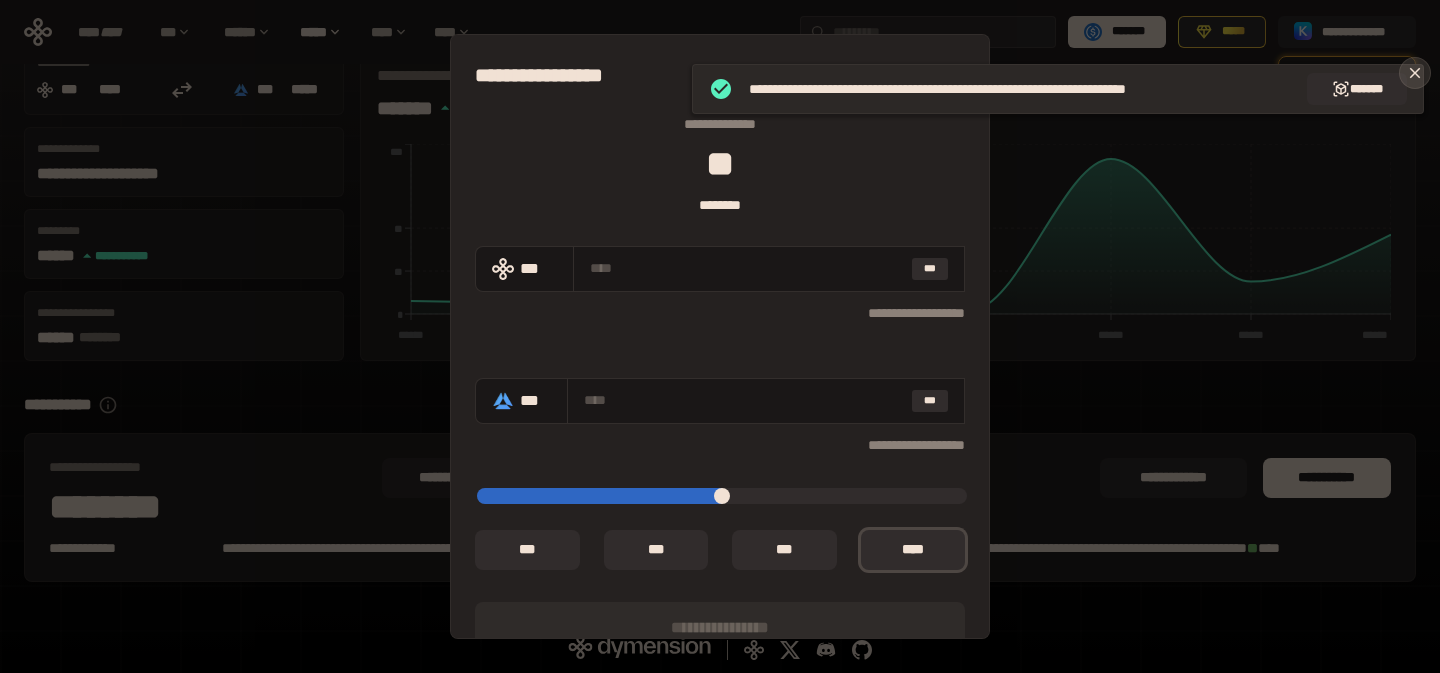 click 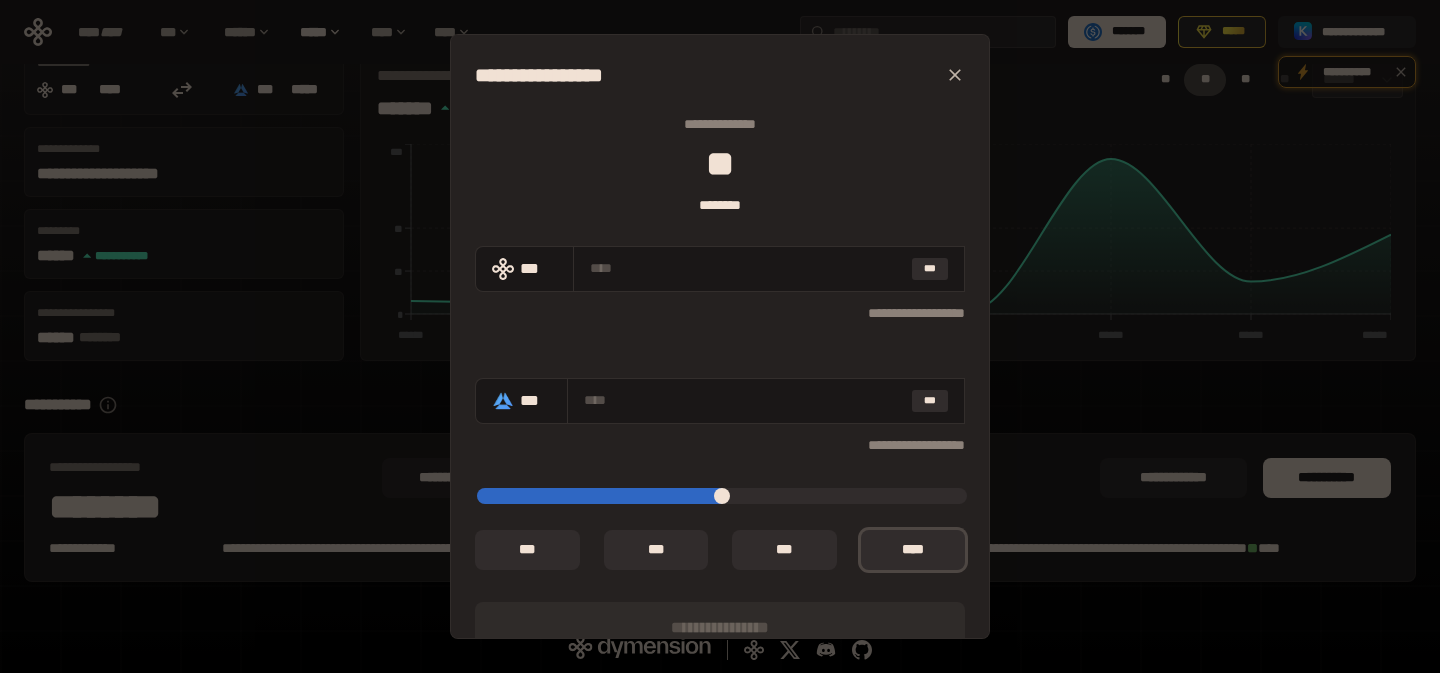 click 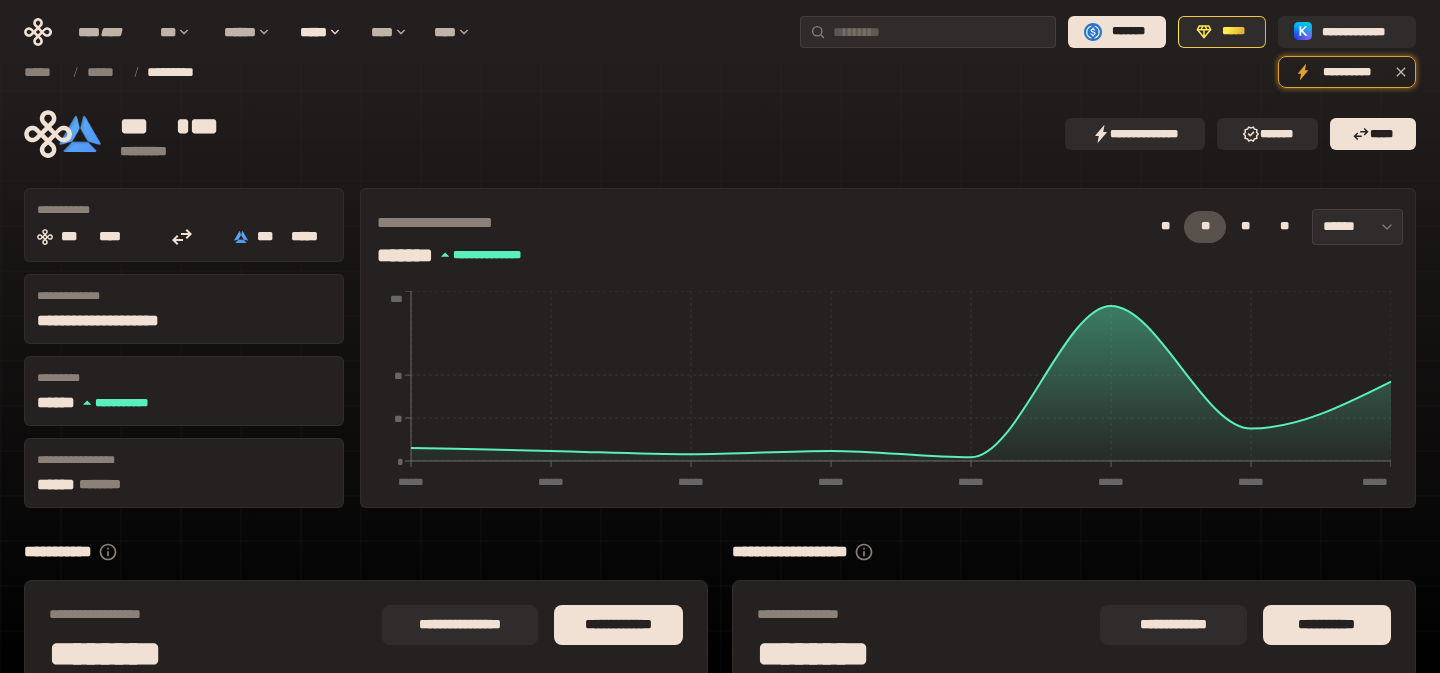 scroll, scrollTop: 147, scrollLeft: 0, axis: vertical 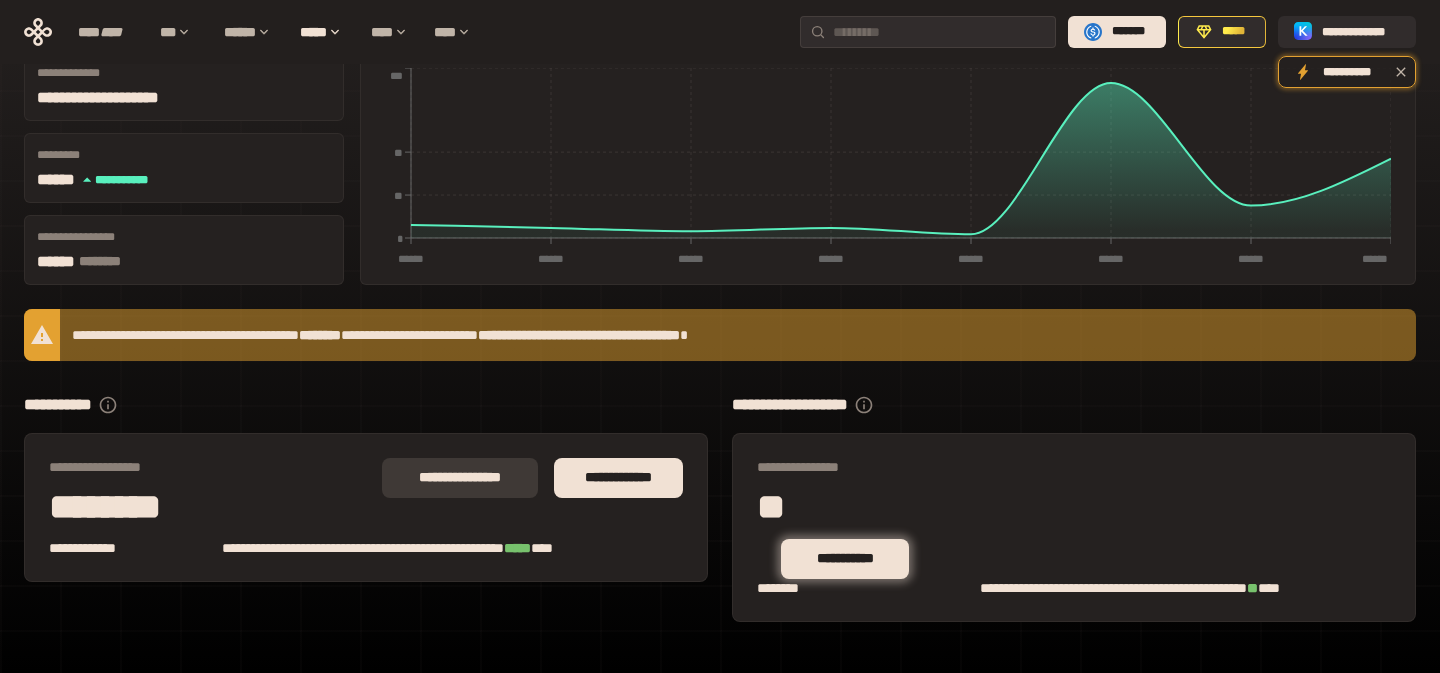 click on "**********" at bounding box center [460, 478] 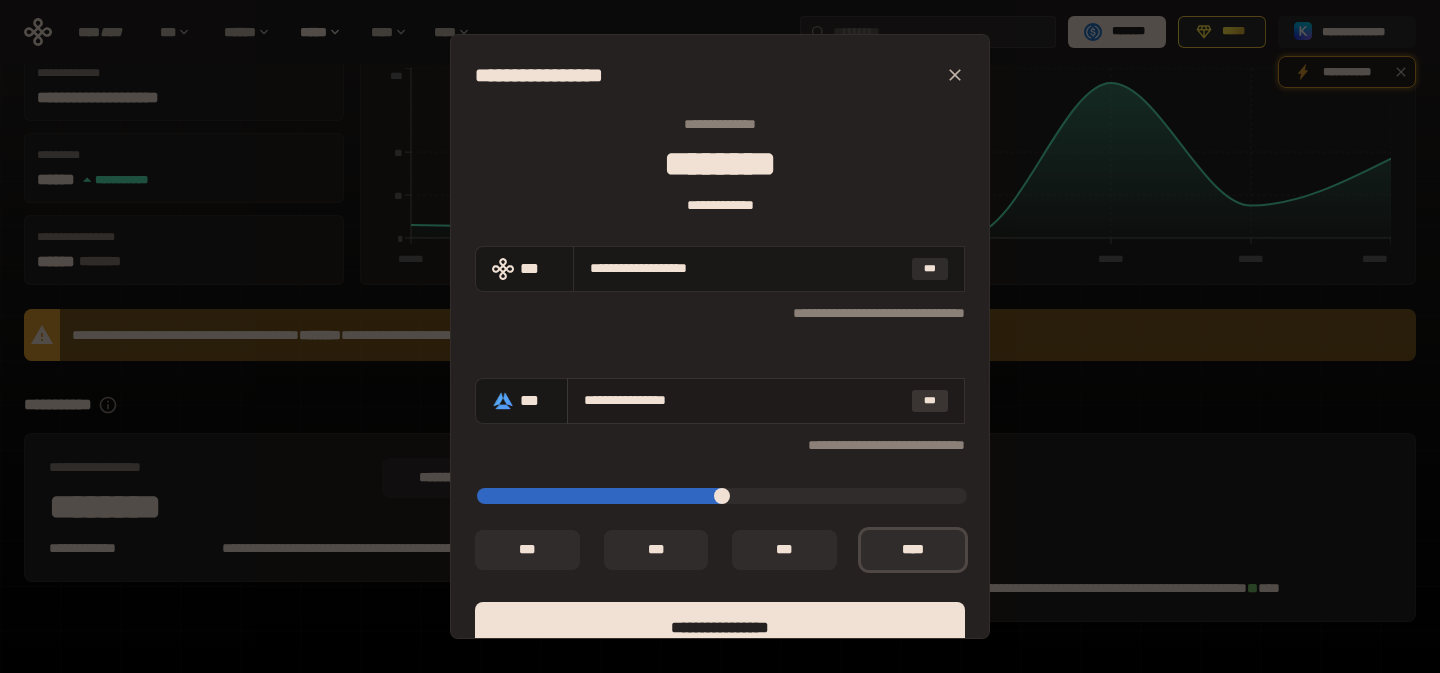 click on "***" at bounding box center (930, 401) 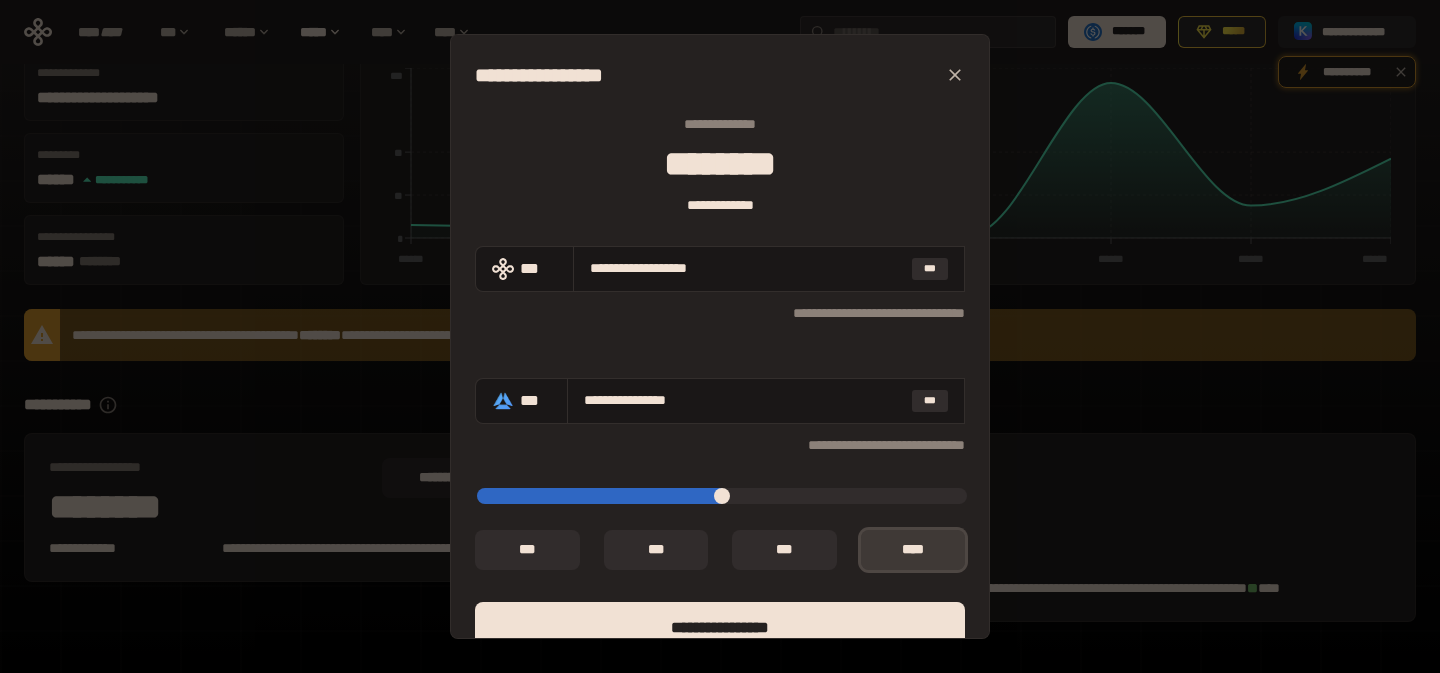 click on "*** *" at bounding box center (913, 550) 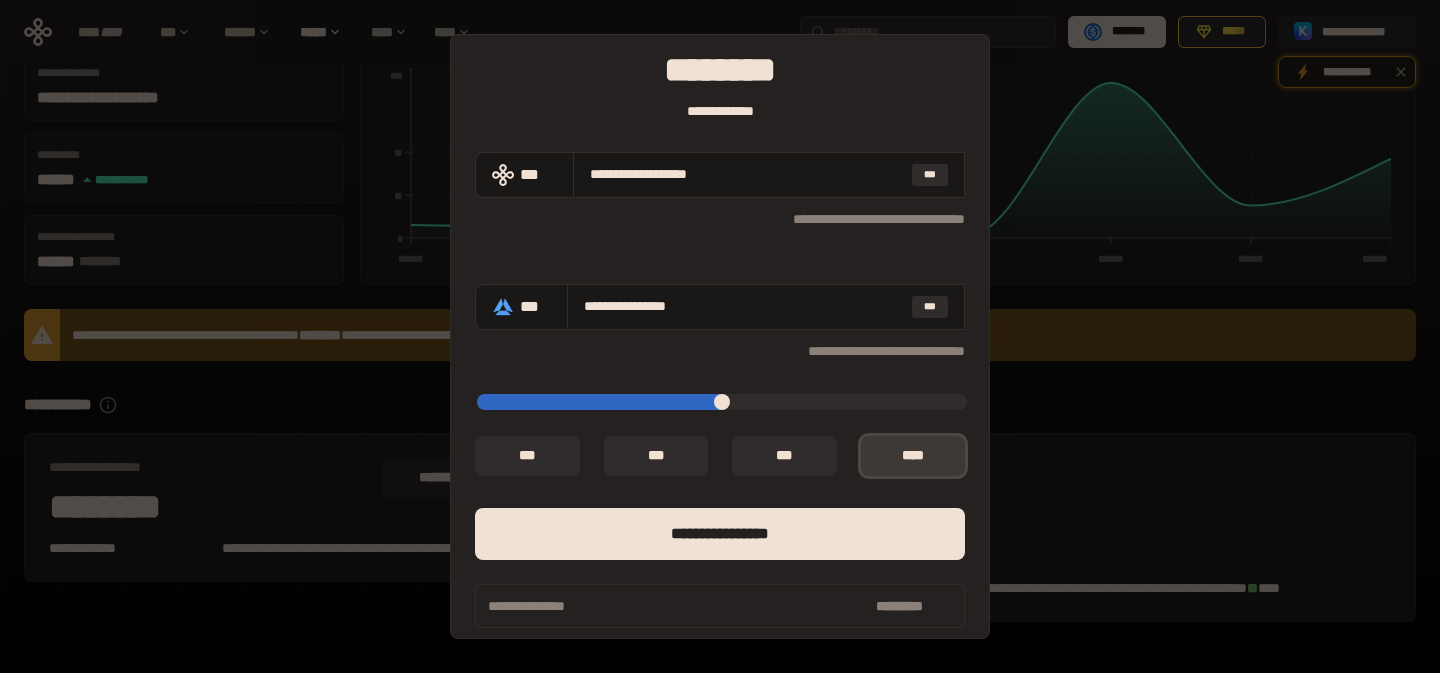 scroll, scrollTop: 105, scrollLeft: 0, axis: vertical 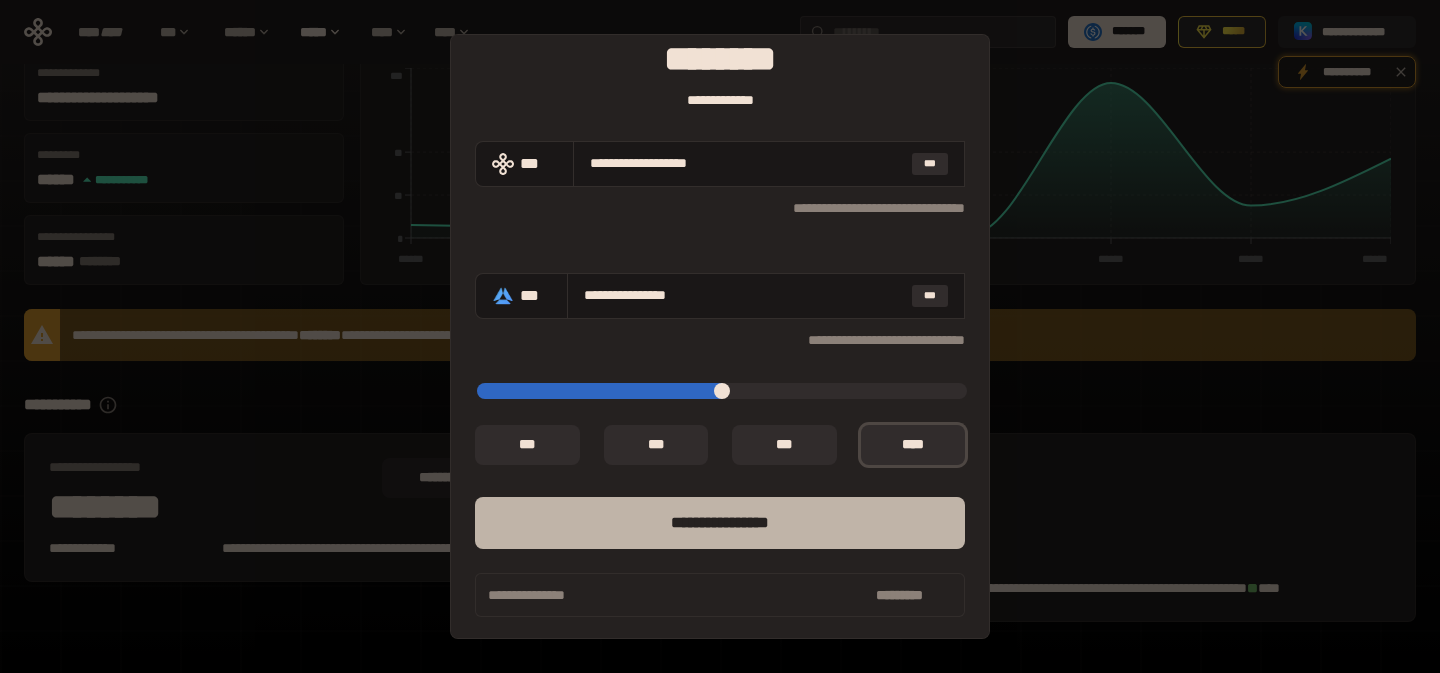 click on "****** *********" at bounding box center [720, 523] 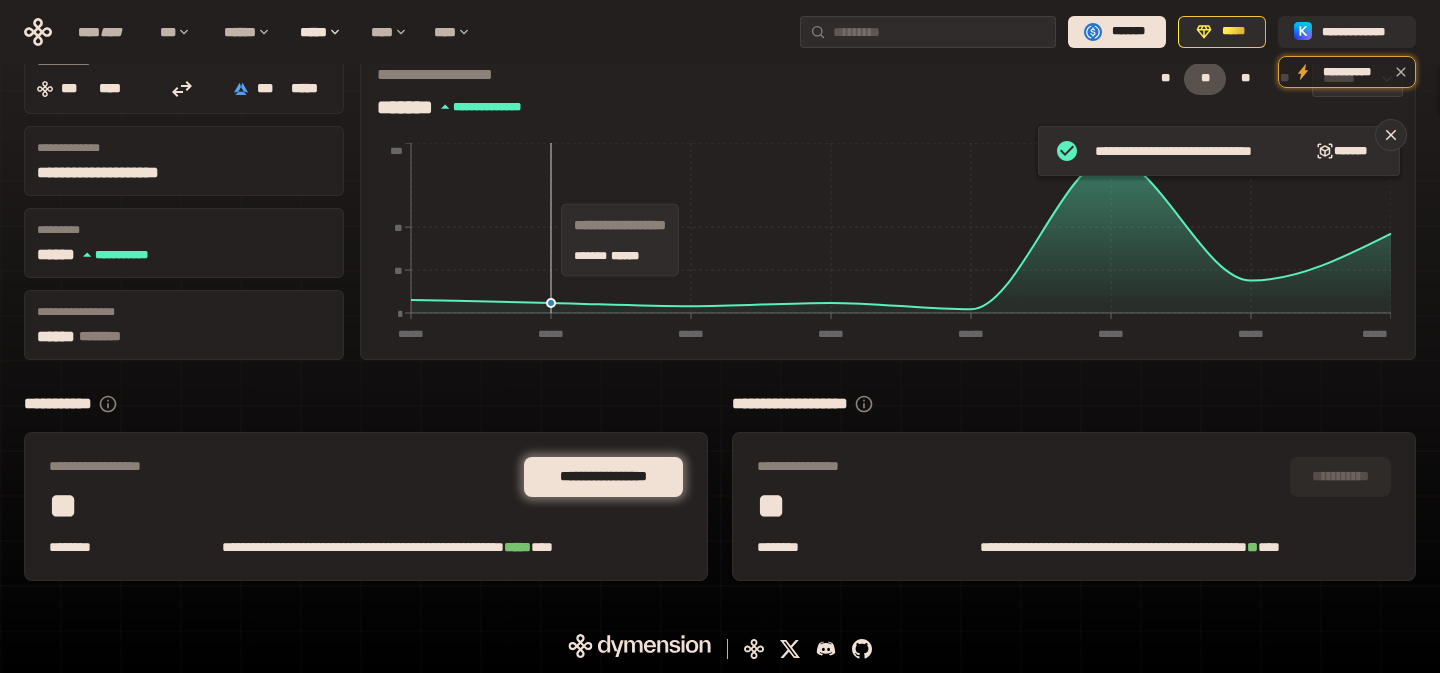 scroll, scrollTop: 147, scrollLeft: 0, axis: vertical 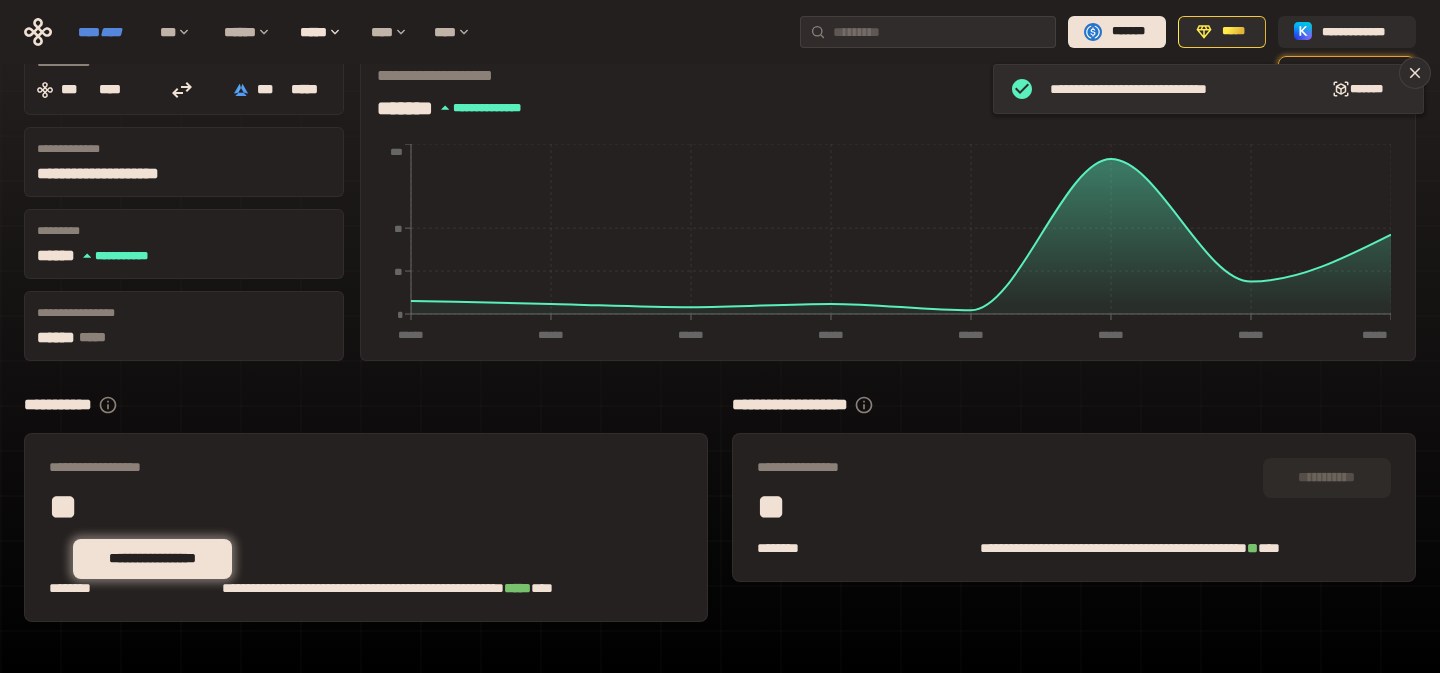 click on "****" at bounding box center [111, 32] 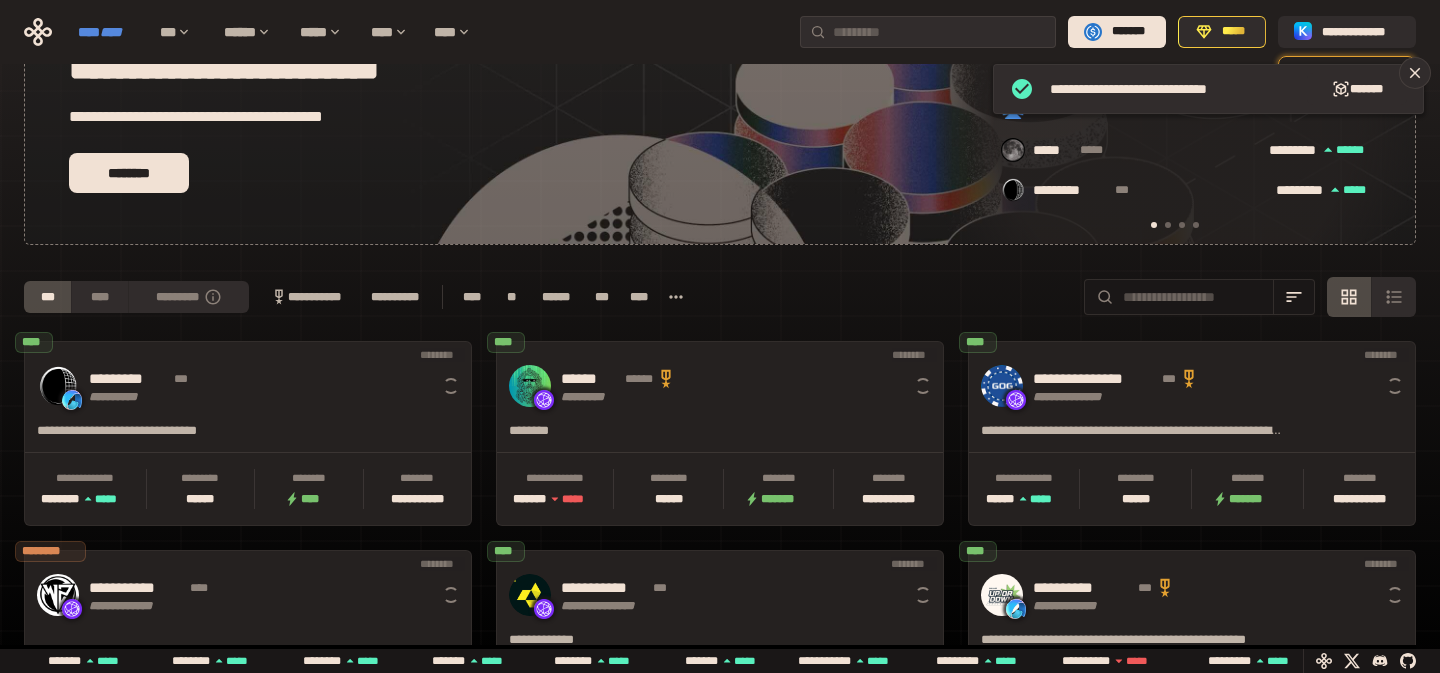 scroll, scrollTop: 0, scrollLeft: 16, axis: horizontal 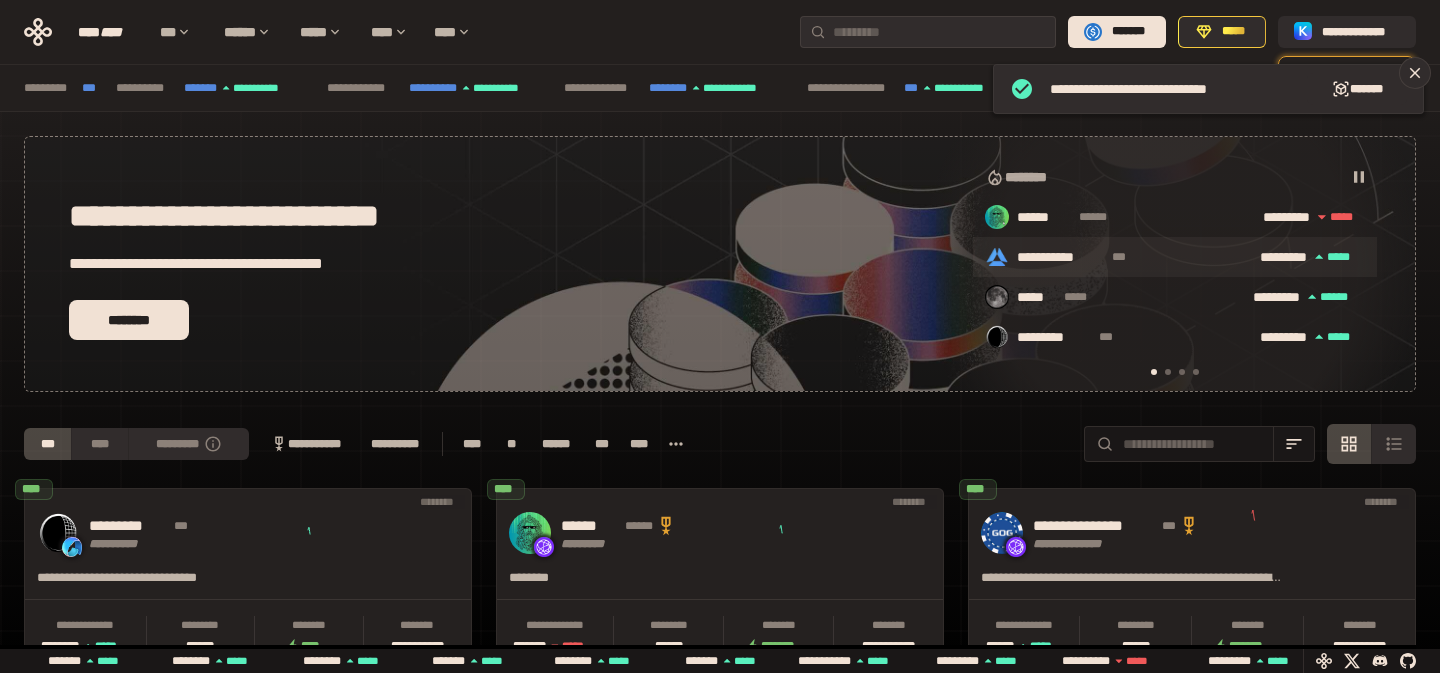 click on "**********" at bounding box center (1060, 258) 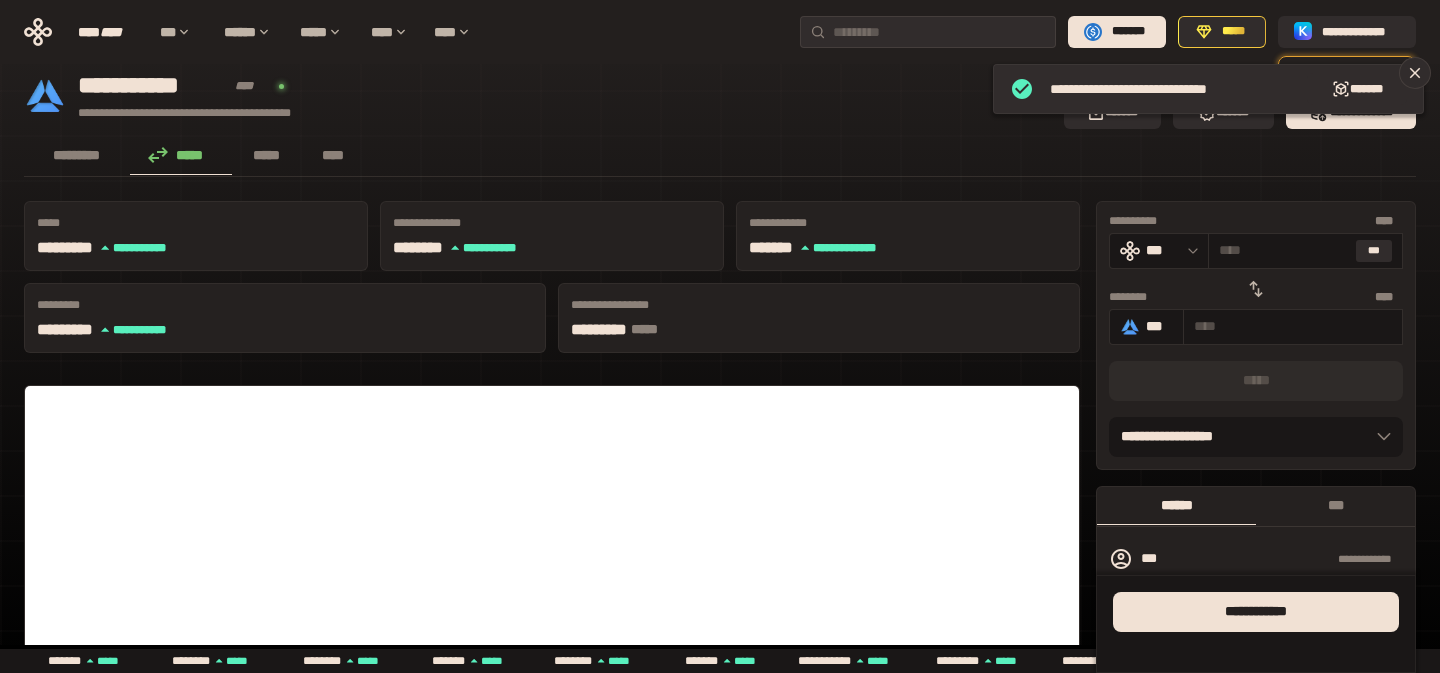 click 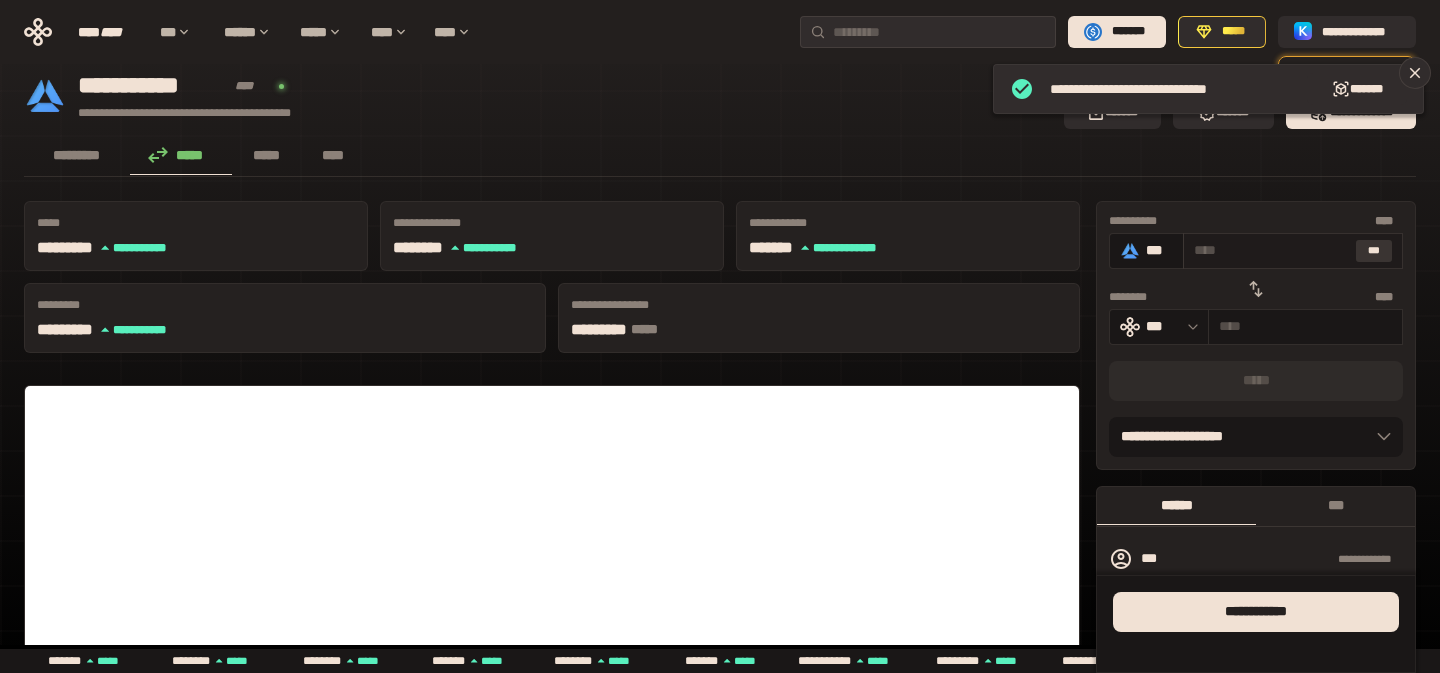 click on "***" at bounding box center (1374, 251) 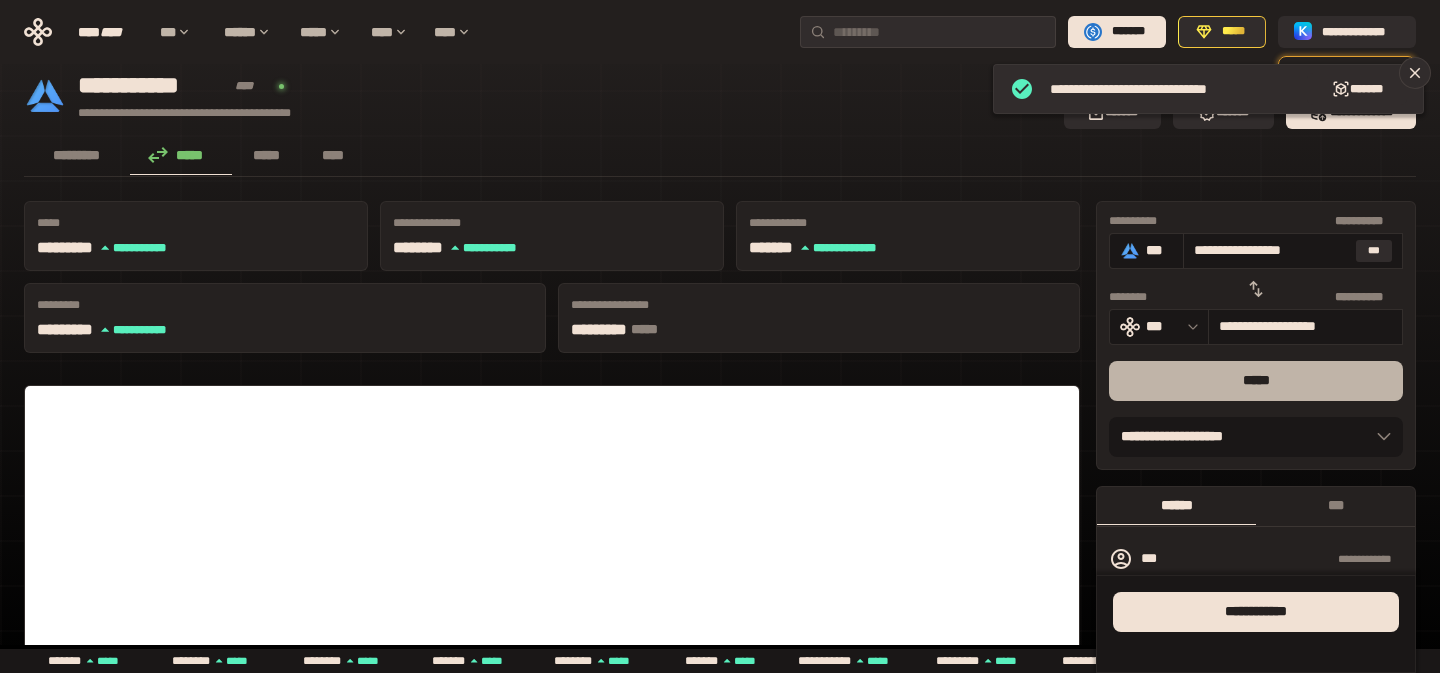 click on "*****" at bounding box center [1256, 381] 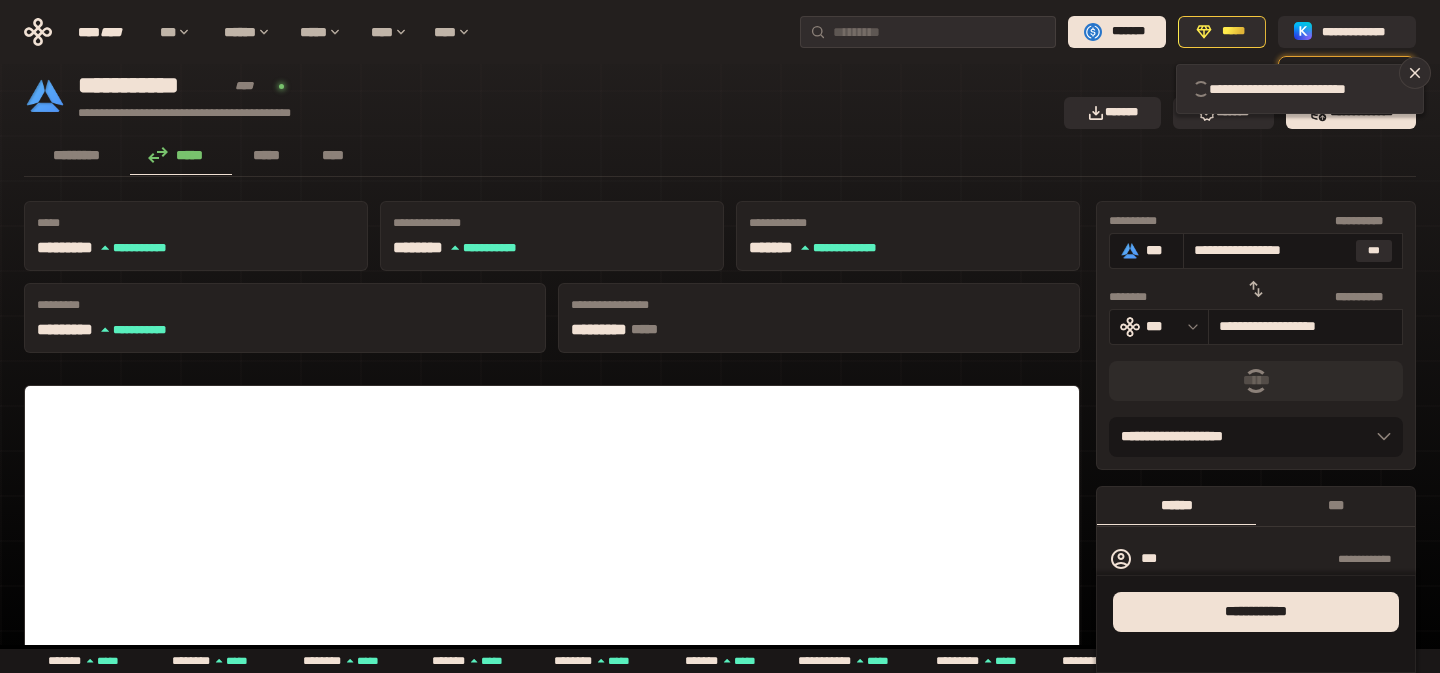 type 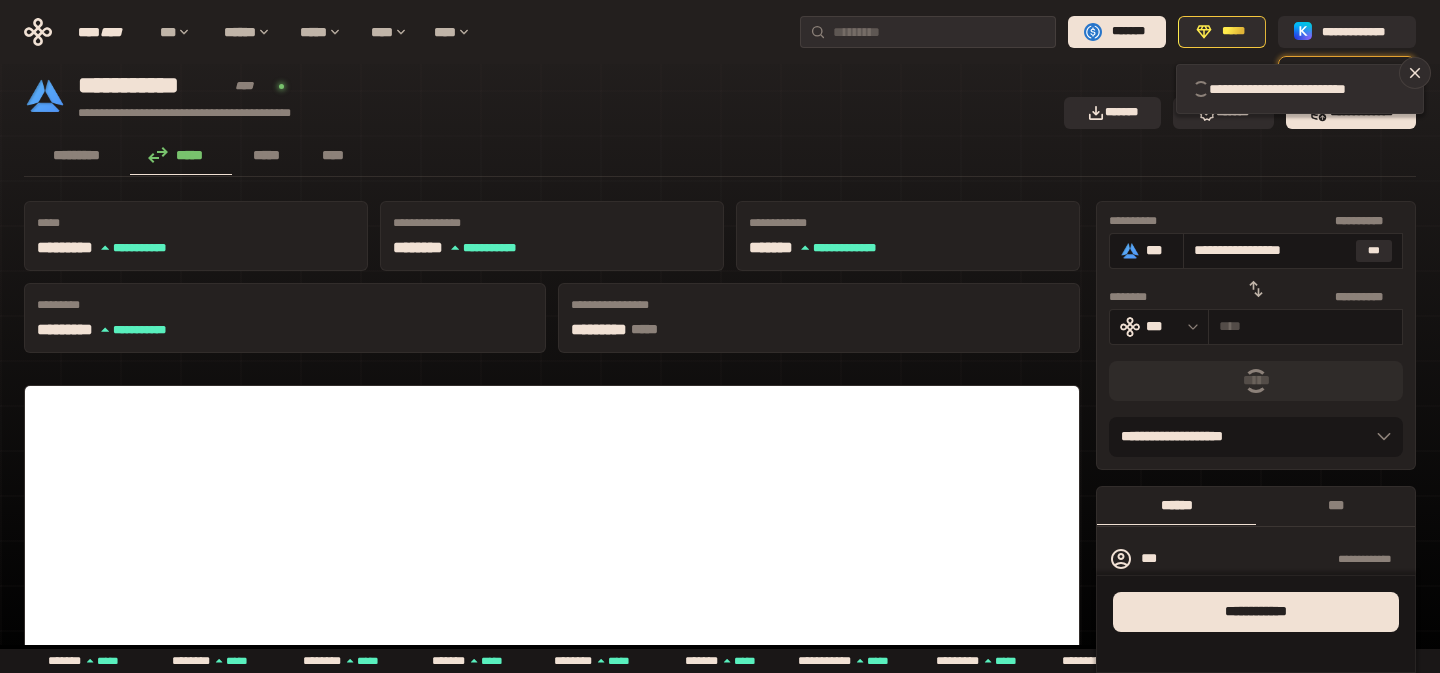 type 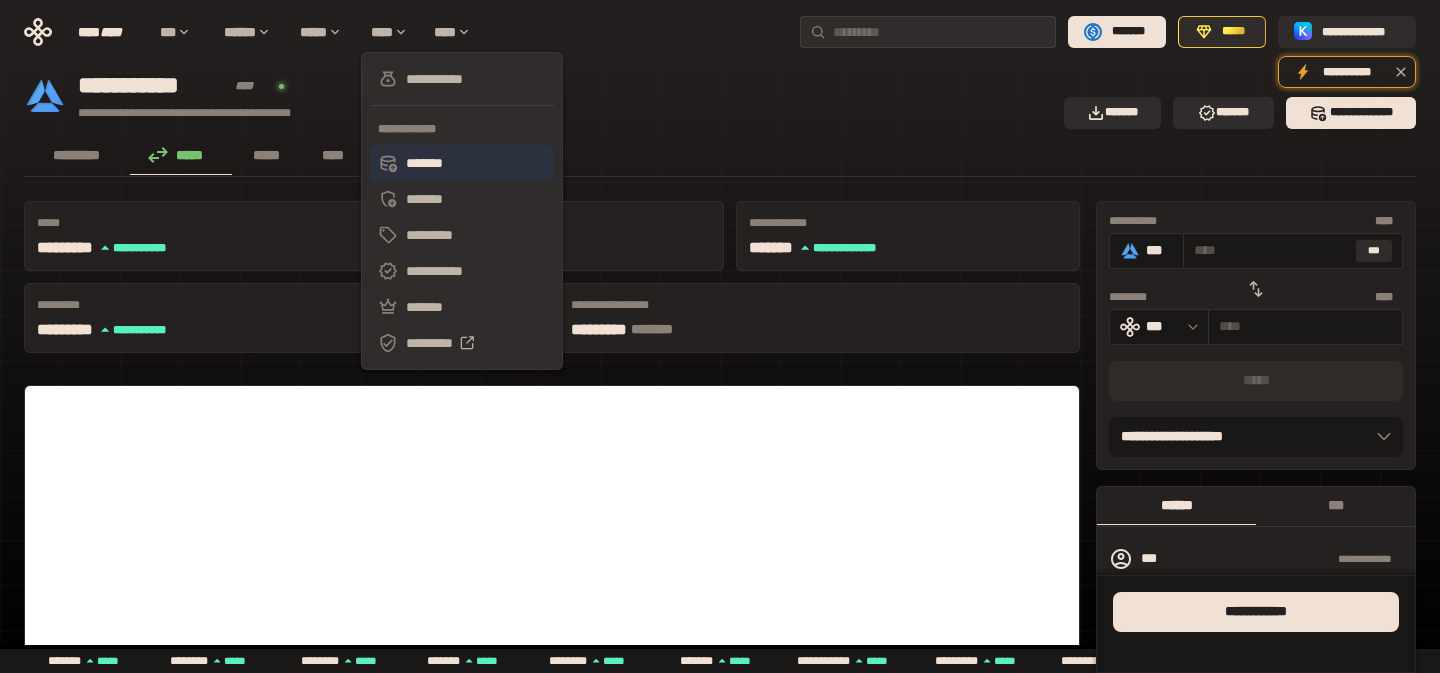 click on "*******" at bounding box center [462, 163] 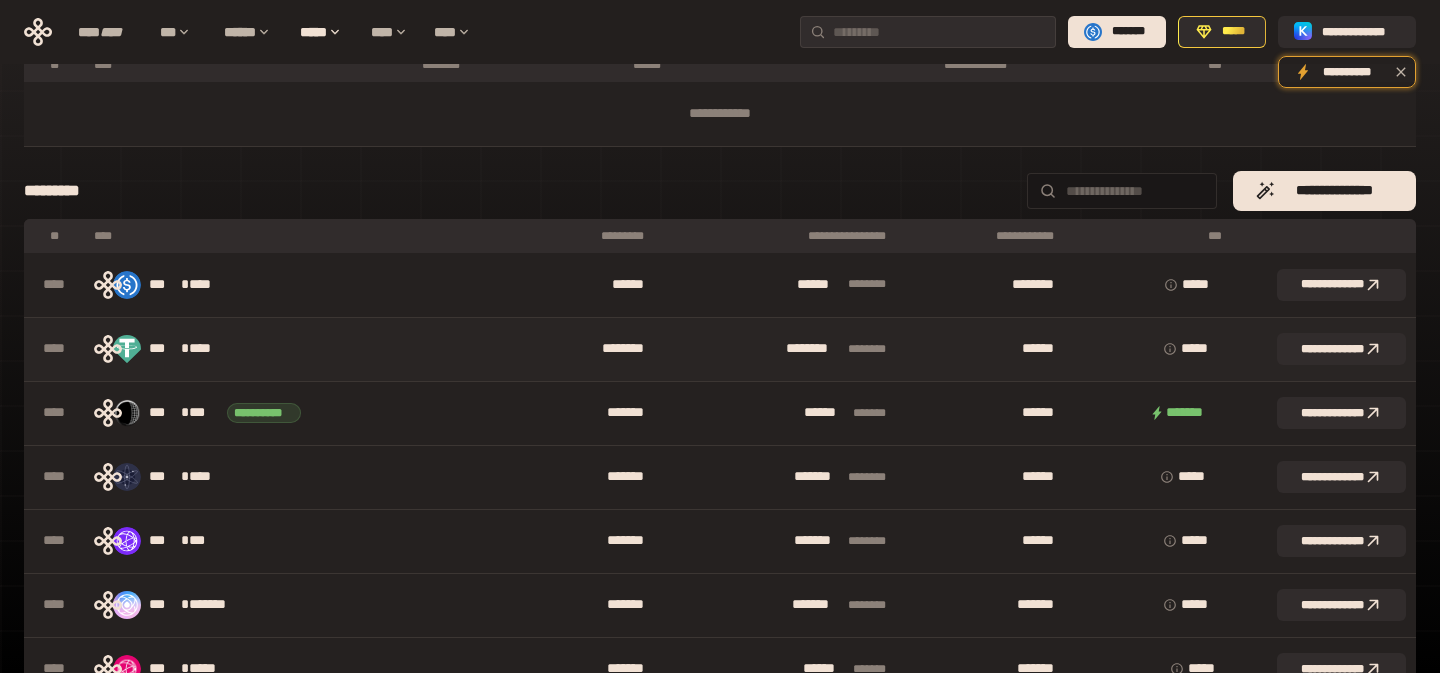 scroll, scrollTop: 102, scrollLeft: 0, axis: vertical 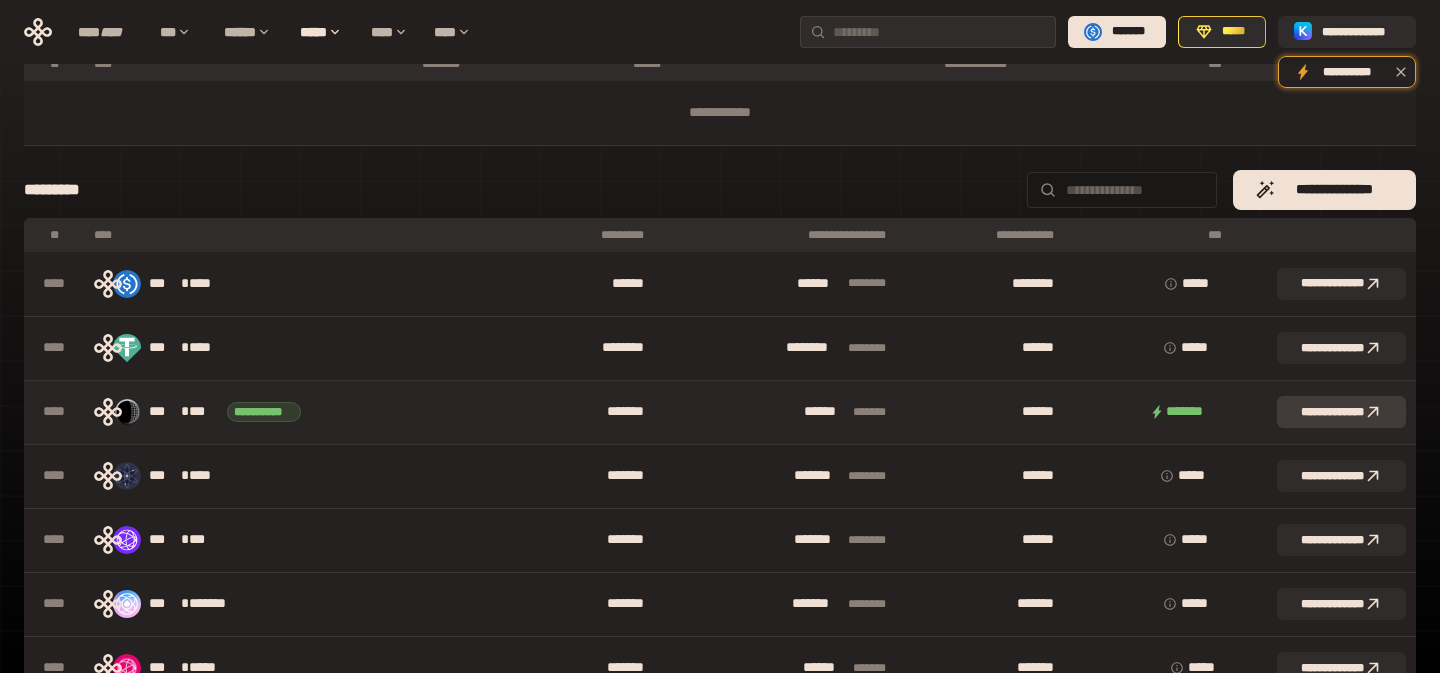 click on "**********" at bounding box center (1341, 412) 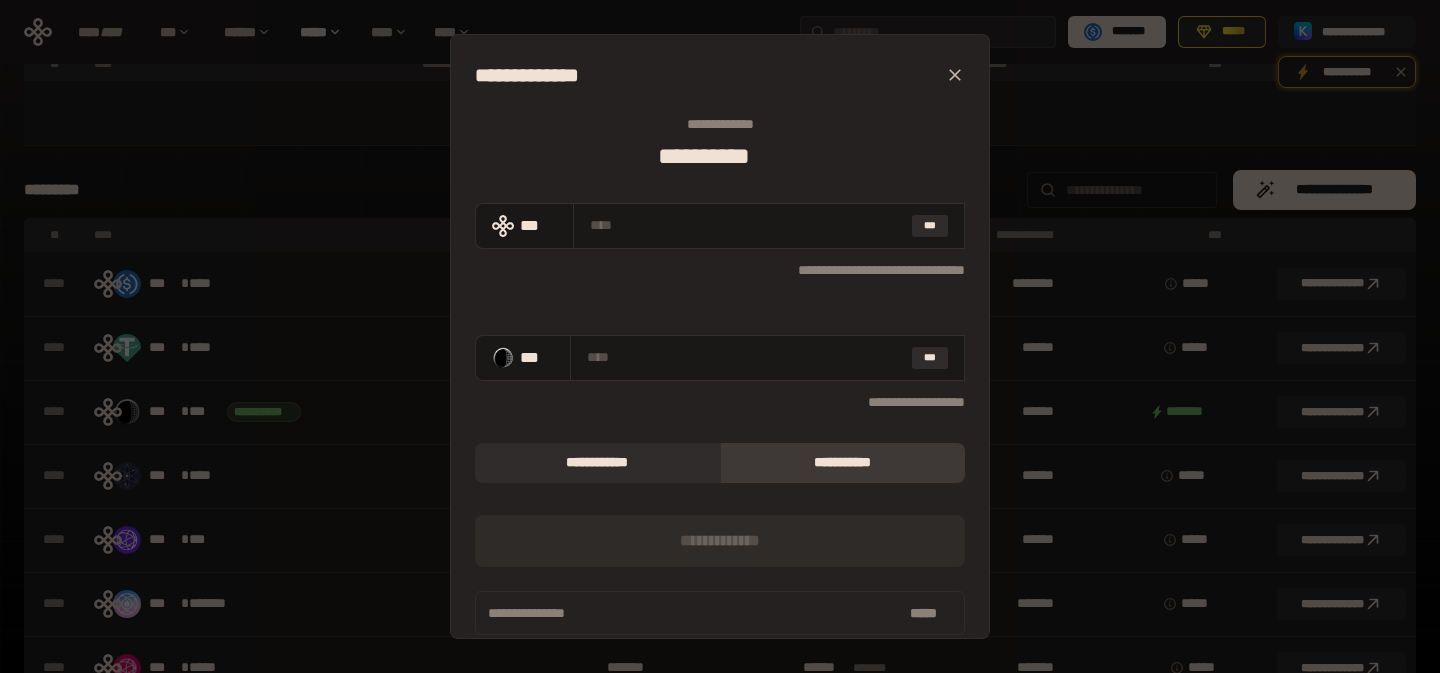 click 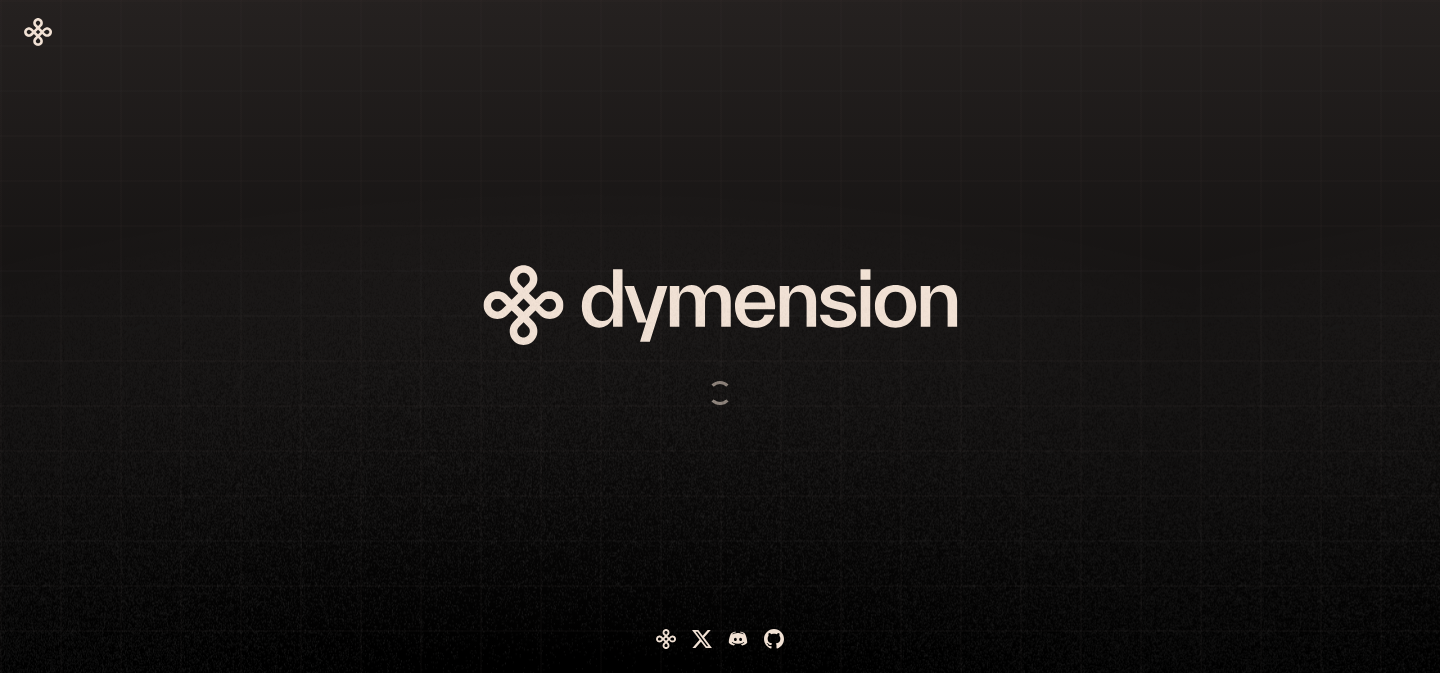 scroll, scrollTop: 0, scrollLeft: 0, axis: both 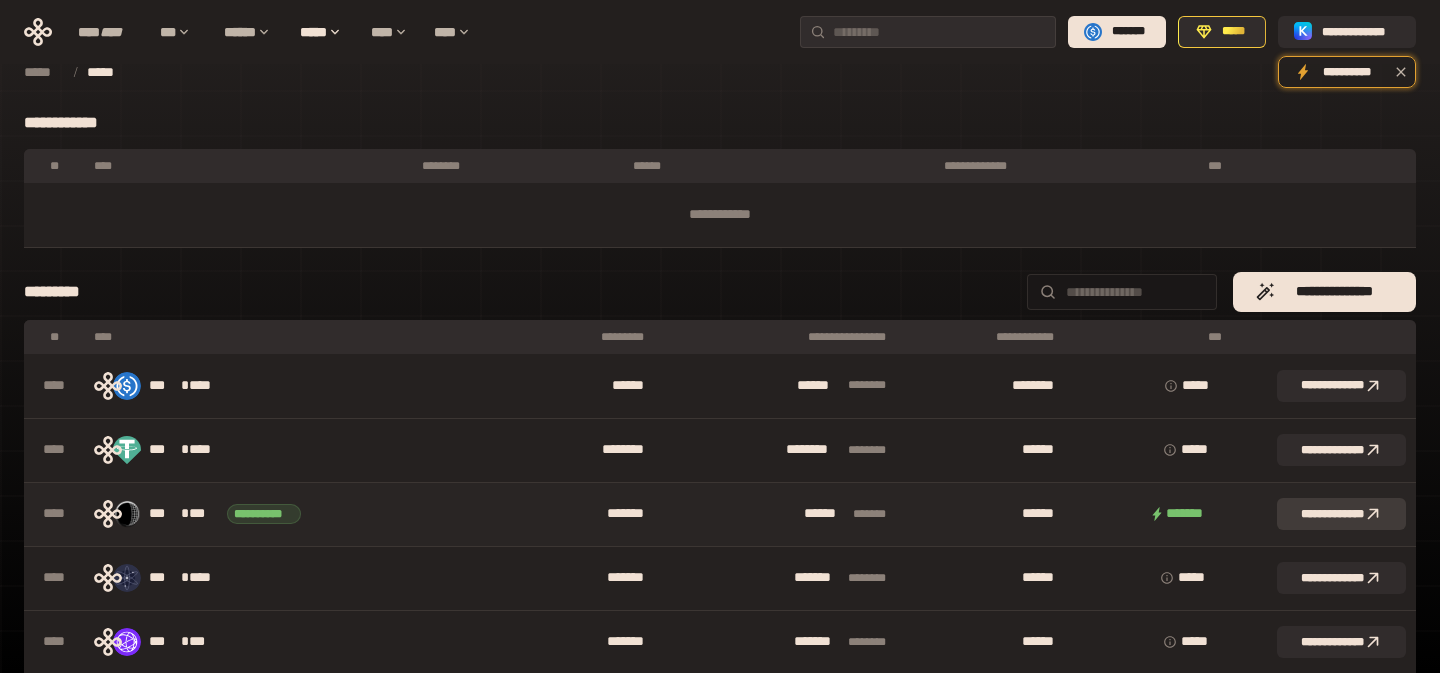 click on "**********" at bounding box center [1341, 514] 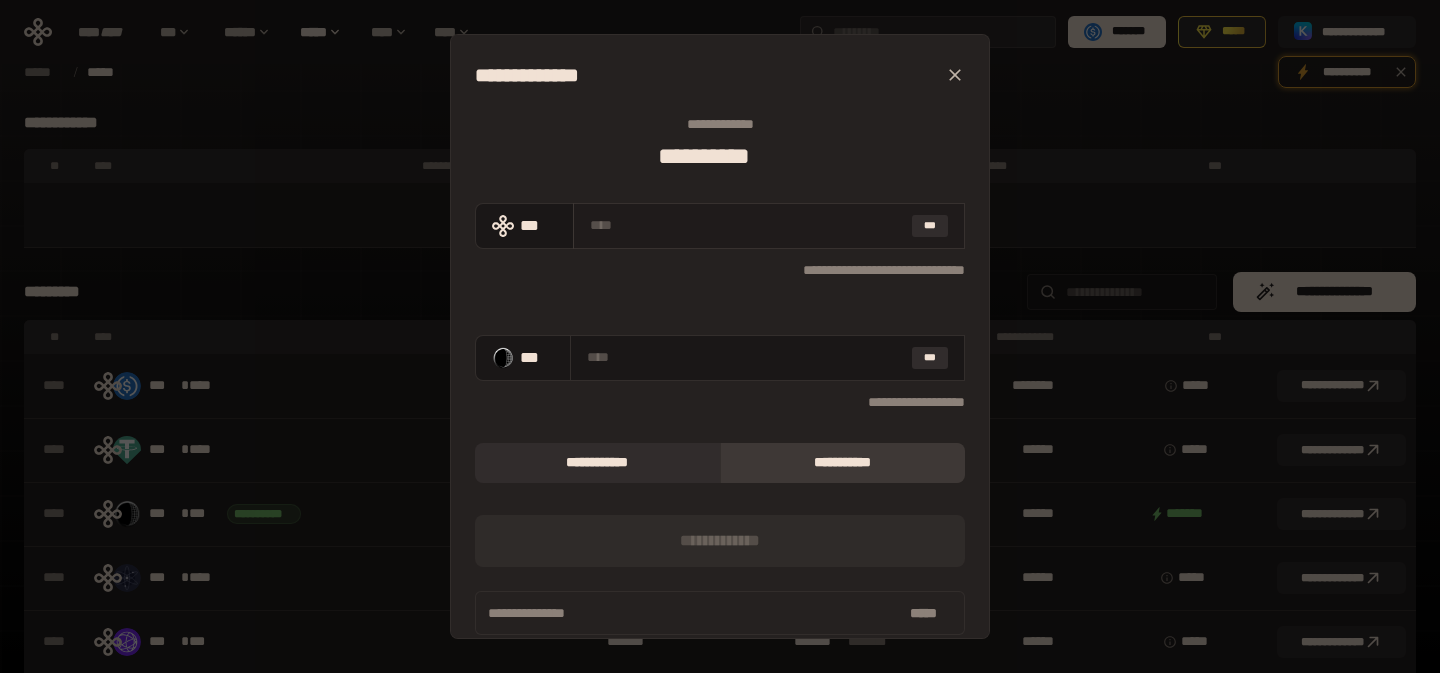 click at bounding box center (747, 225) 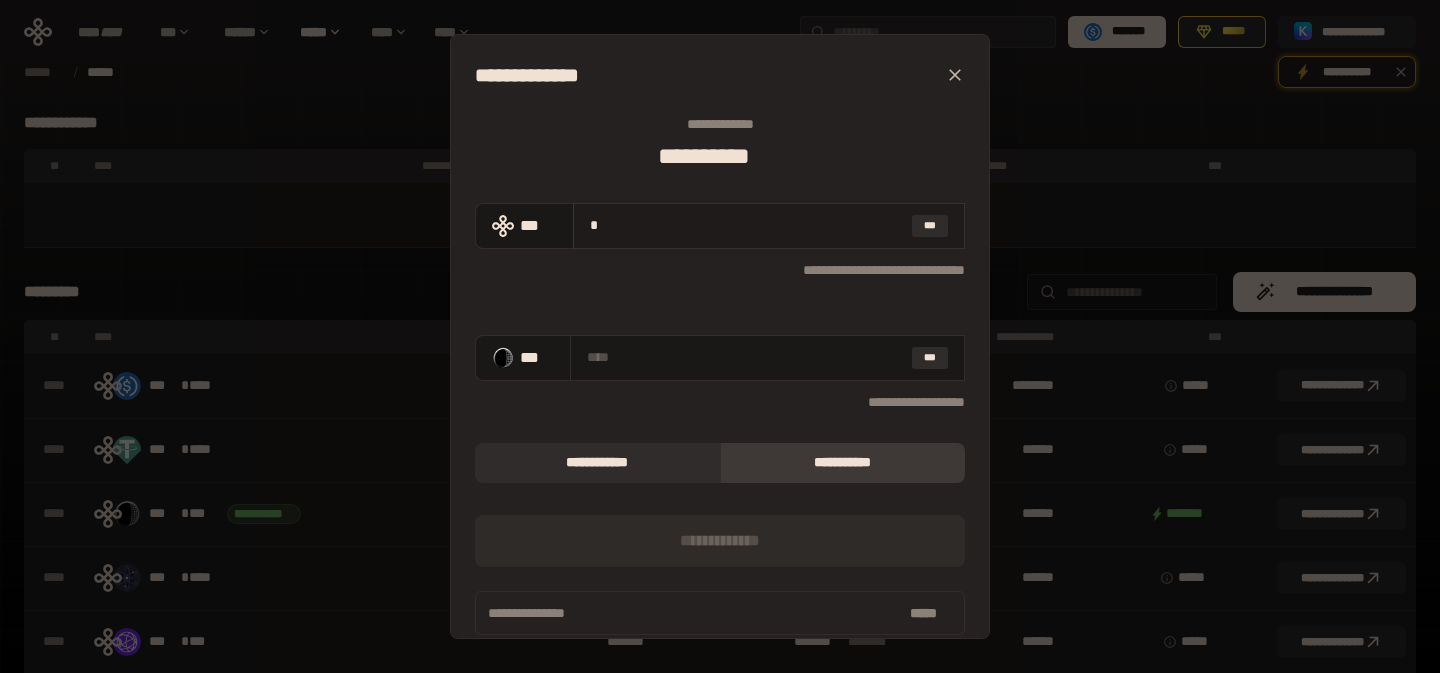 type on "**********" 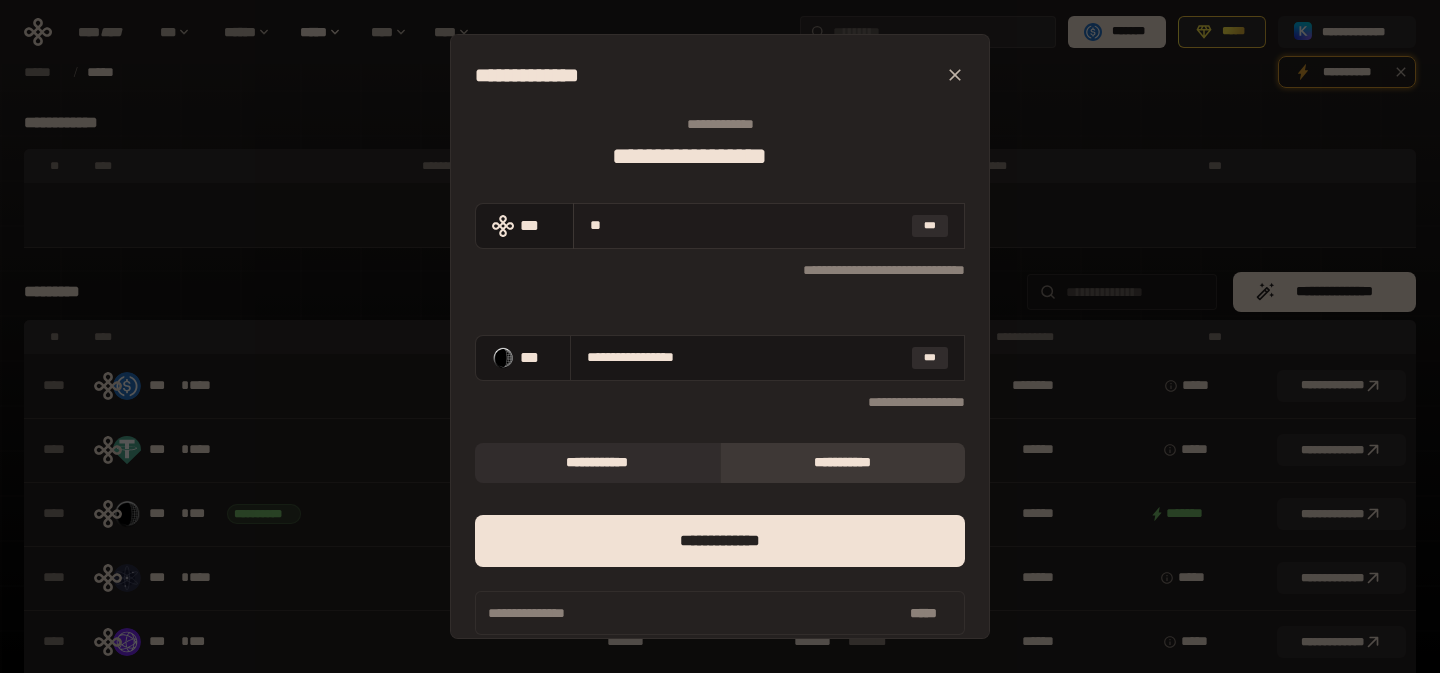 type on "***" 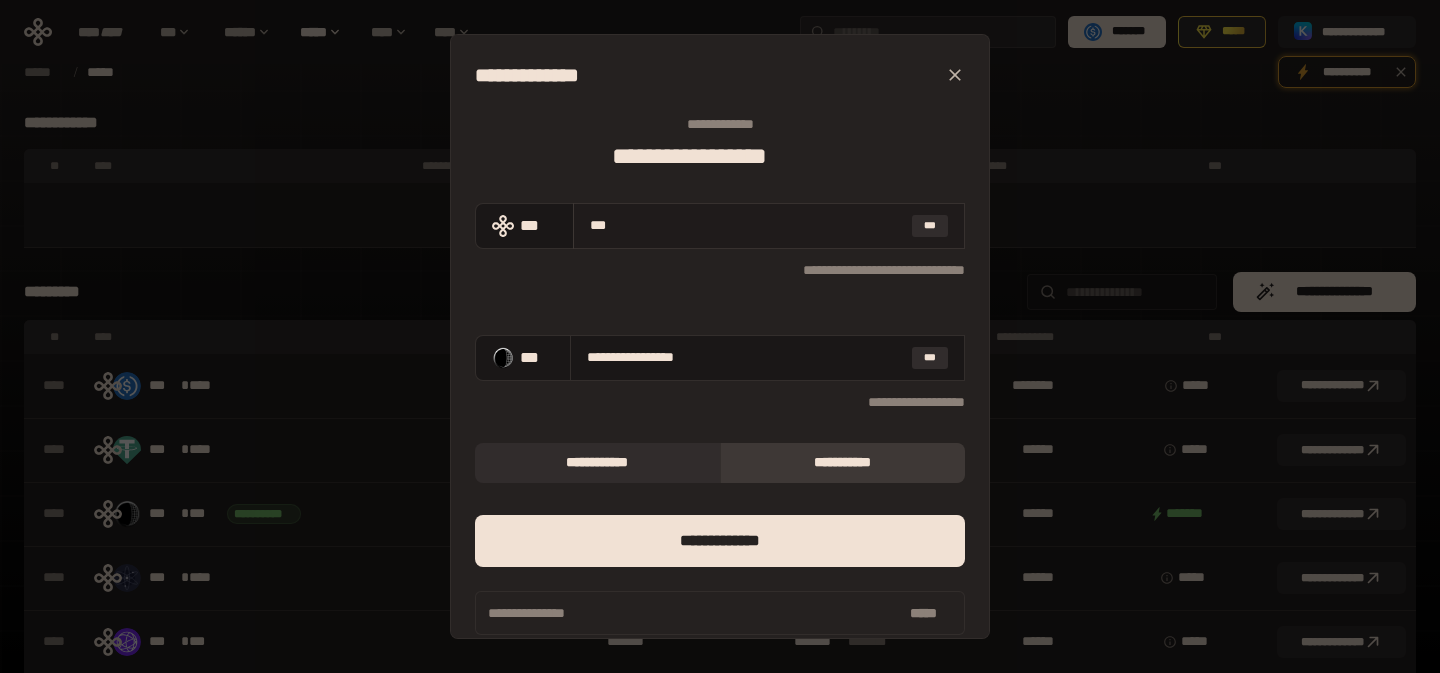 type on "**********" 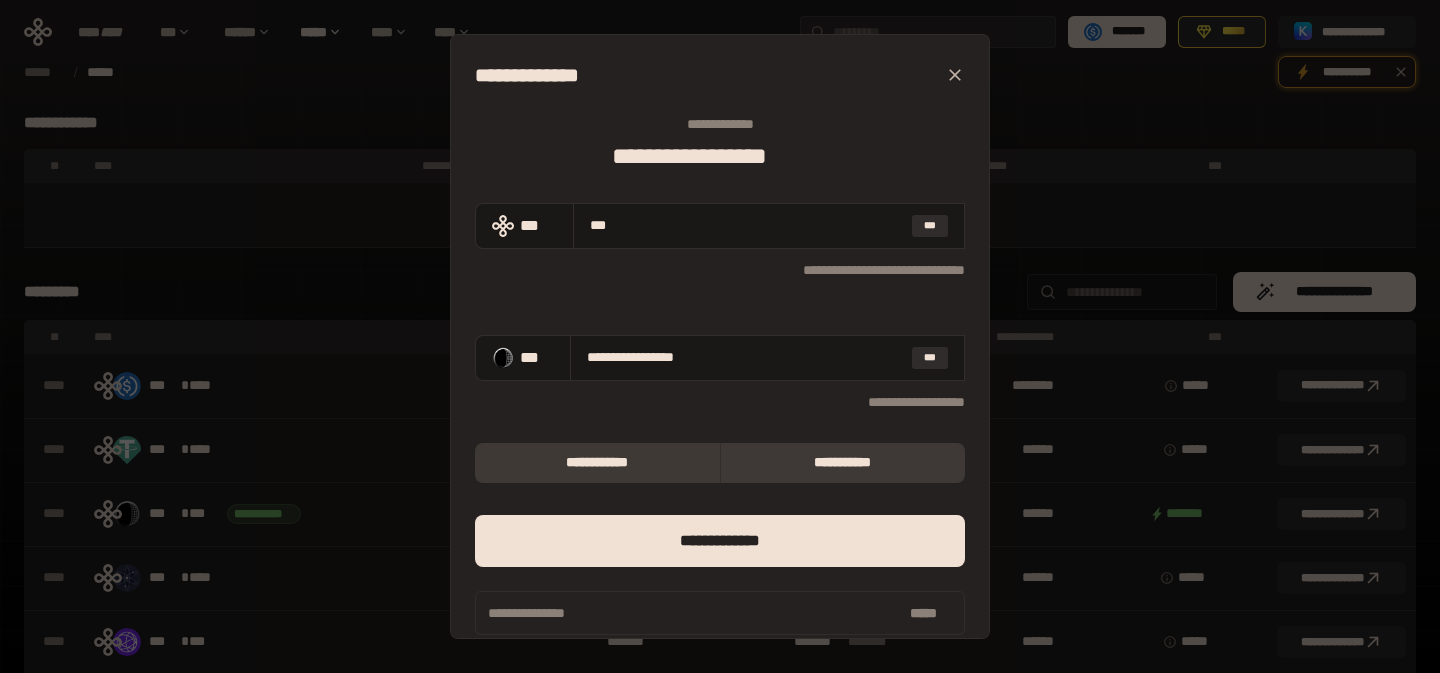 type on "***" 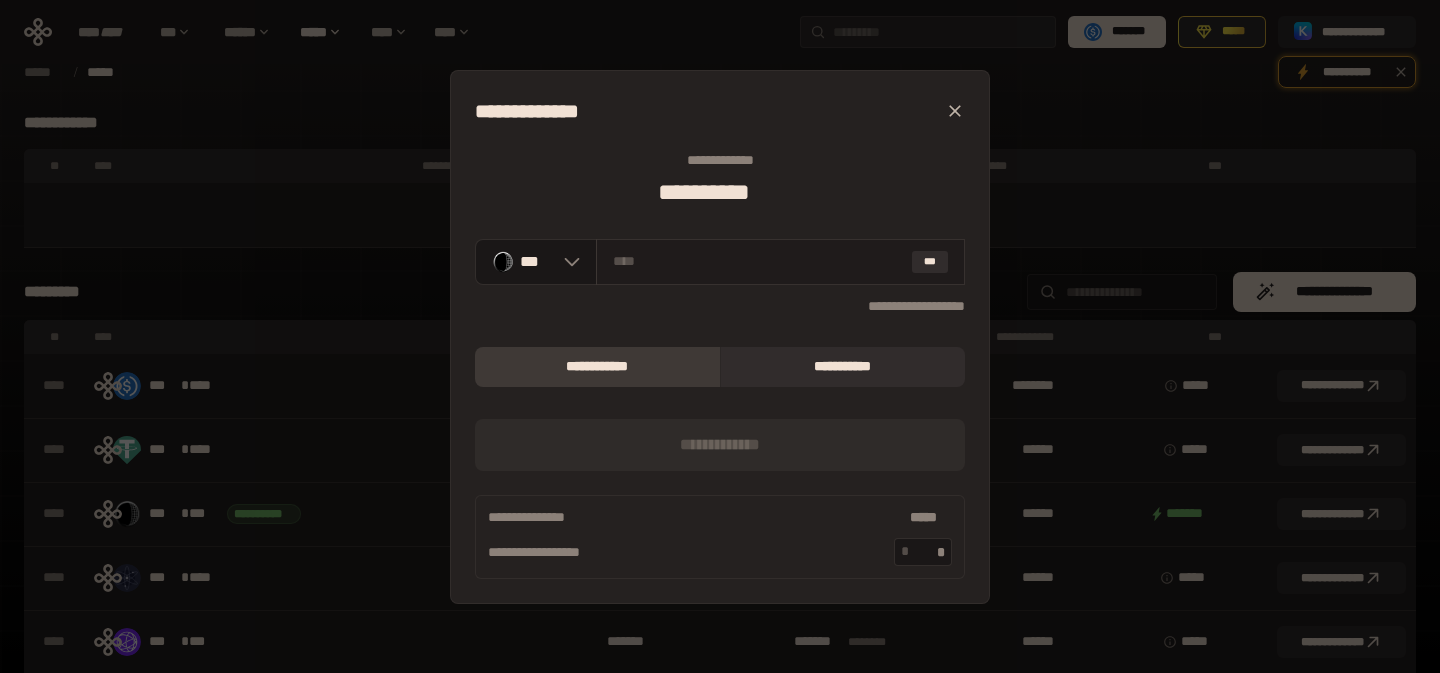 click at bounding box center (758, 261) 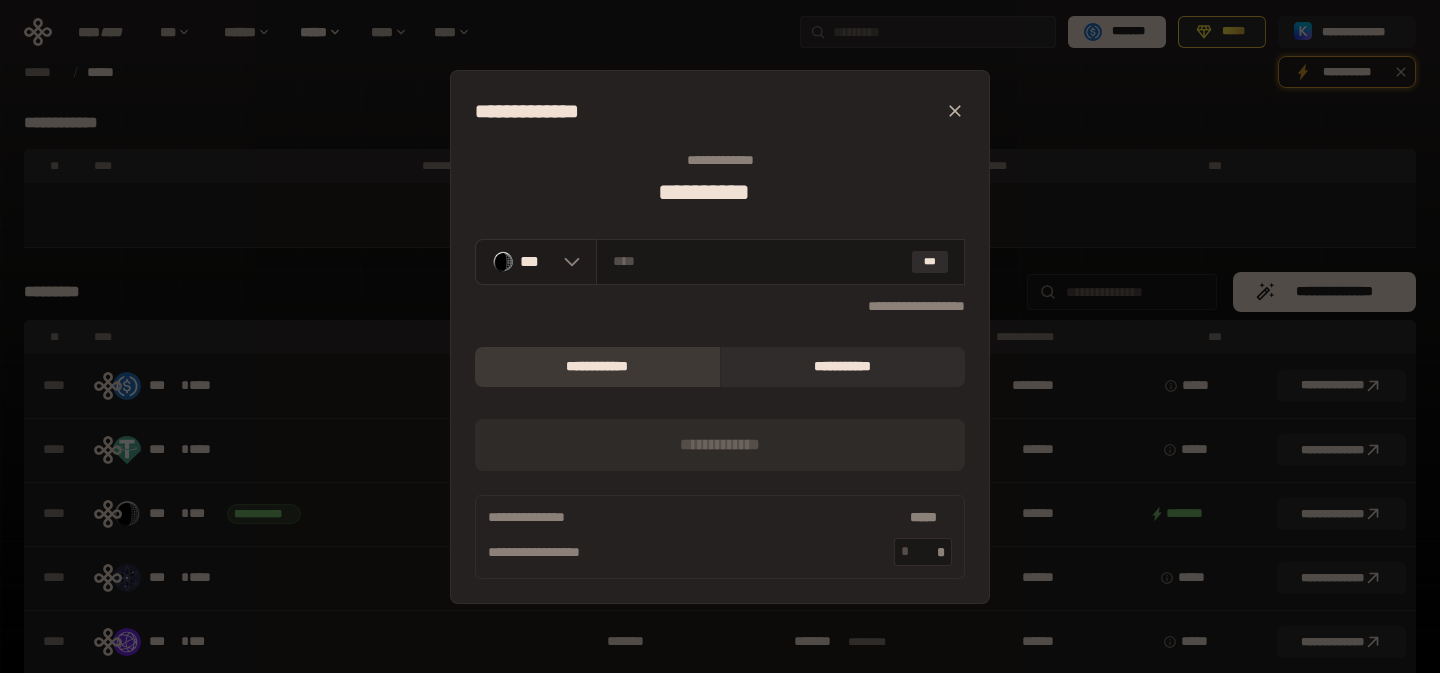 click on "***" at bounding box center [537, 262] 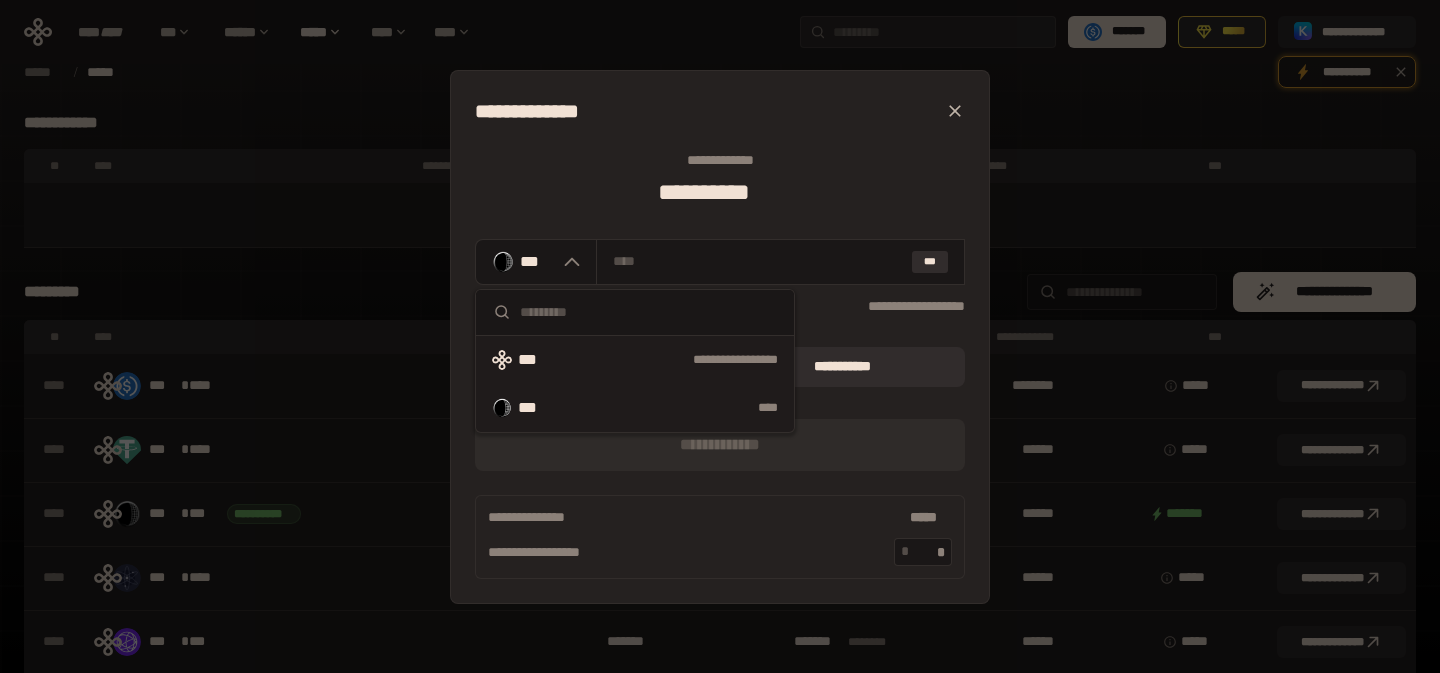 click on "***" at bounding box center (536, 360) 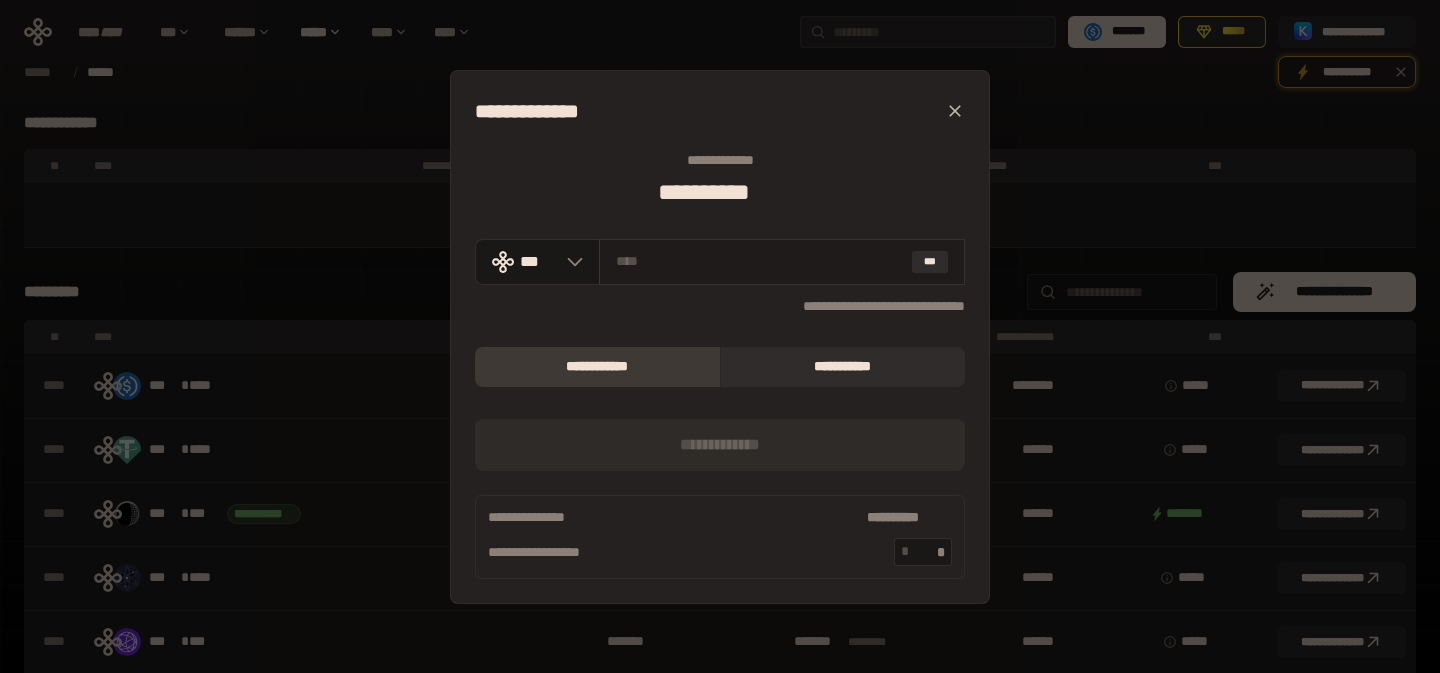 click on "***" at bounding box center [782, 262] 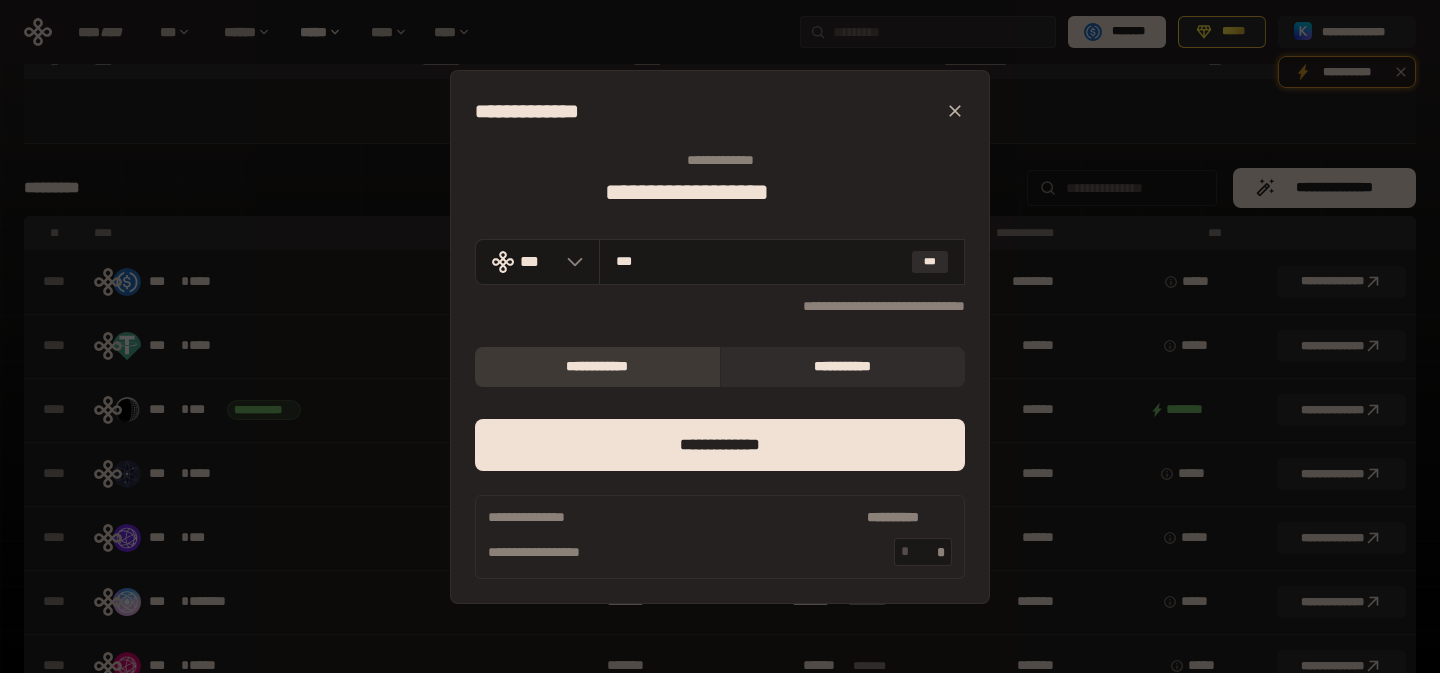 scroll, scrollTop: 114, scrollLeft: 0, axis: vertical 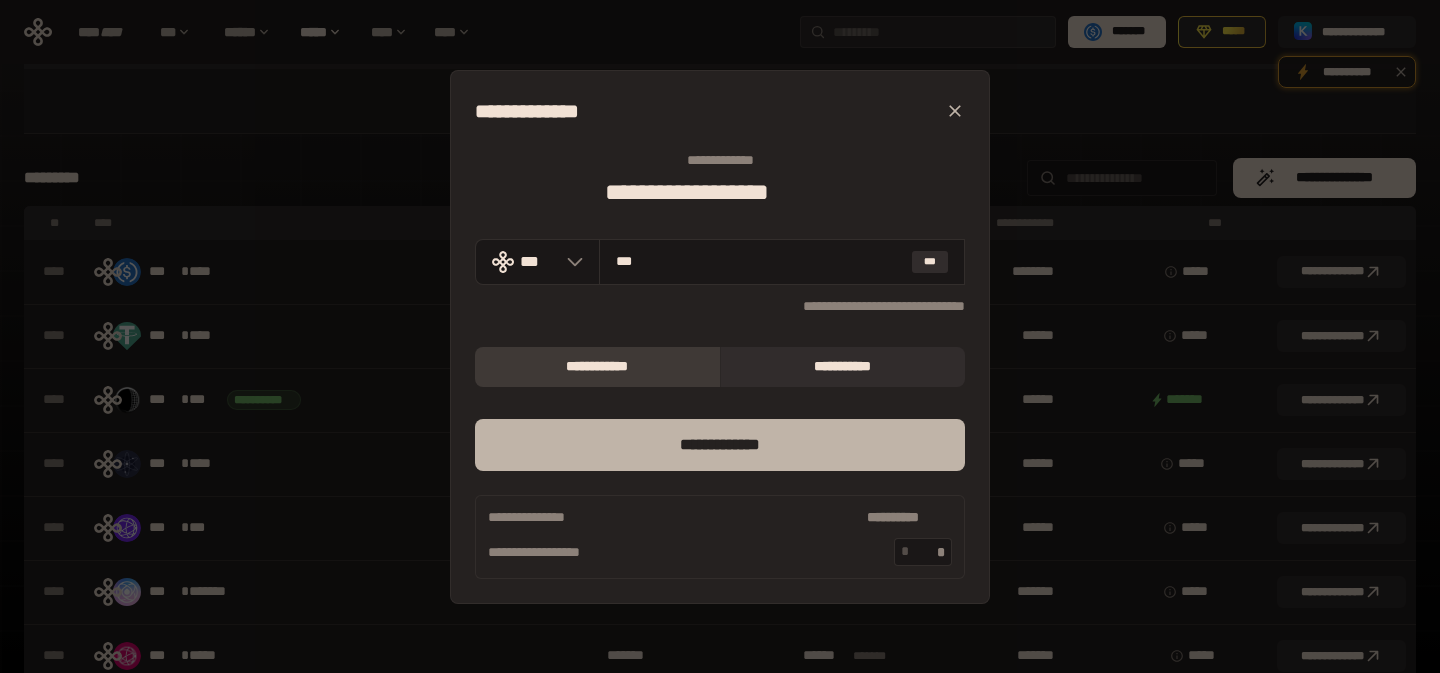 type on "***" 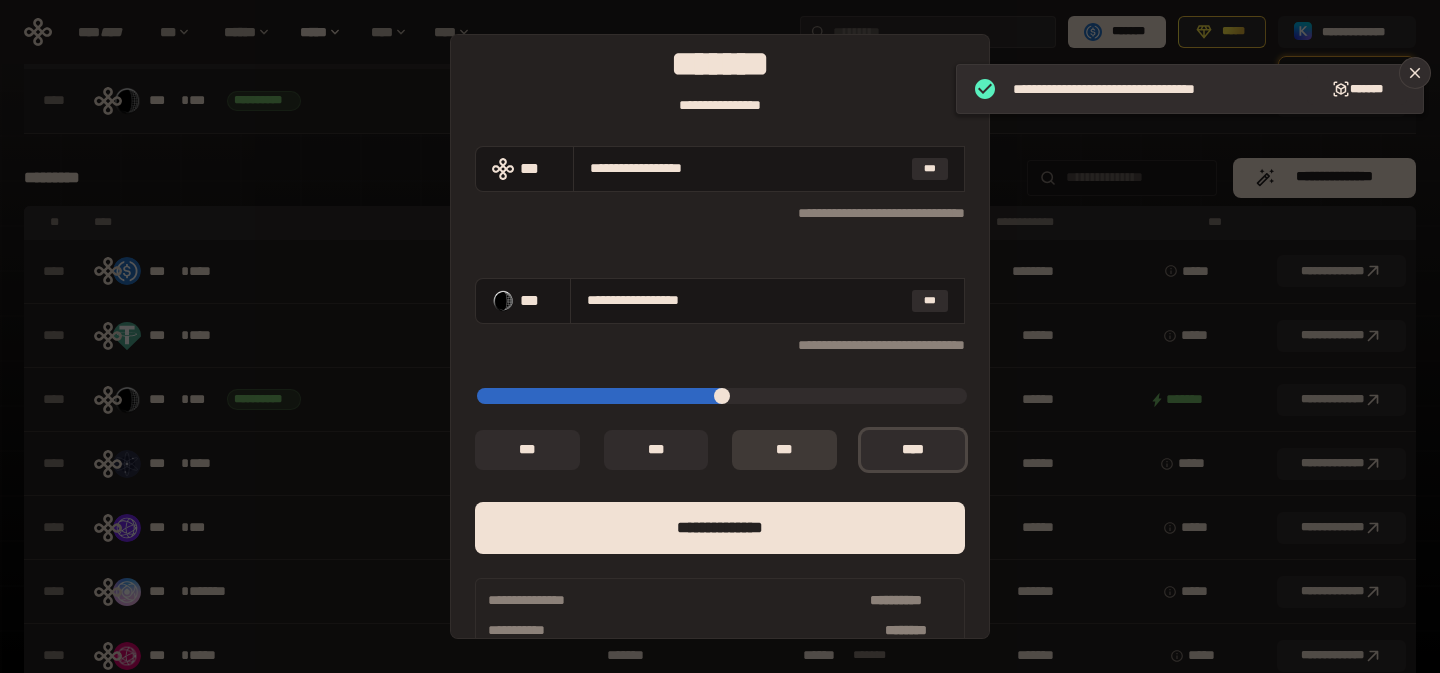 scroll, scrollTop: 99, scrollLeft: 0, axis: vertical 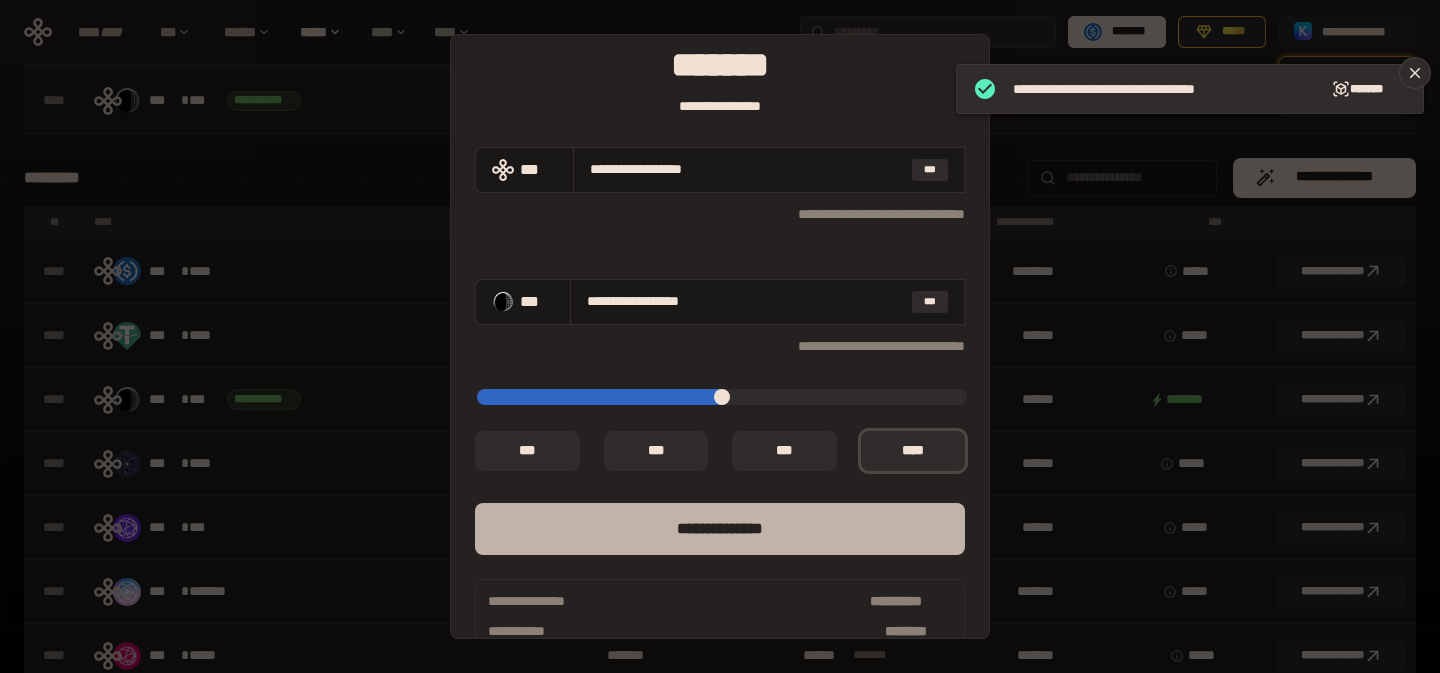 click on "**** *********" at bounding box center [720, 529] 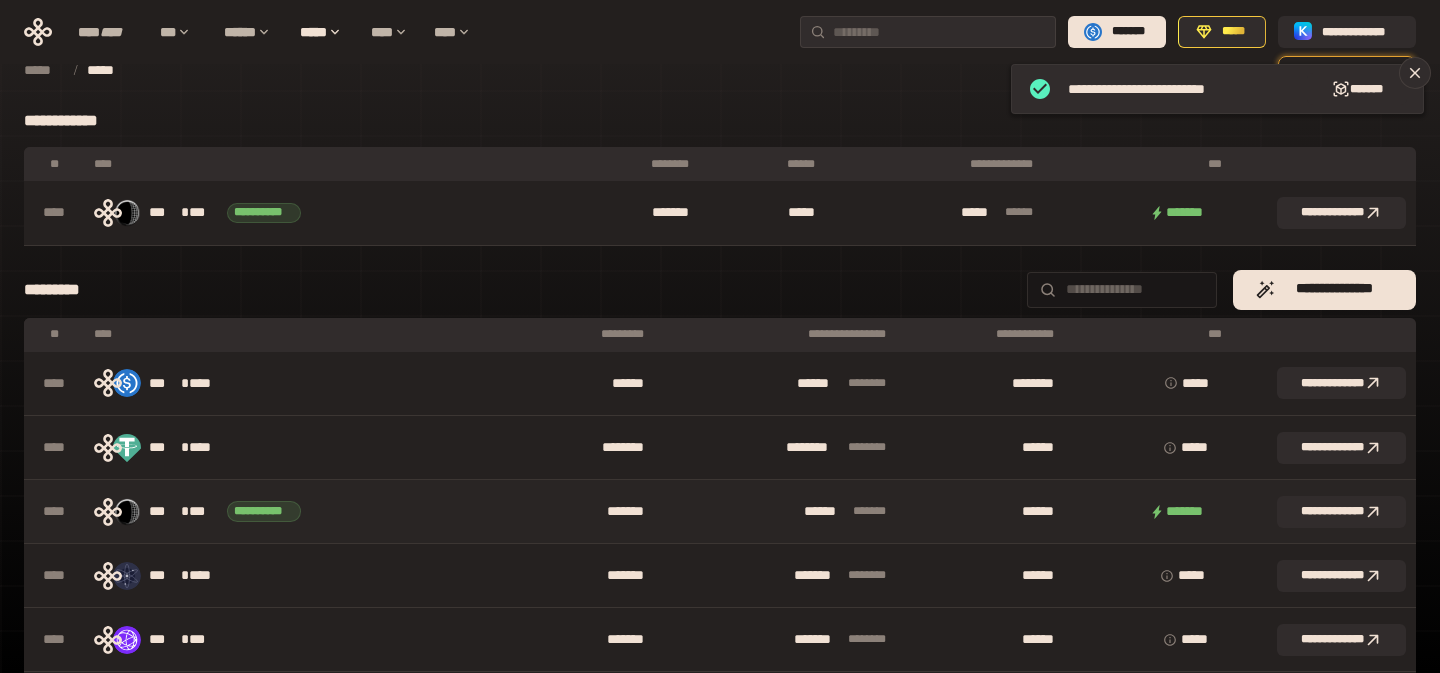 scroll, scrollTop: 0, scrollLeft: 0, axis: both 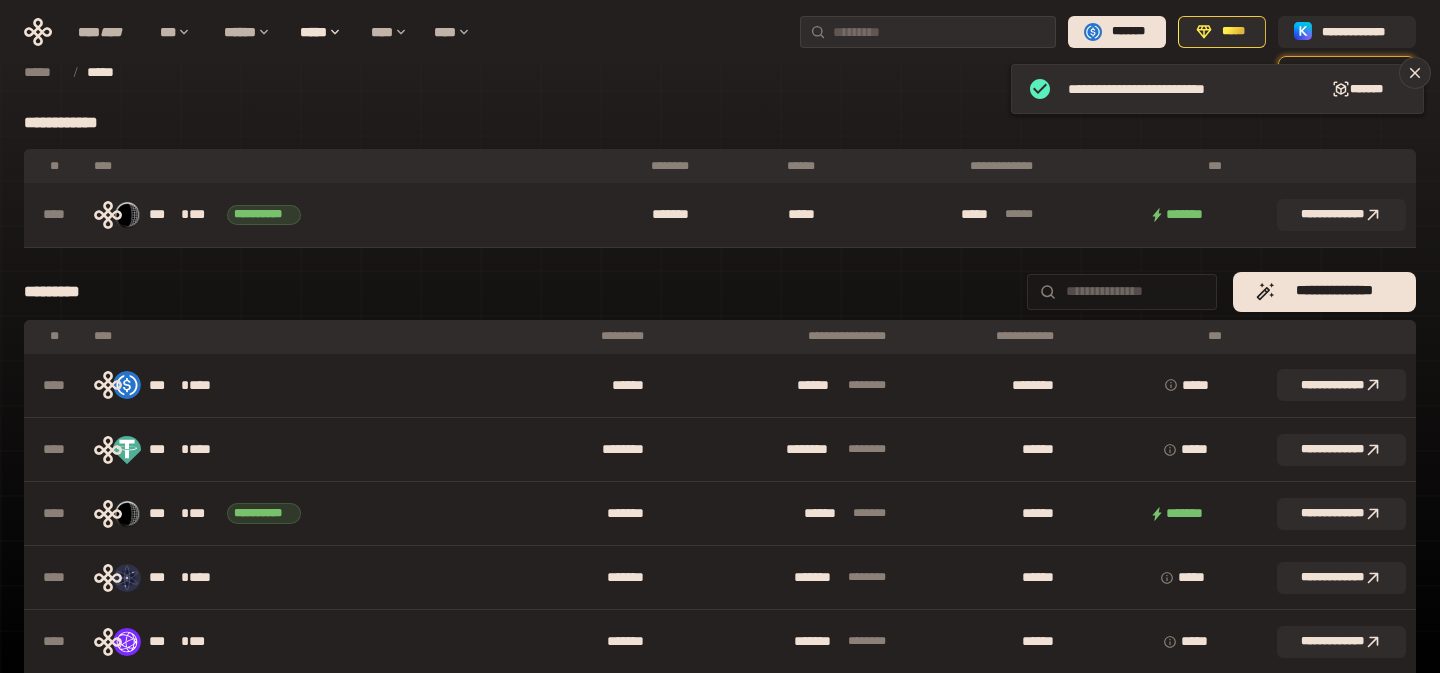 click on "****** *" at bounding box center [1141, 215] 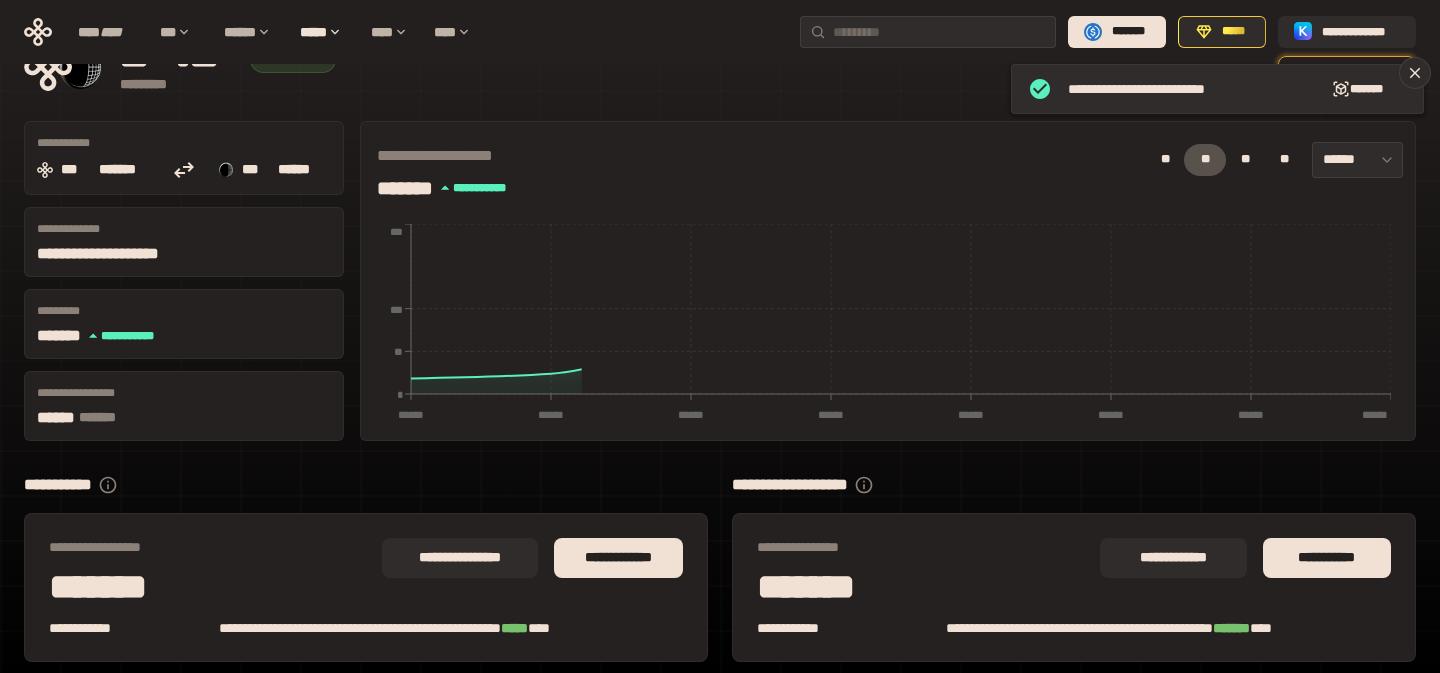 scroll, scrollTop: 95, scrollLeft: 0, axis: vertical 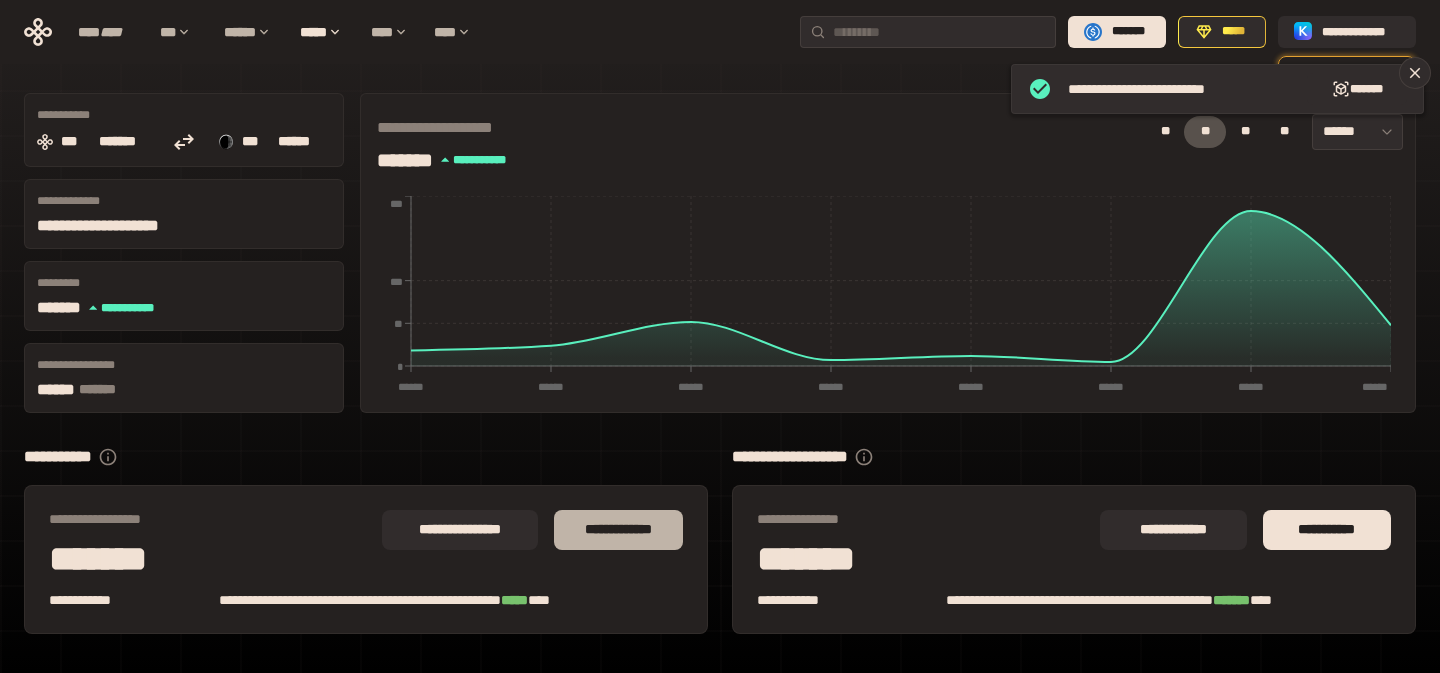 click on "**********" at bounding box center (618, 530) 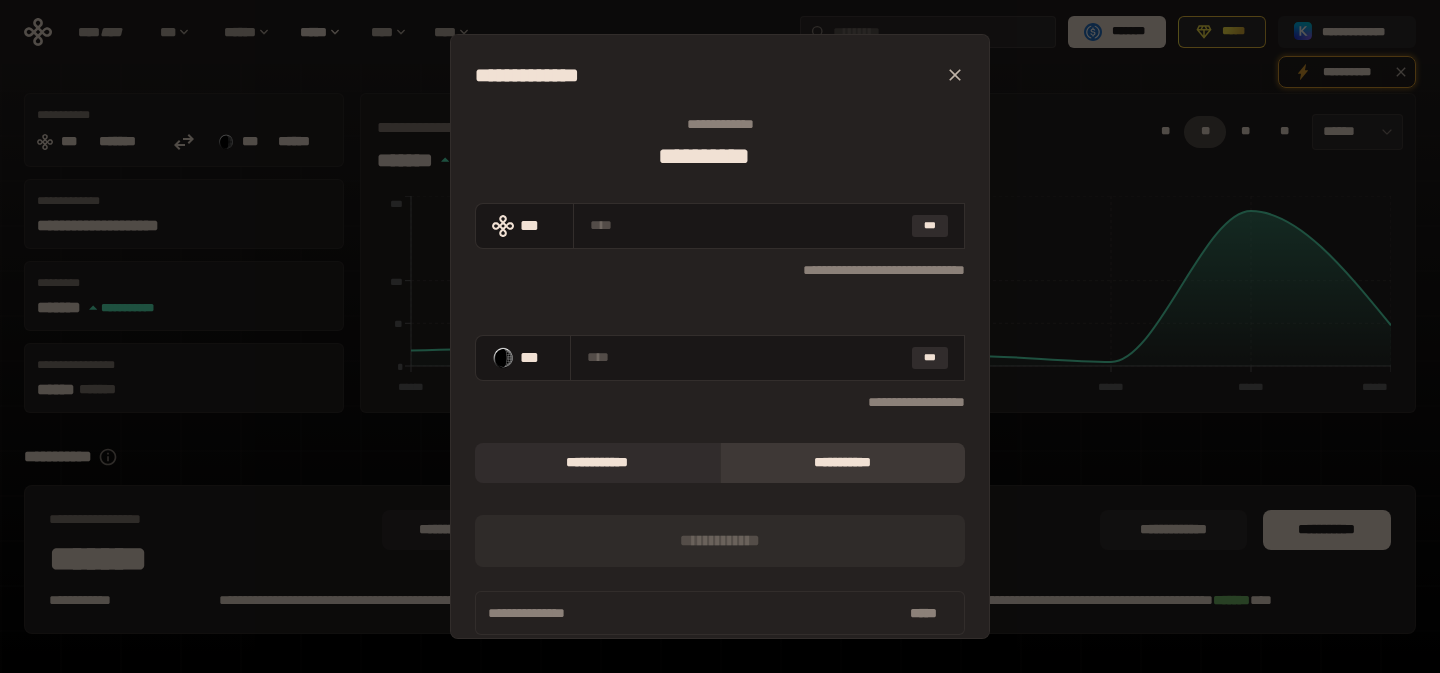 click 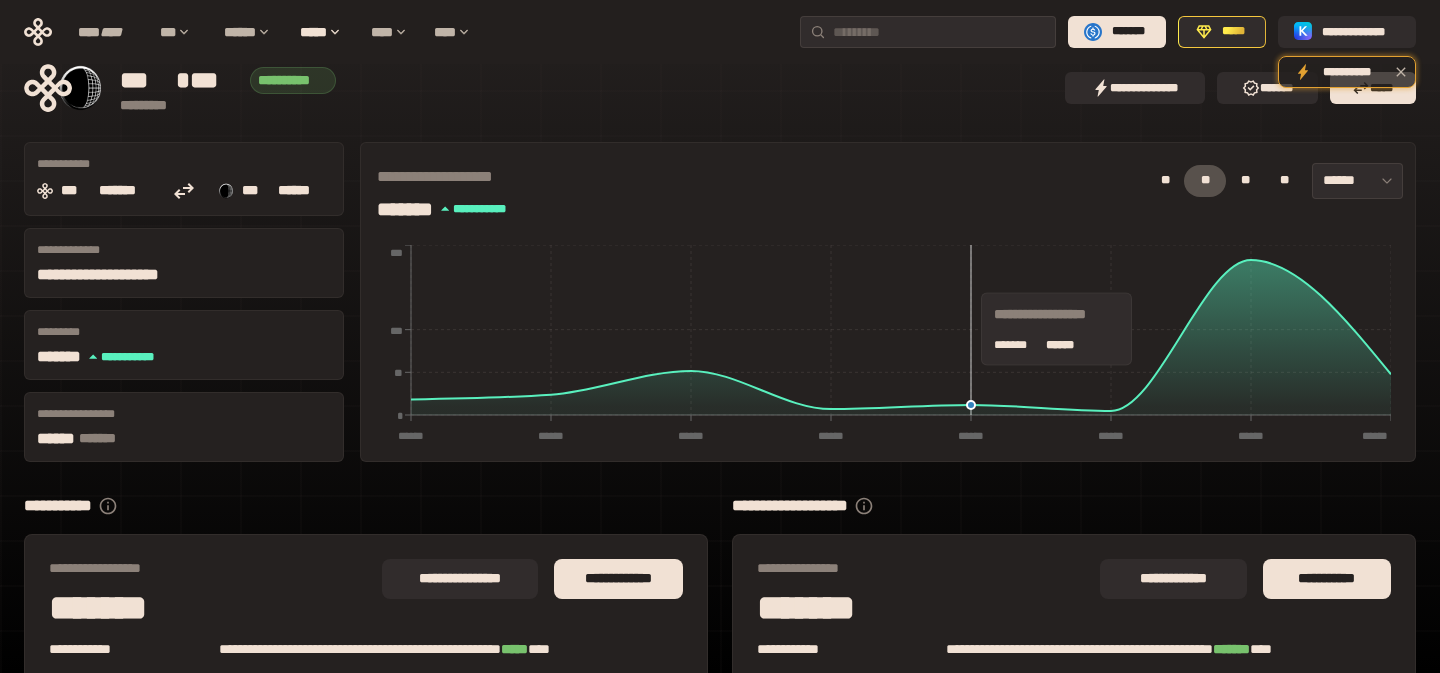 scroll, scrollTop: 0, scrollLeft: 0, axis: both 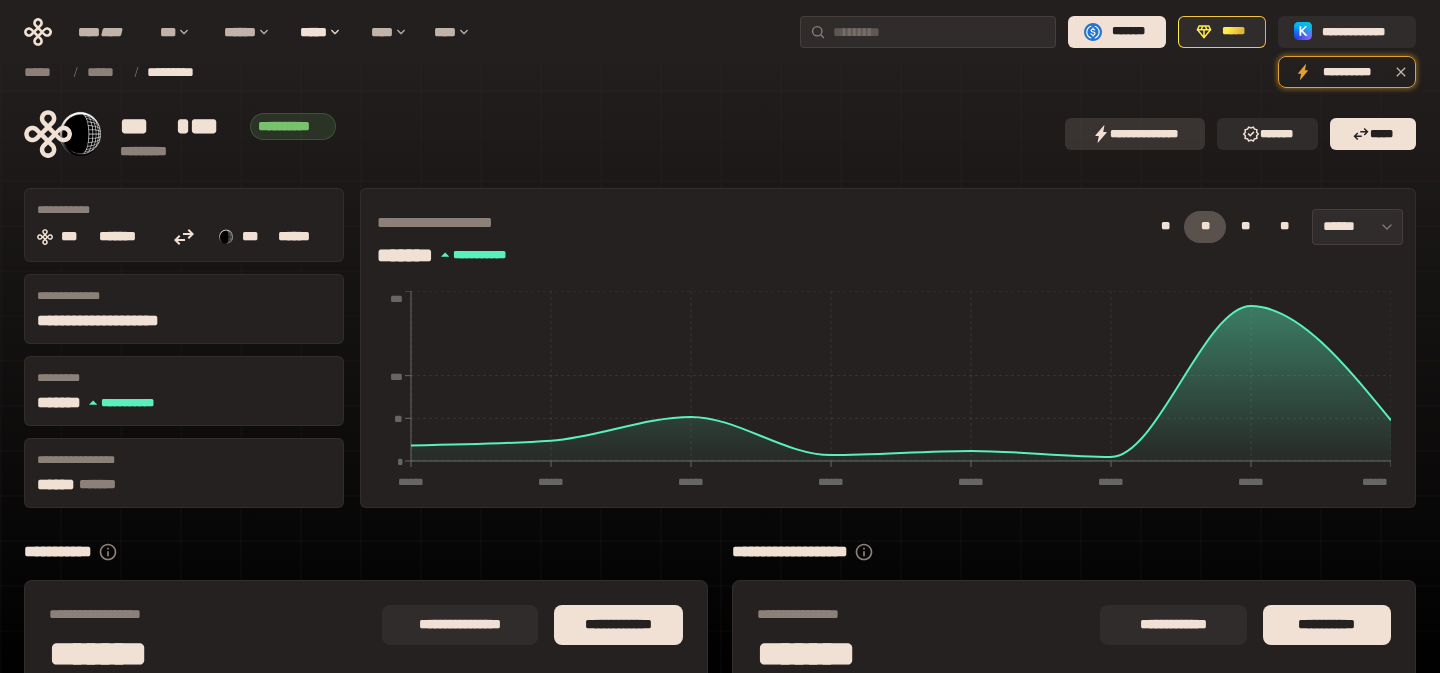click on "**********" at bounding box center [1135, 134] 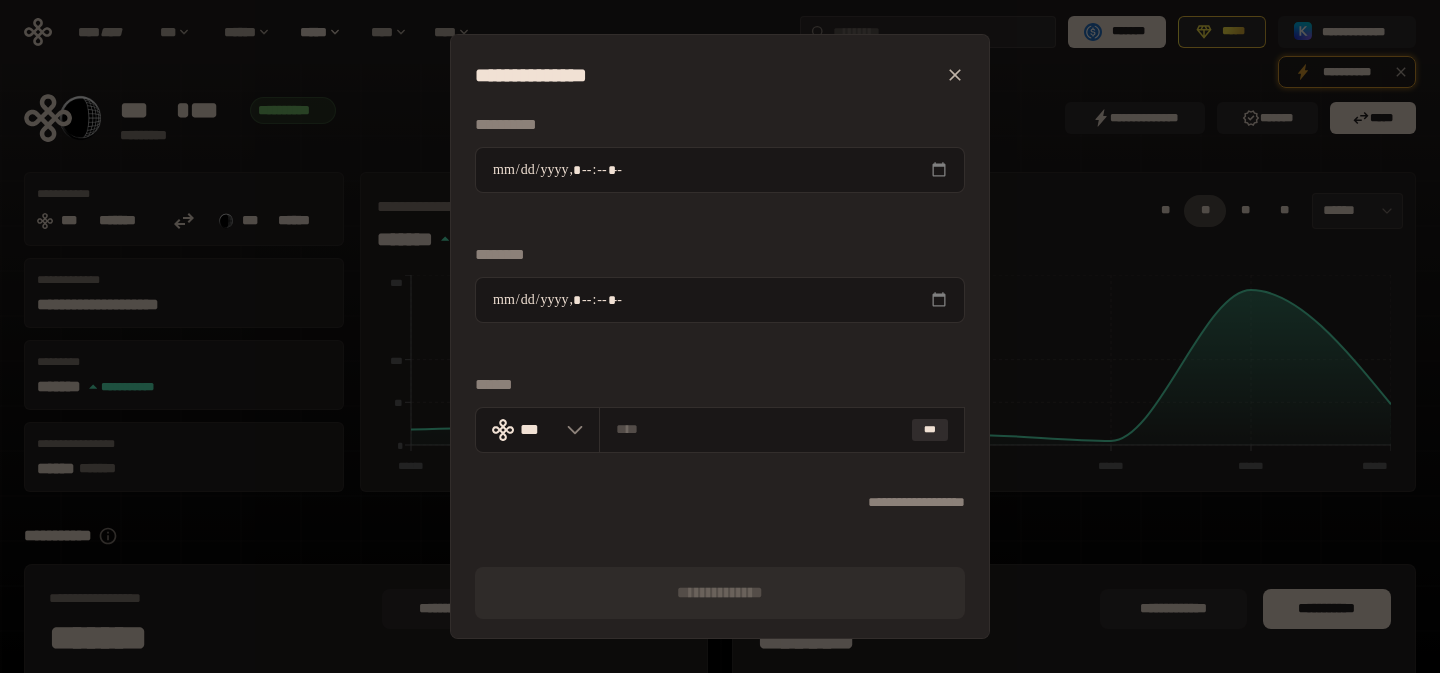 scroll, scrollTop: 0, scrollLeft: 0, axis: both 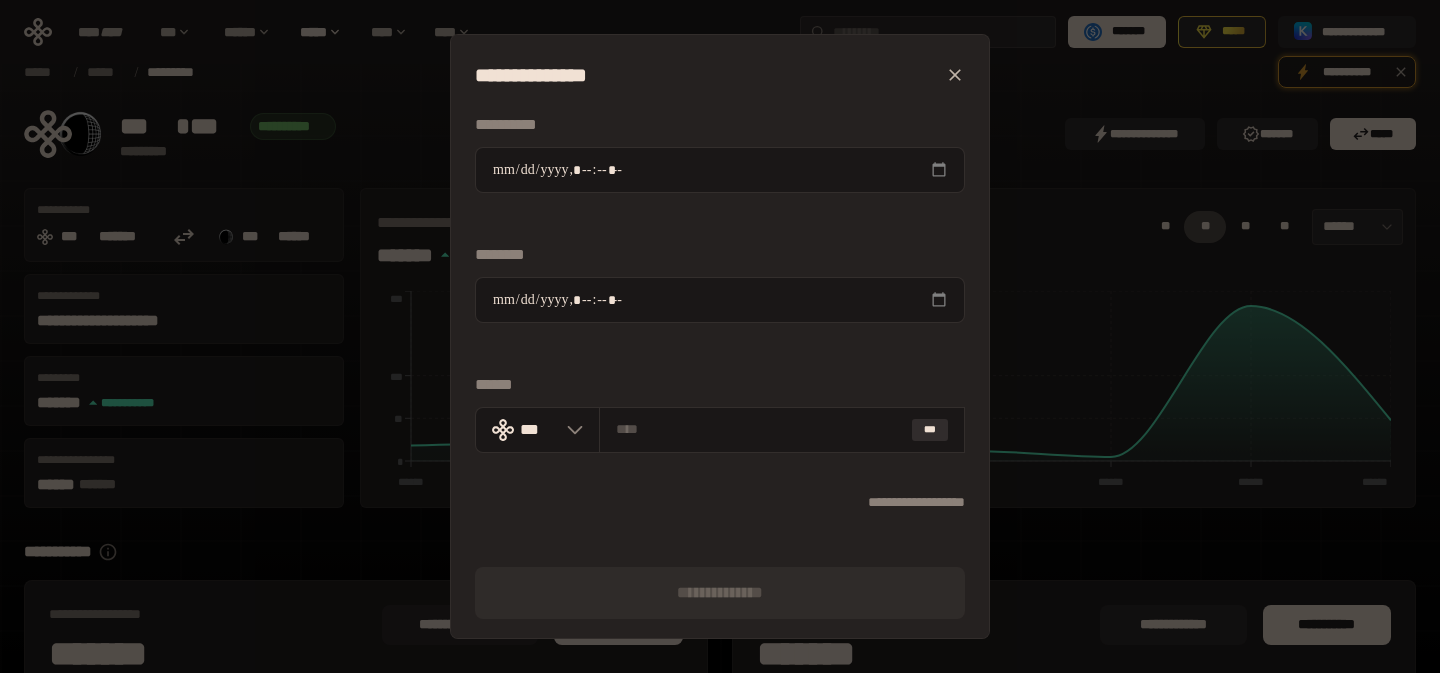 click 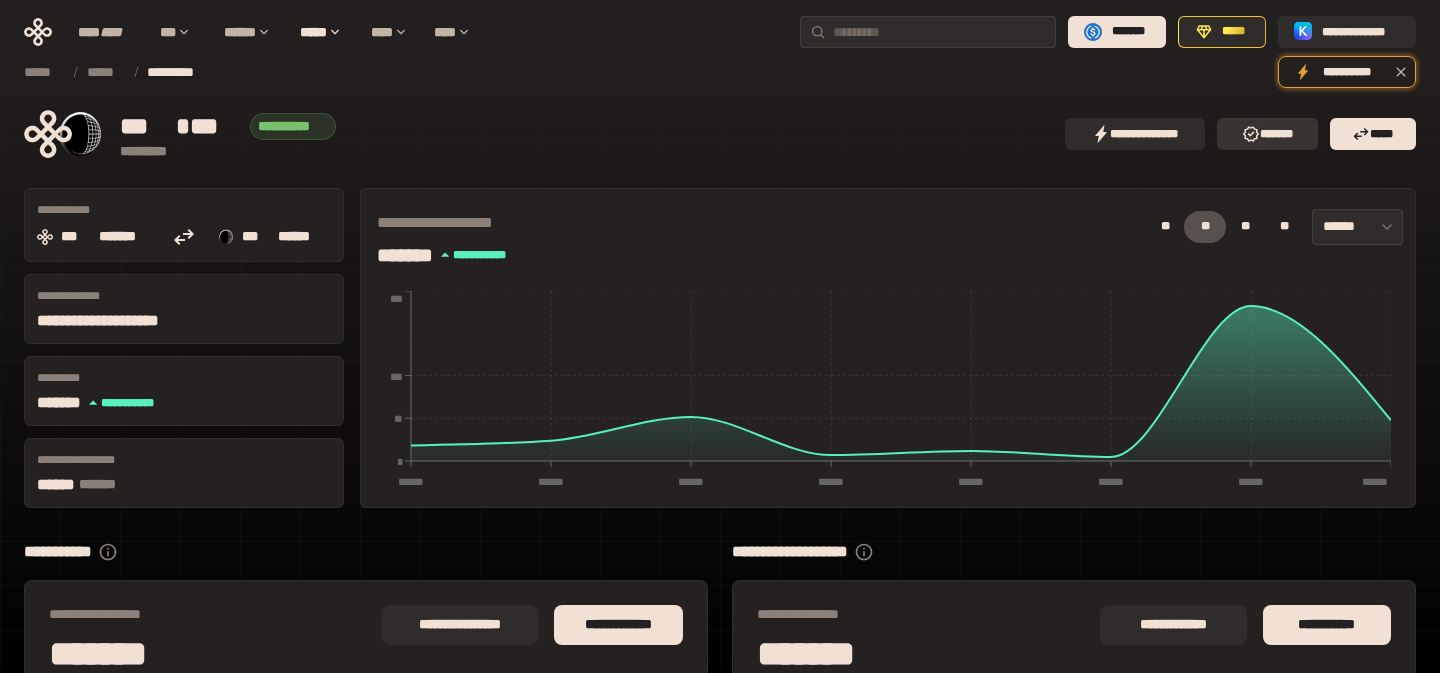 click on "*******" at bounding box center (1267, 134) 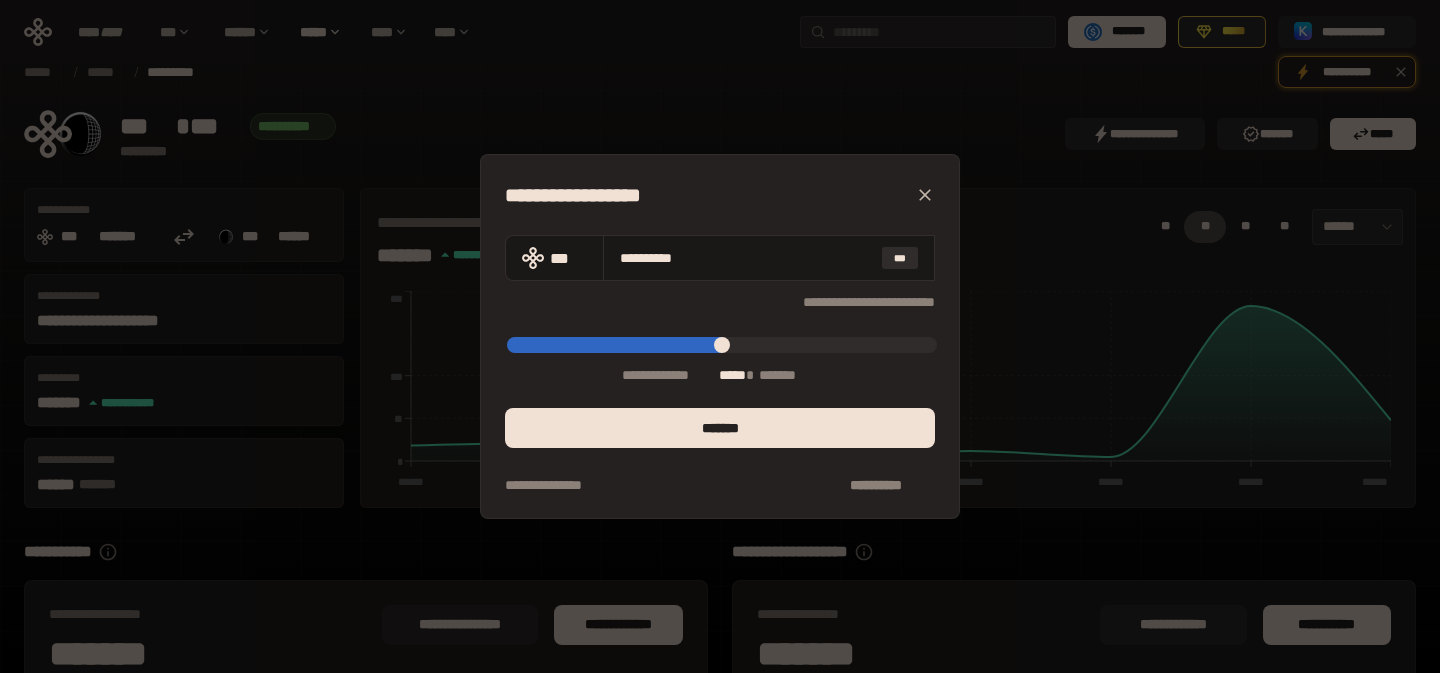 click 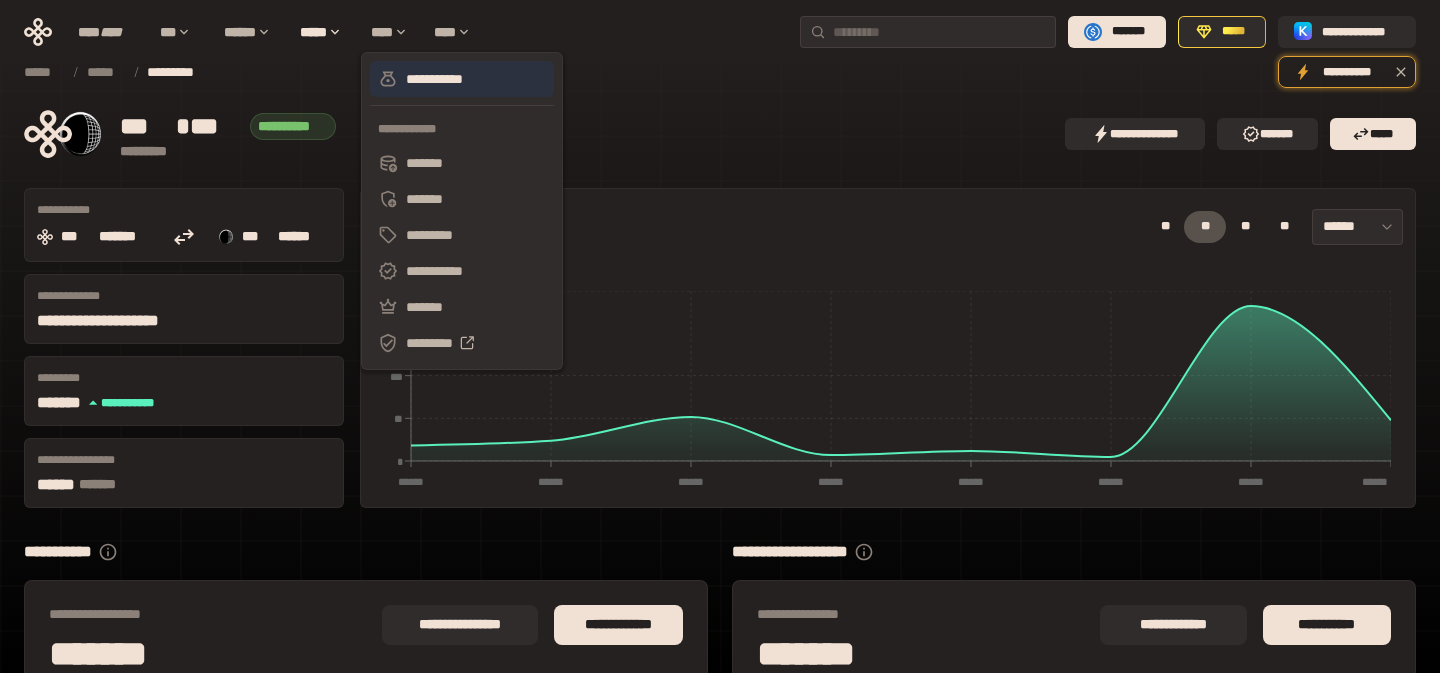 click on "**********" at bounding box center [462, 79] 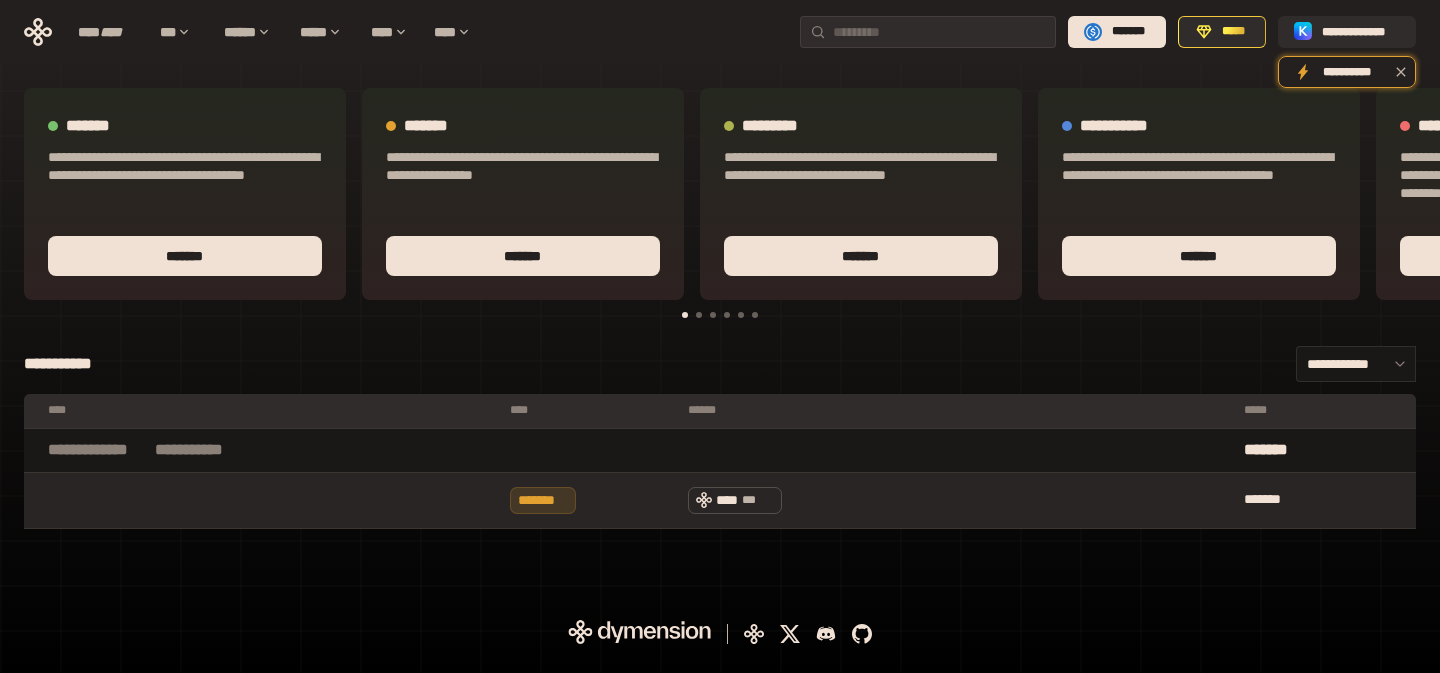 click on "*******" at bounding box center [589, 500] 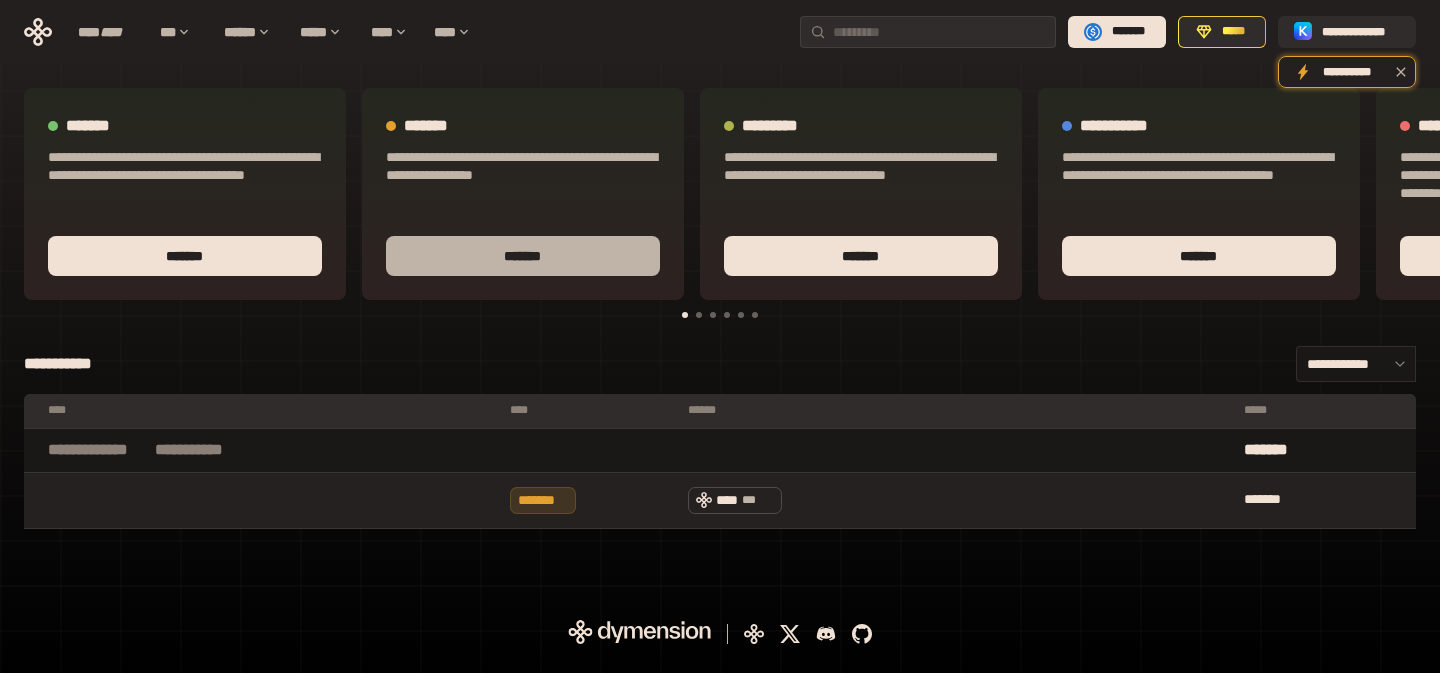 click on "*******" at bounding box center (523, 256) 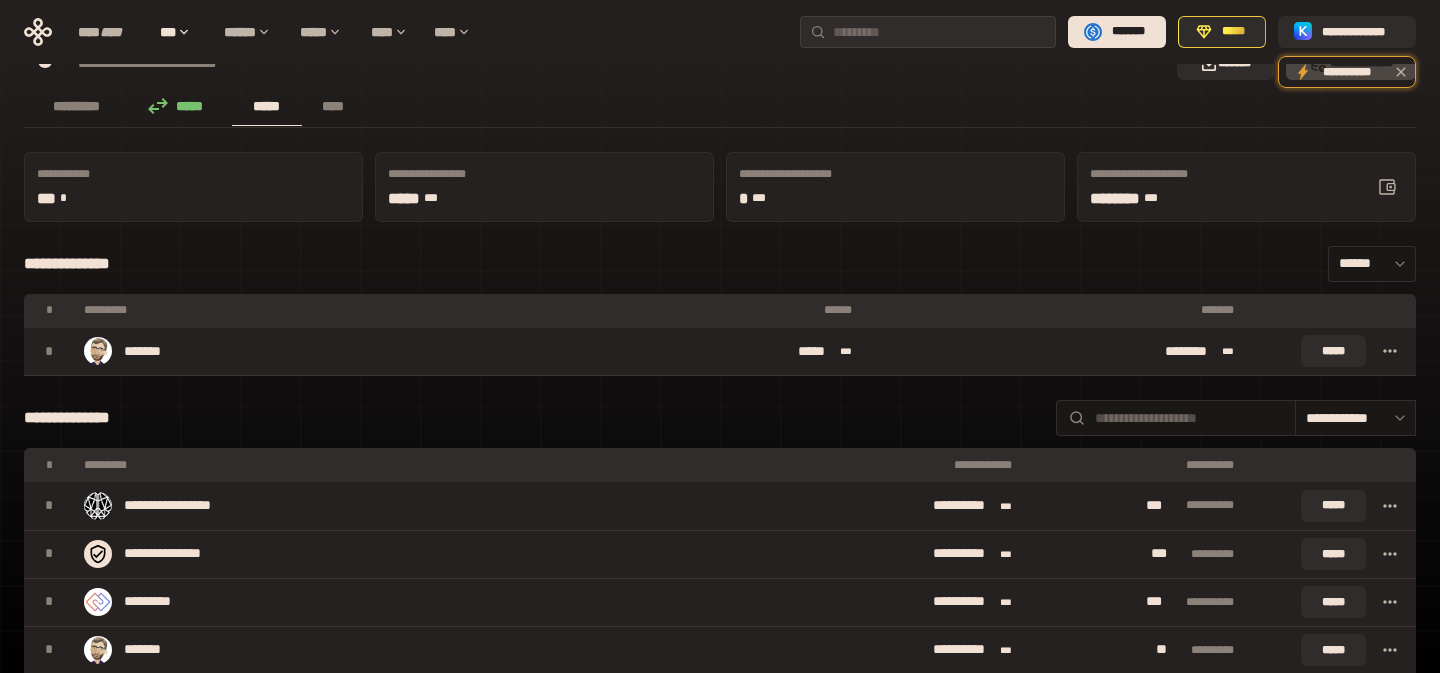 scroll, scrollTop: 0, scrollLeft: 0, axis: both 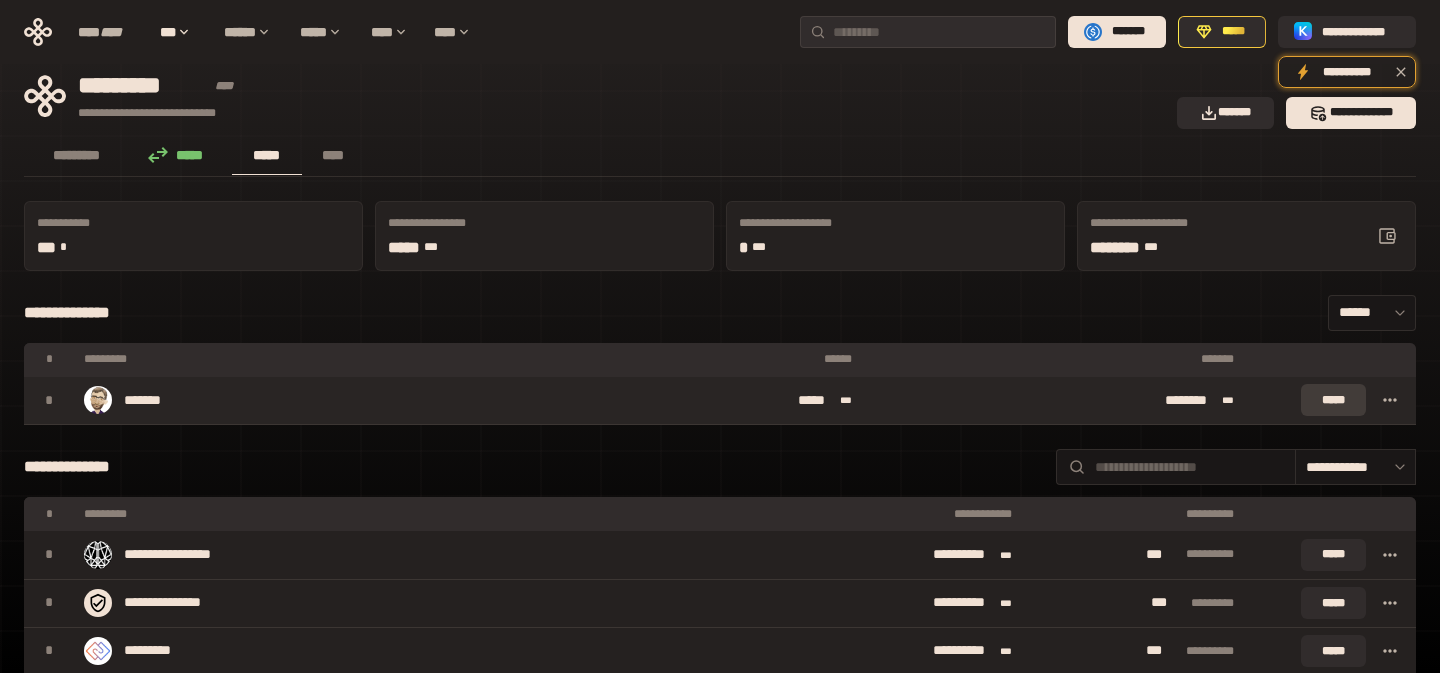 click on "*****" at bounding box center (1333, 400) 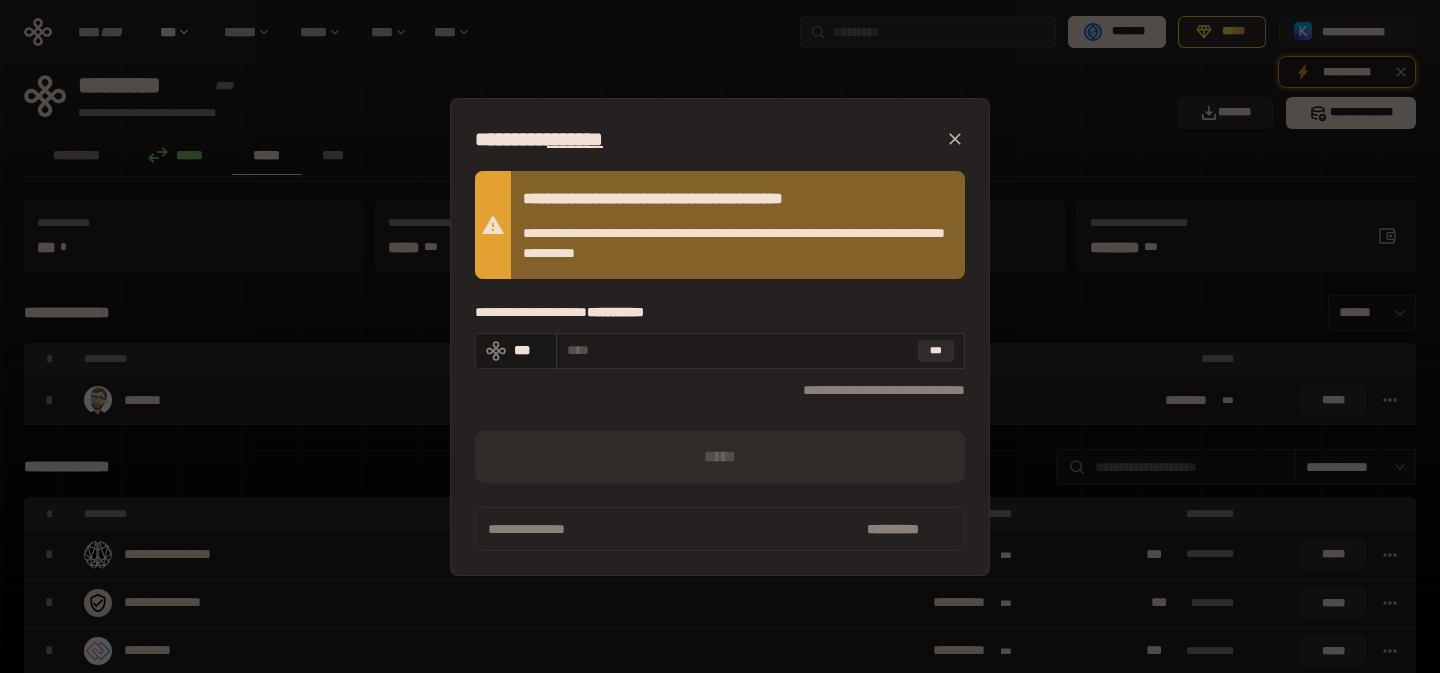 click at bounding box center [738, 350] 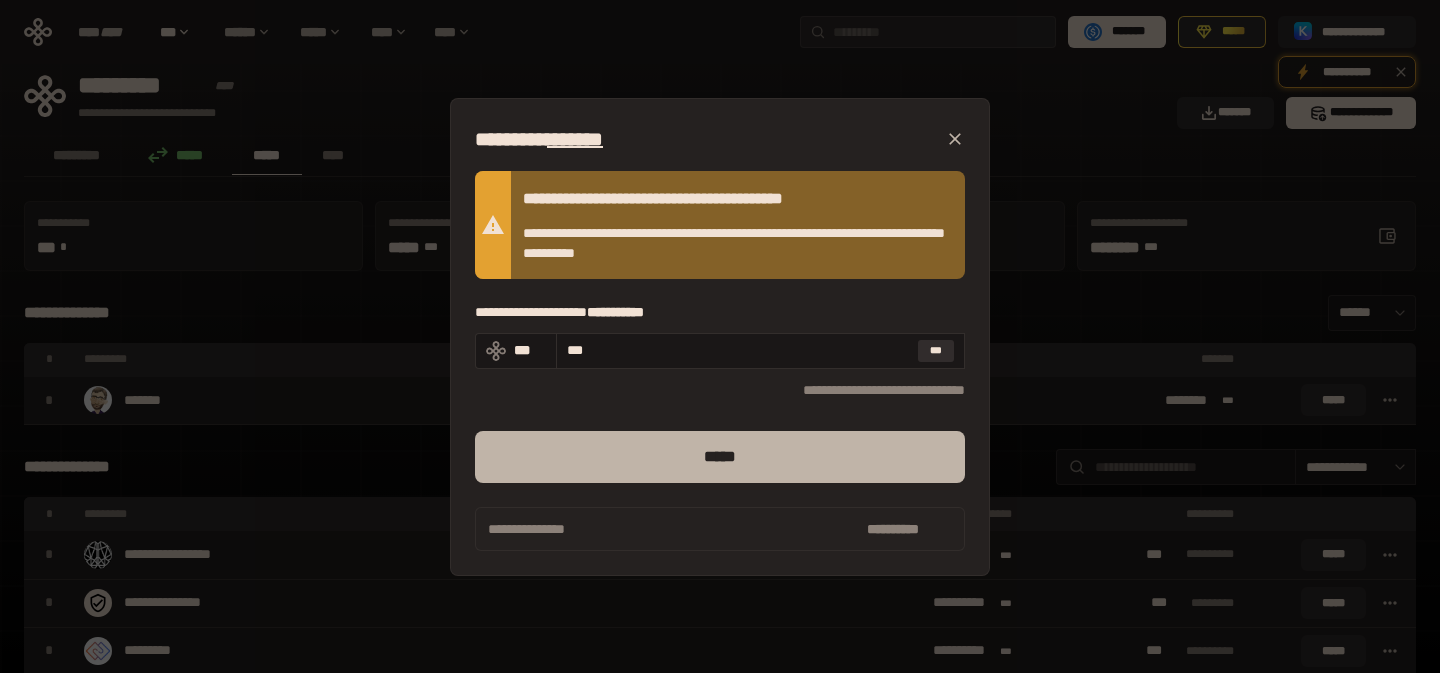 type on "***" 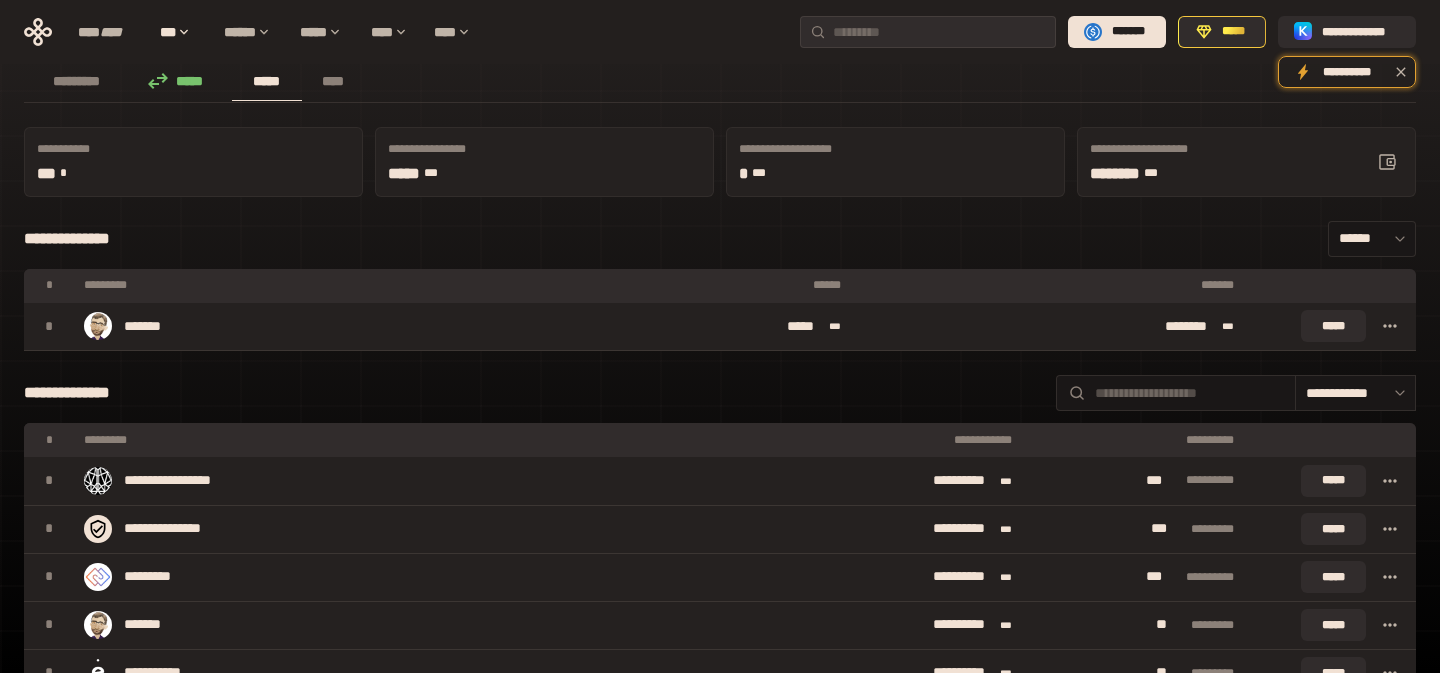 scroll, scrollTop: 6, scrollLeft: 0, axis: vertical 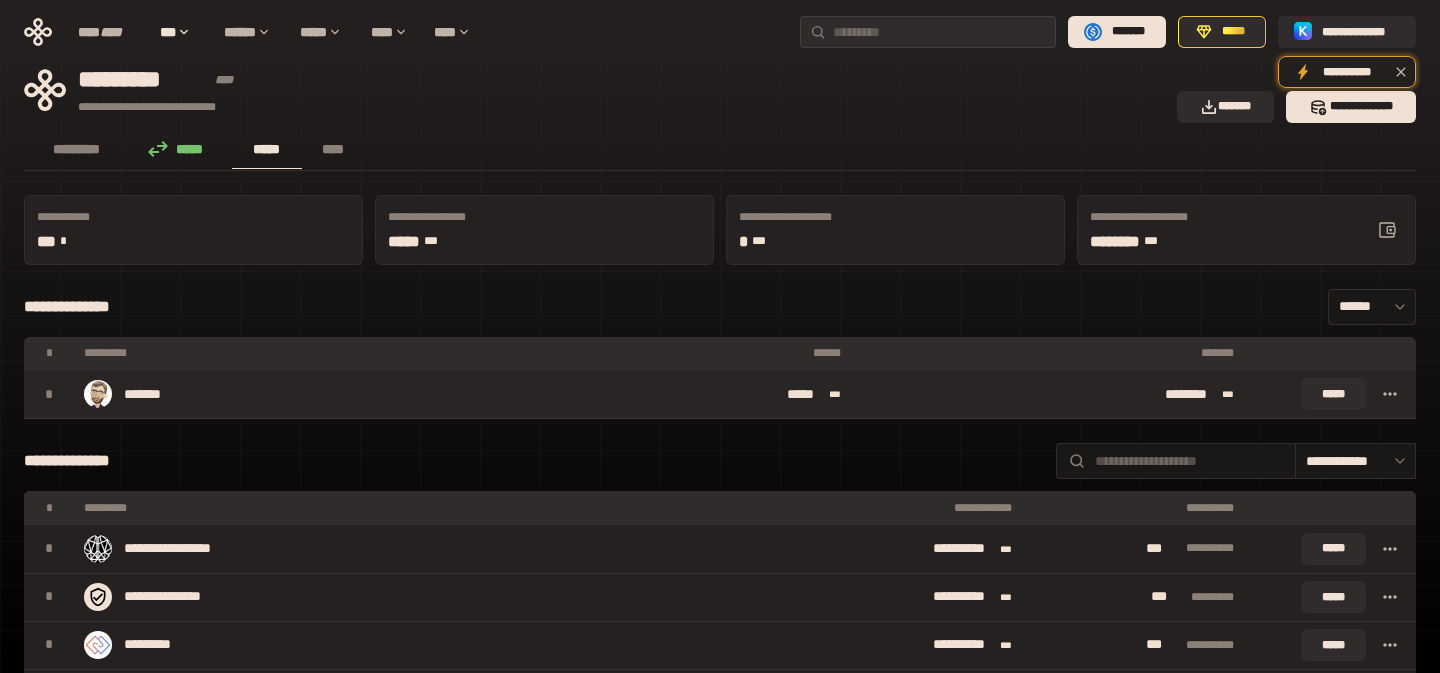 click on "*******" at bounding box center [308, 394] 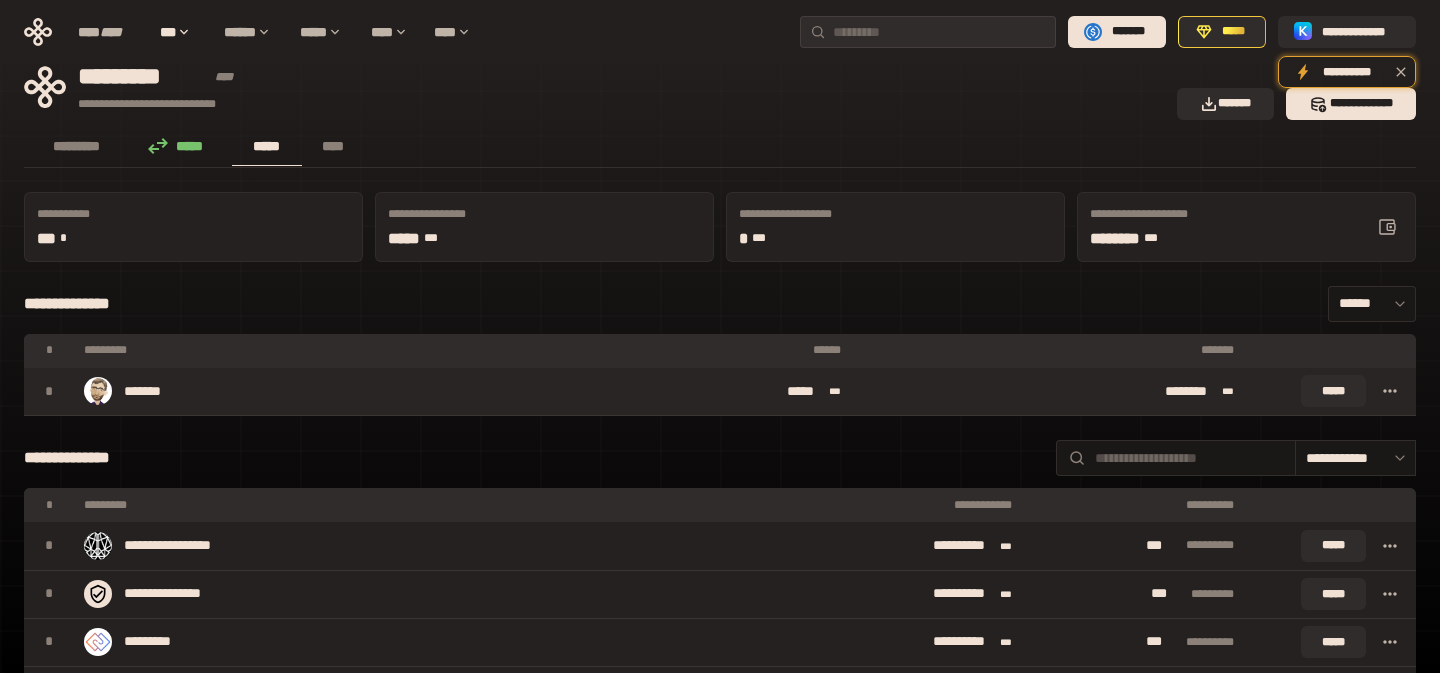 scroll, scrollTop: 2, scrollLeft: 0, axis: vertical 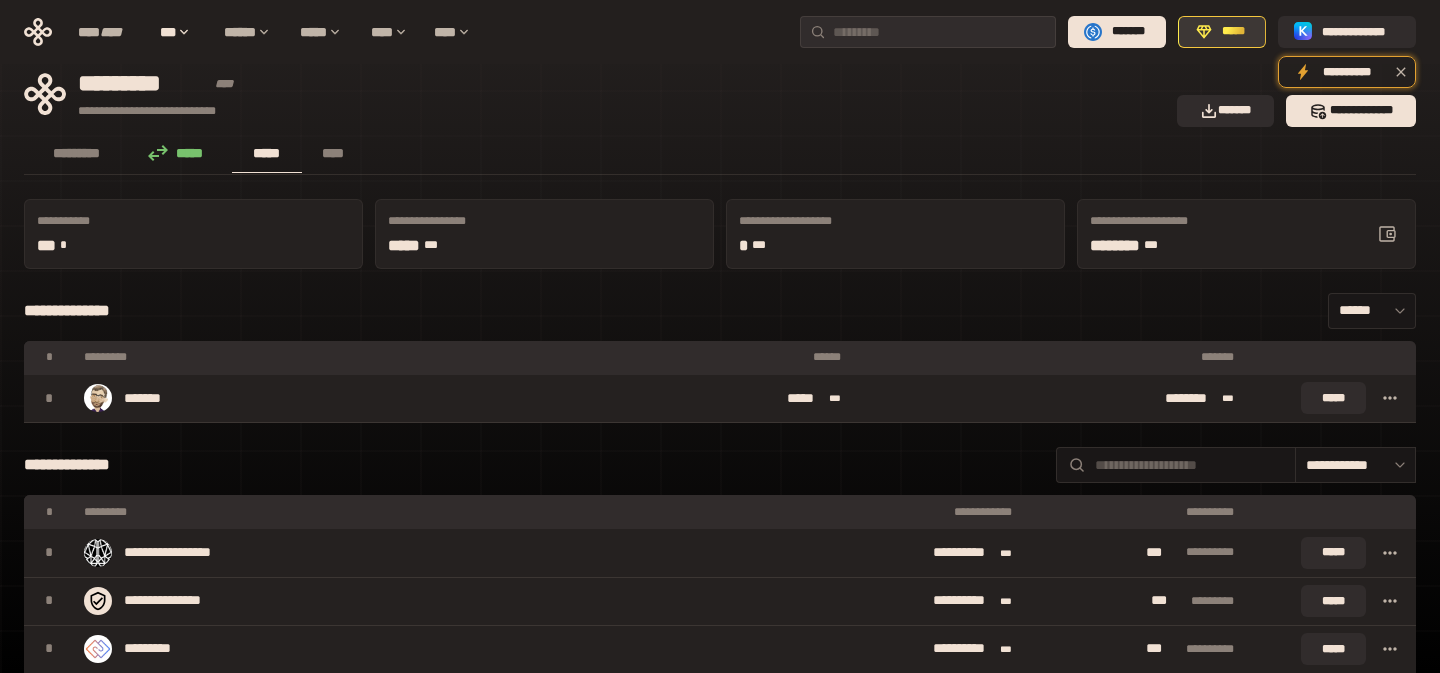 click on "*****" at bounding box center (1222, 32) 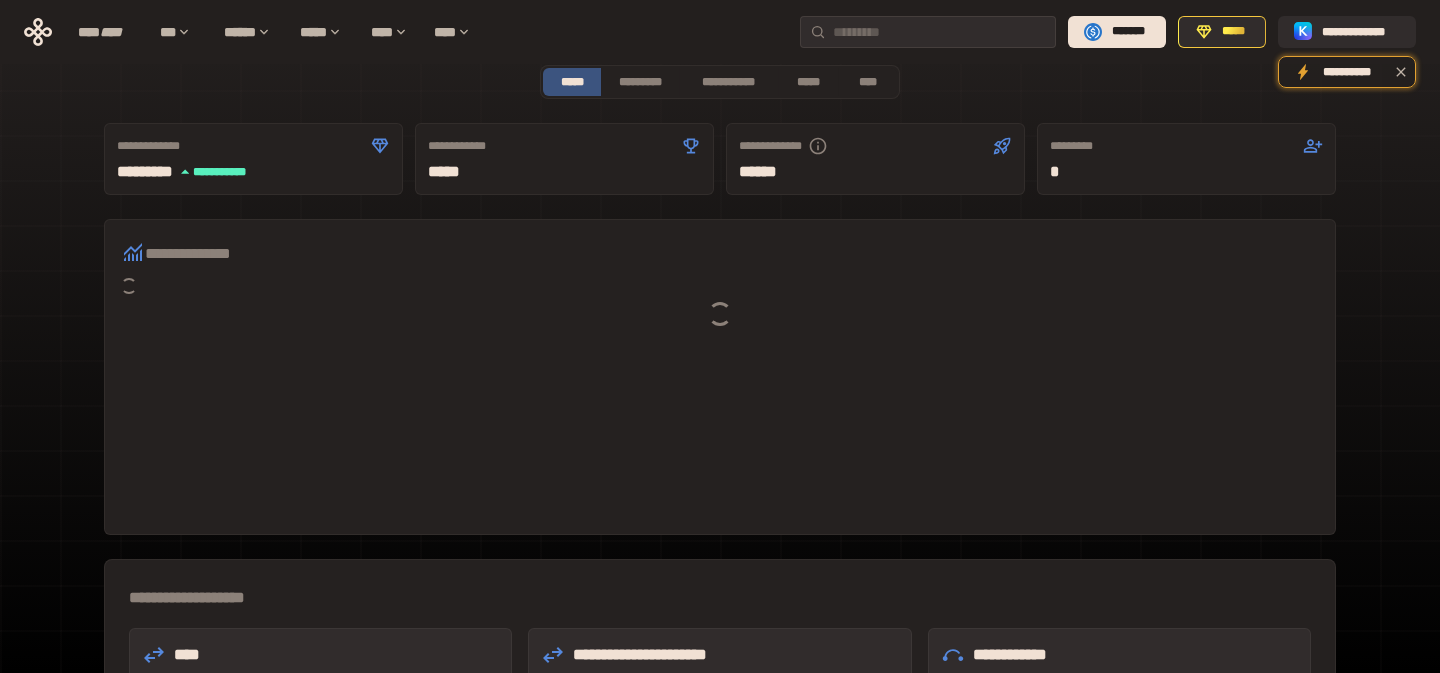 scroll, scrollTop: 0, scrollLeft: 0, axis: both 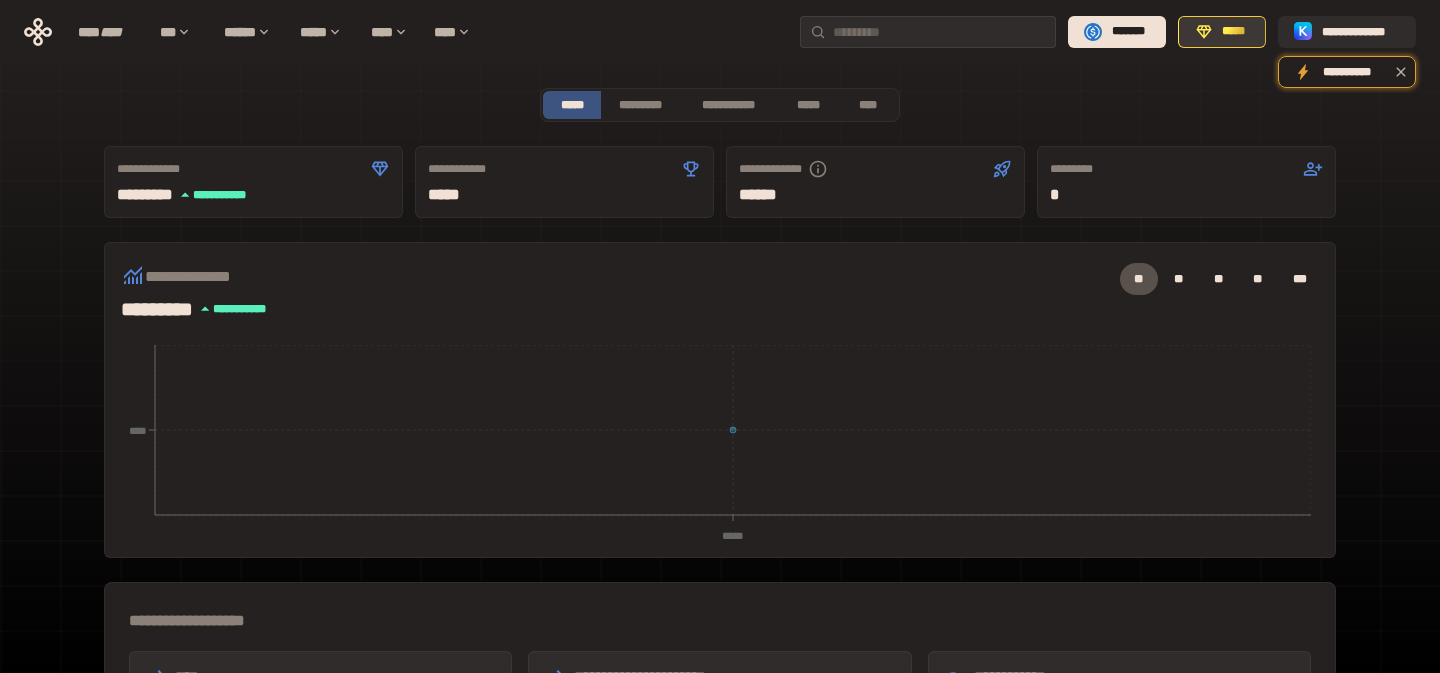 click on "*****" at bounding box center [1233, 32] 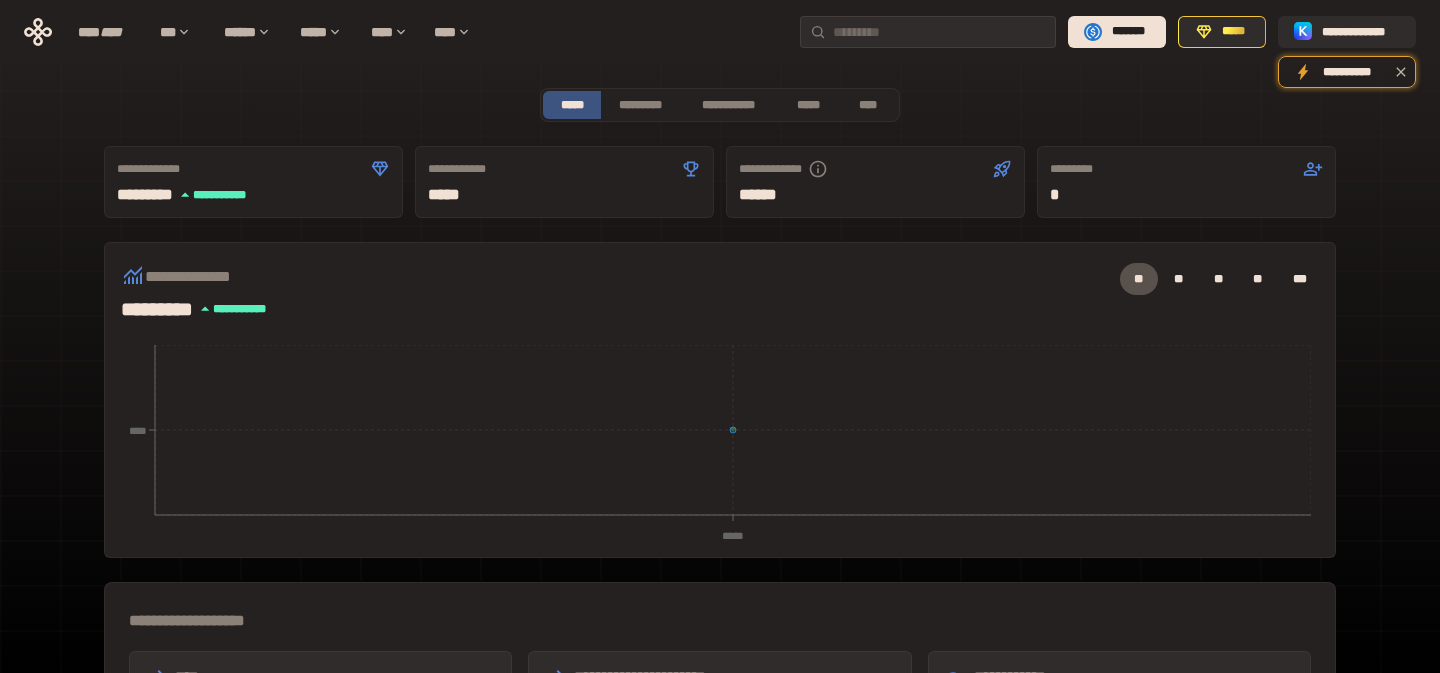 click on "**********" at bounding box center [720, 612] 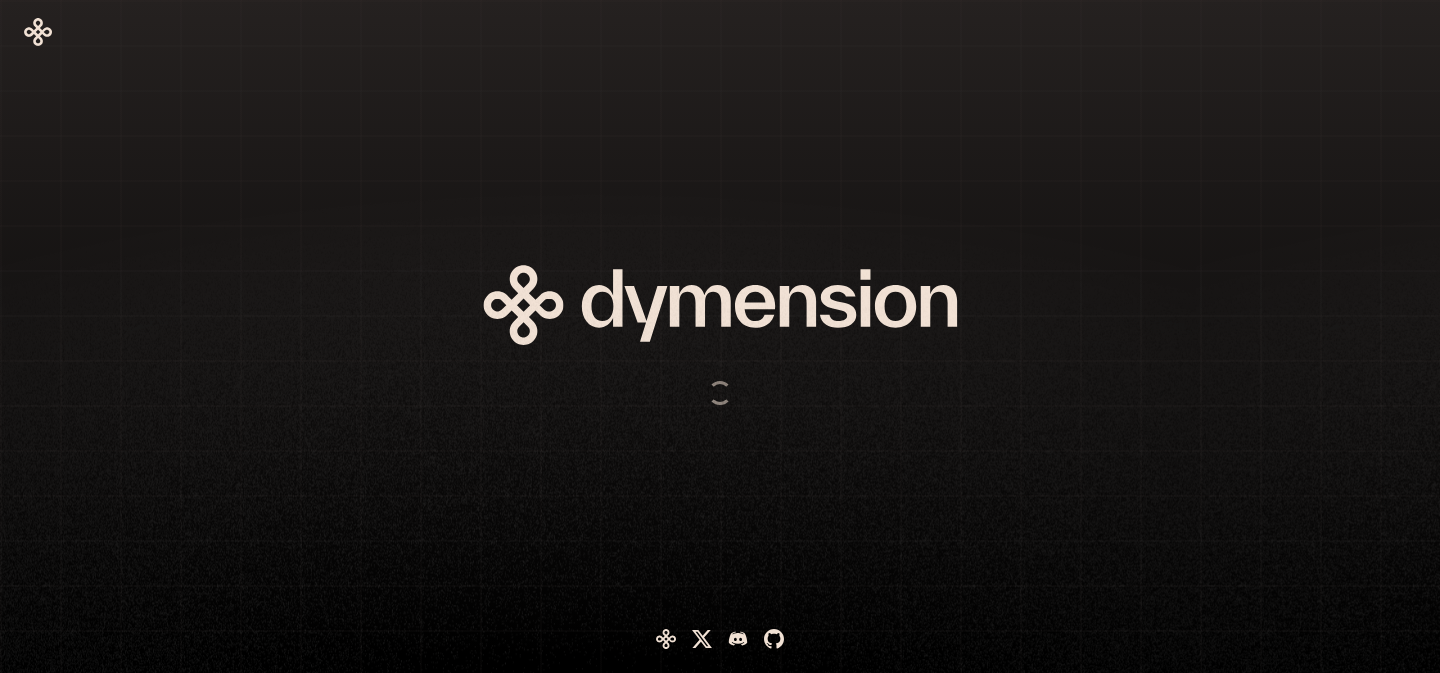 scroll, scrollTop: 0, scrollLeft: 0, axis: both 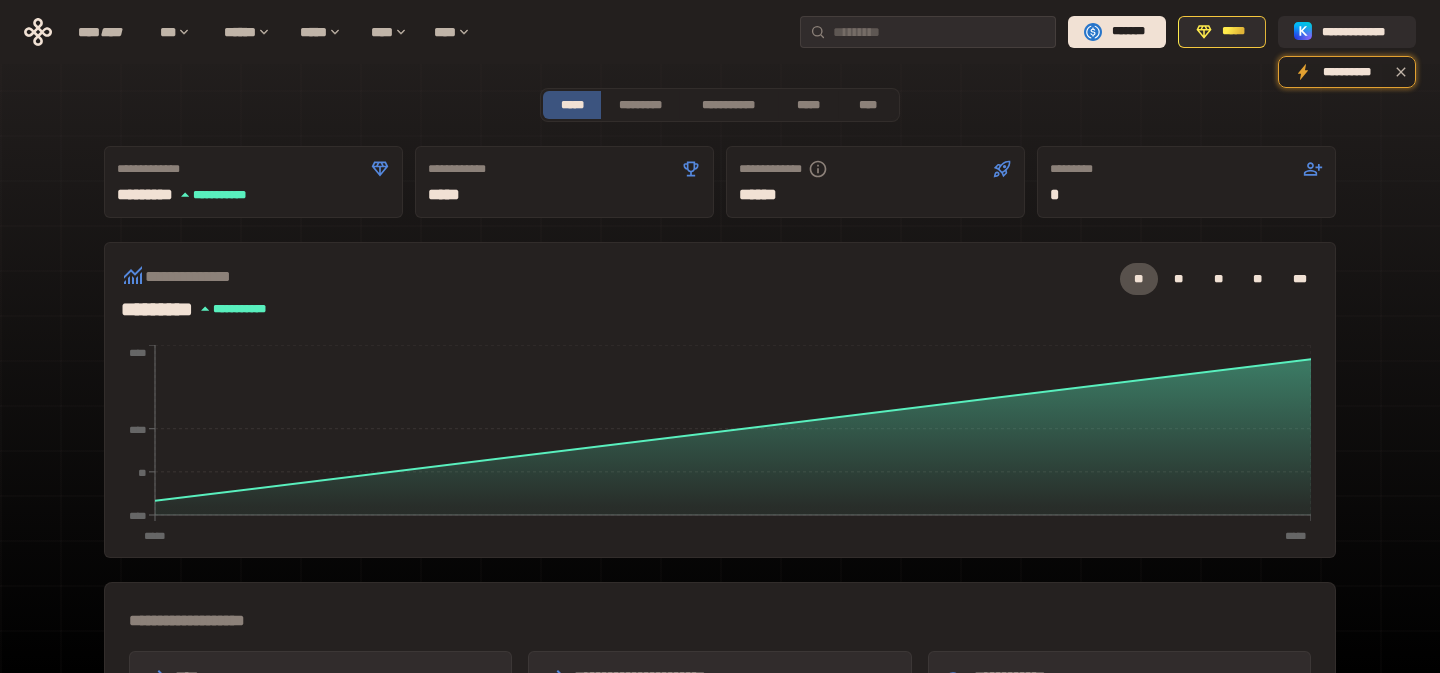 click on "**********" at bounding box center [720, 288] 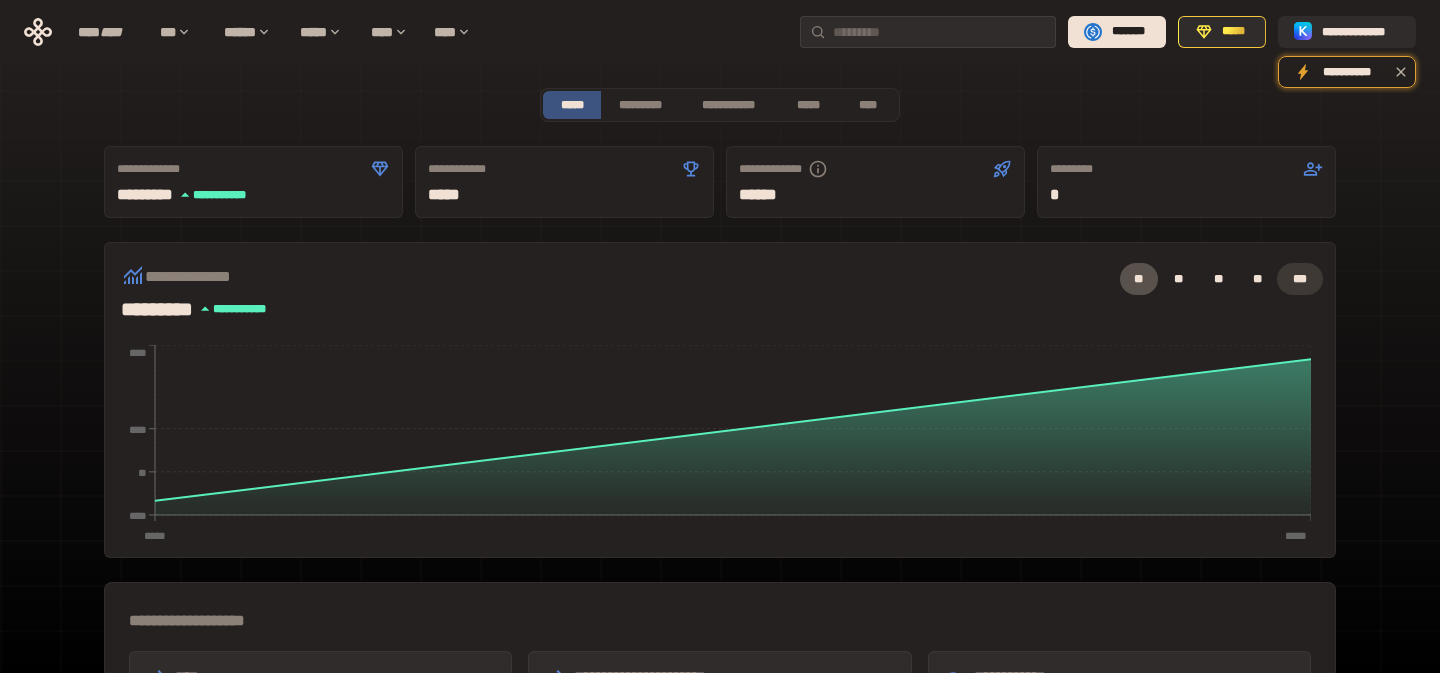 click on "***" at bounding box center [1300, 279] 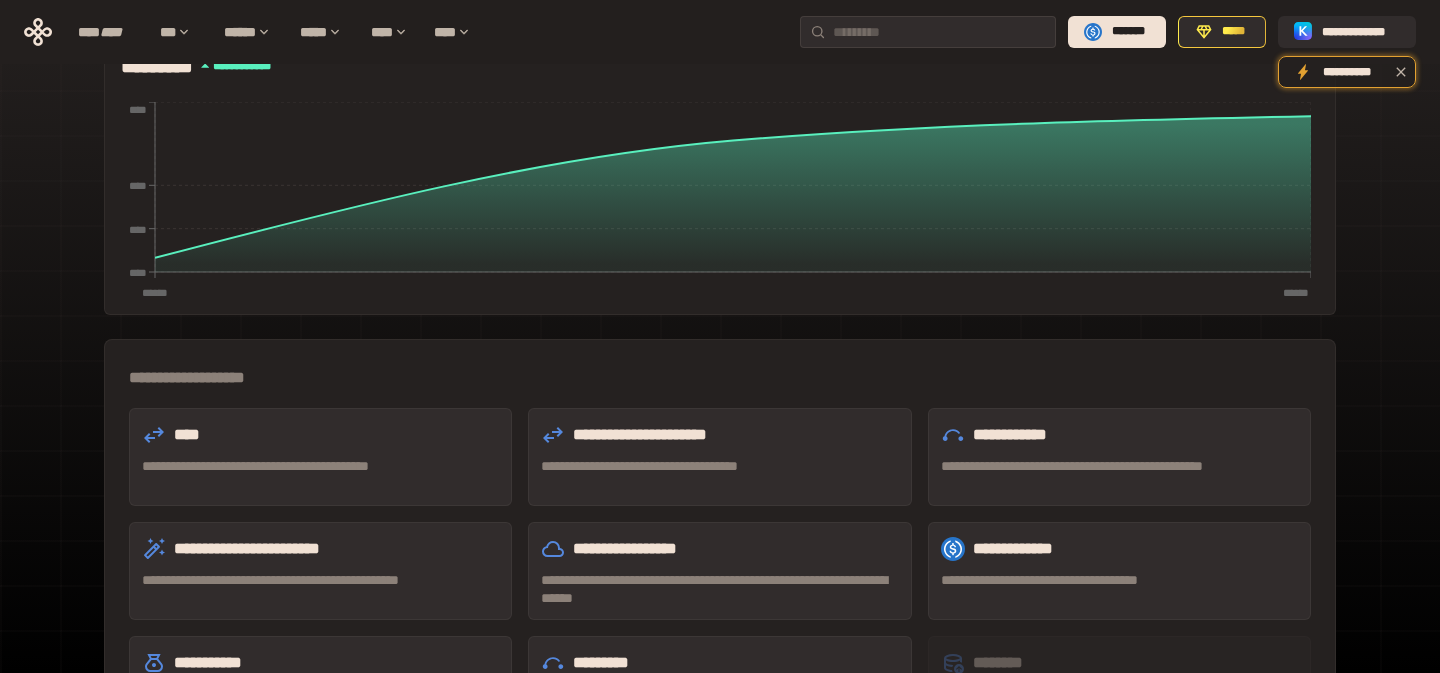 scroll, scrollTop: 0, scrollLeft: 0, axis: both 